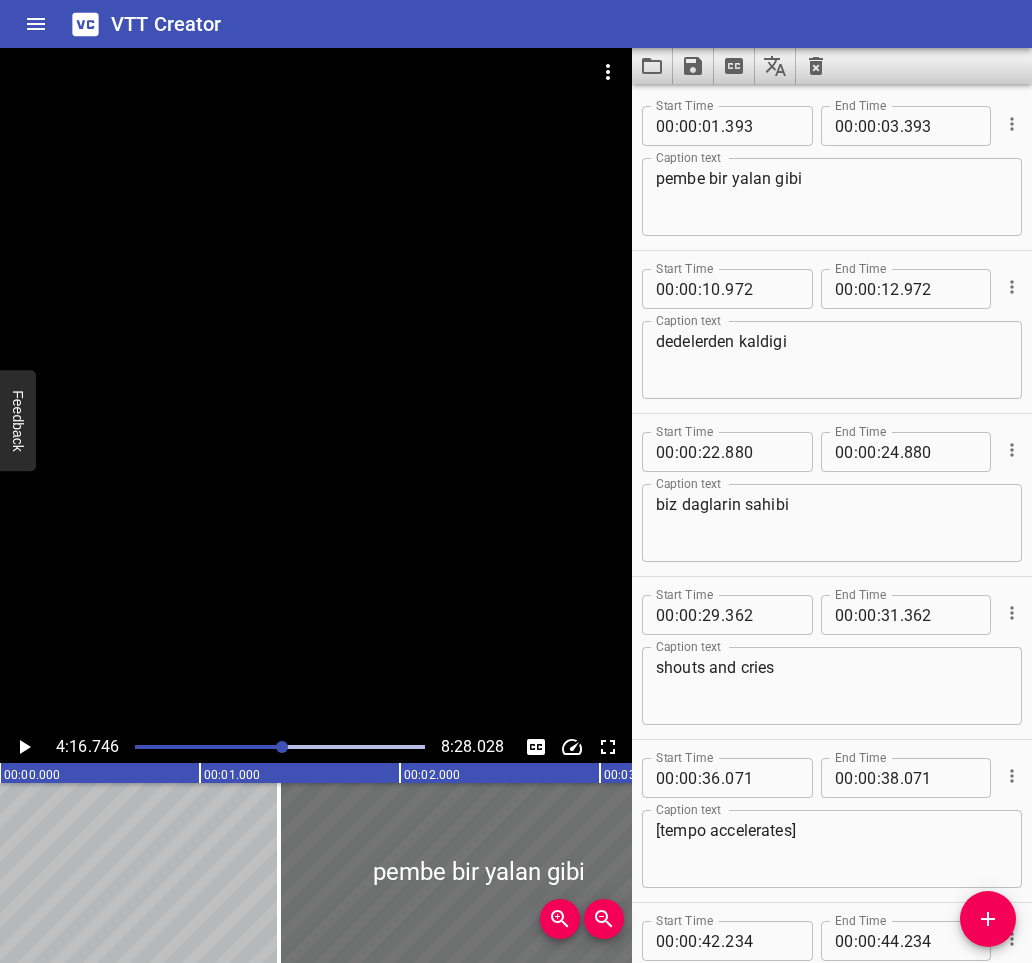 scroll, scrollTop: 0, scrollLeft: 0, axis: both 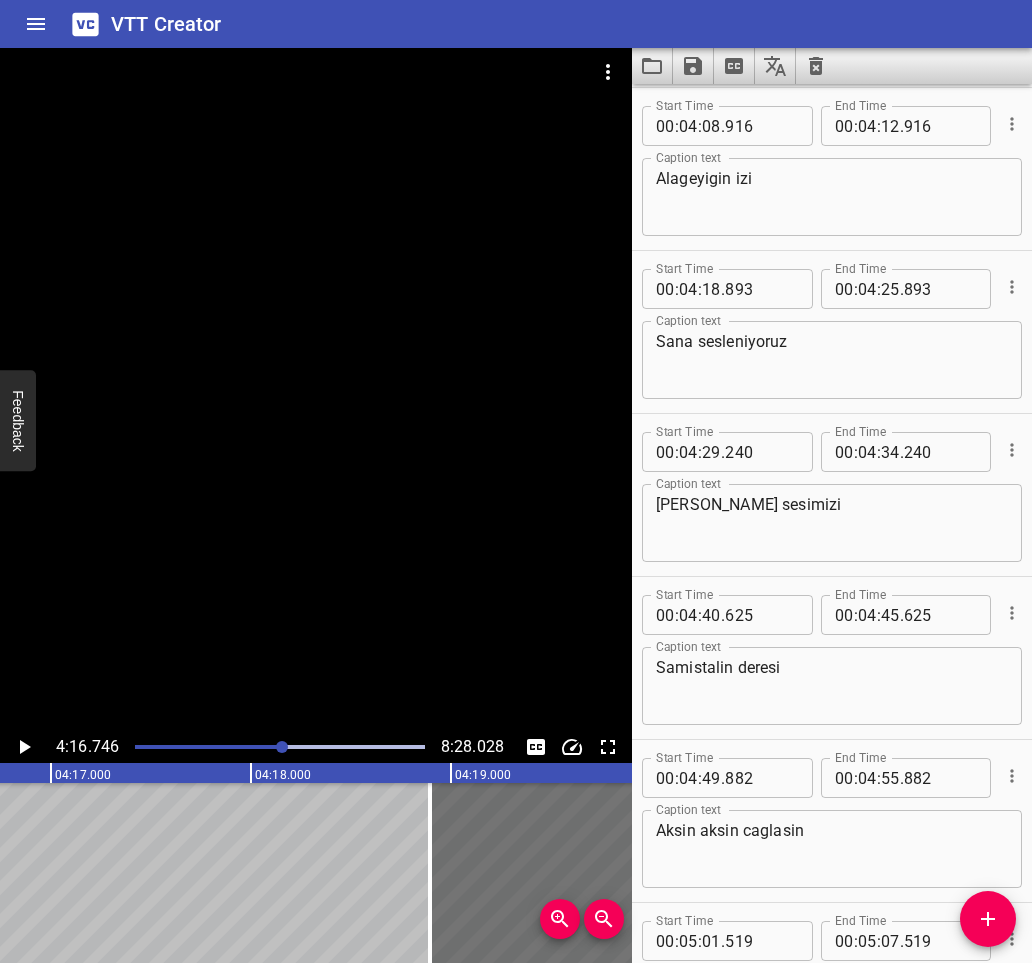click 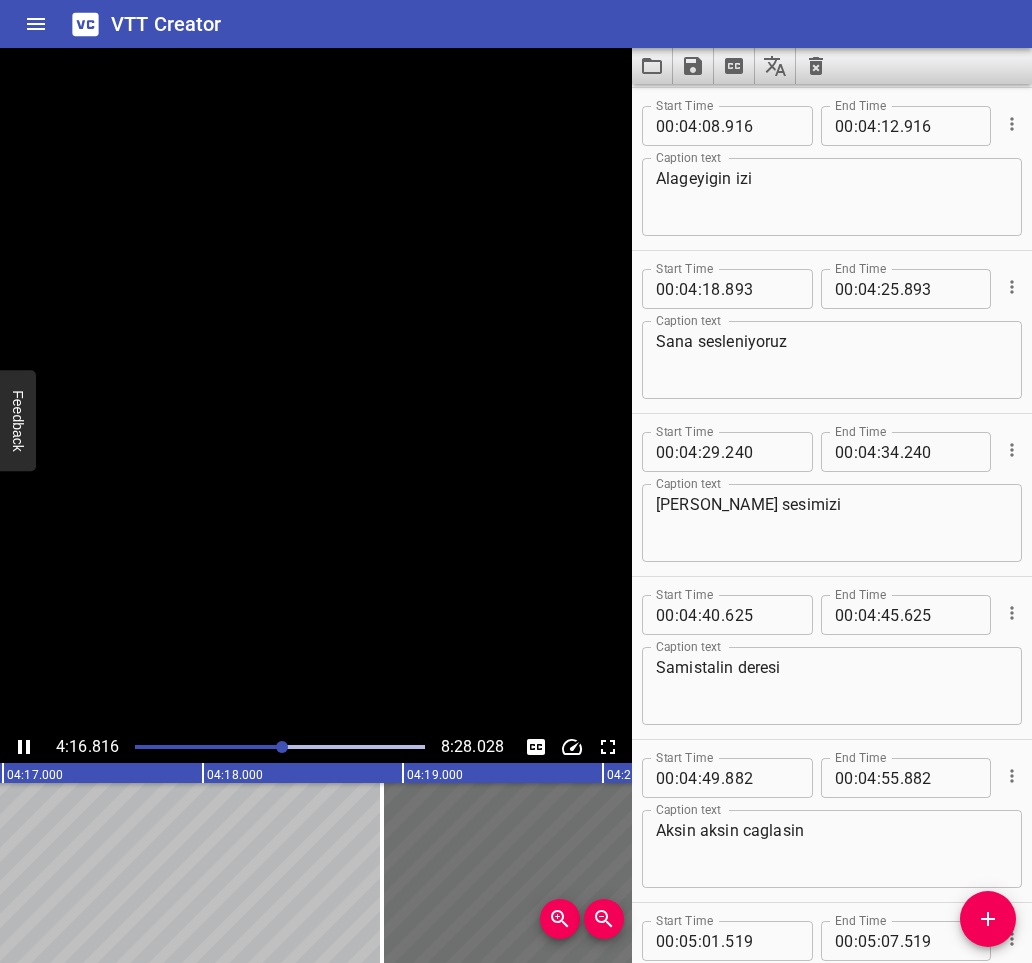 click 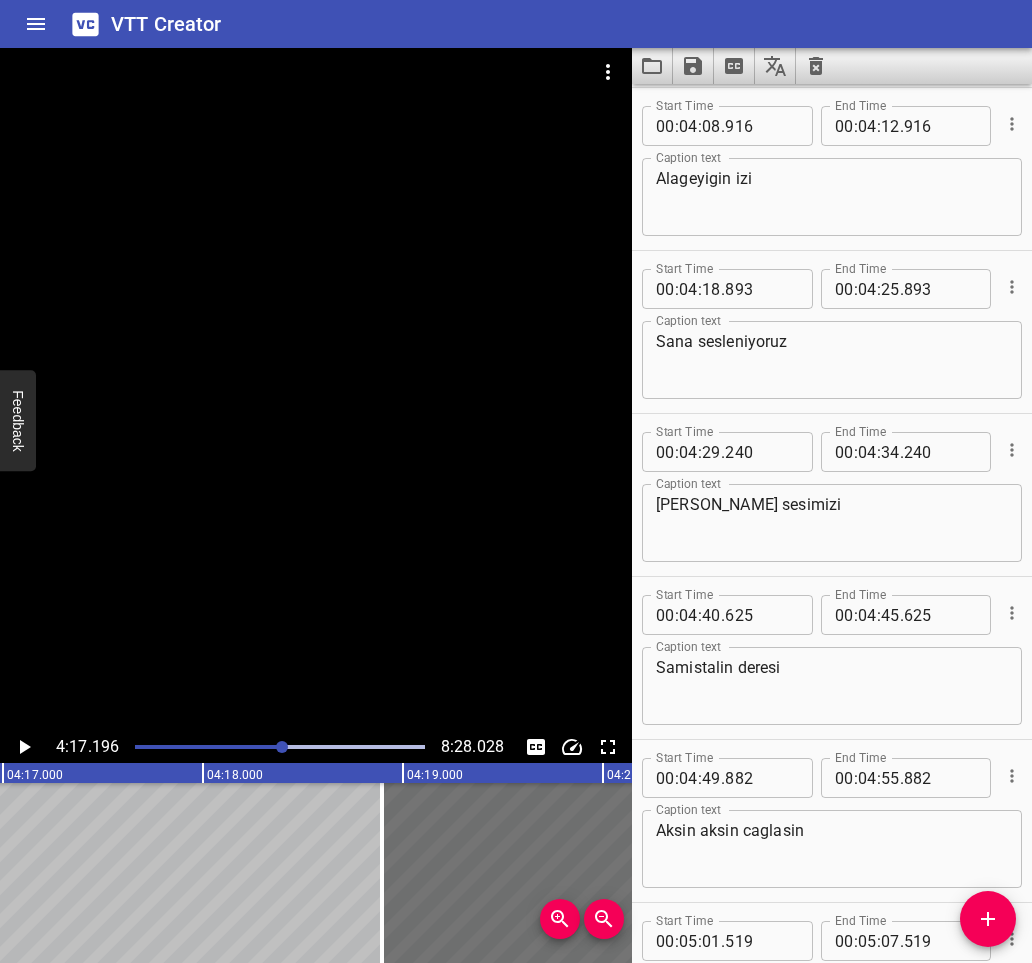 scroll, scrollTop: 0, scrollLeft: 51439, axis: horizontal 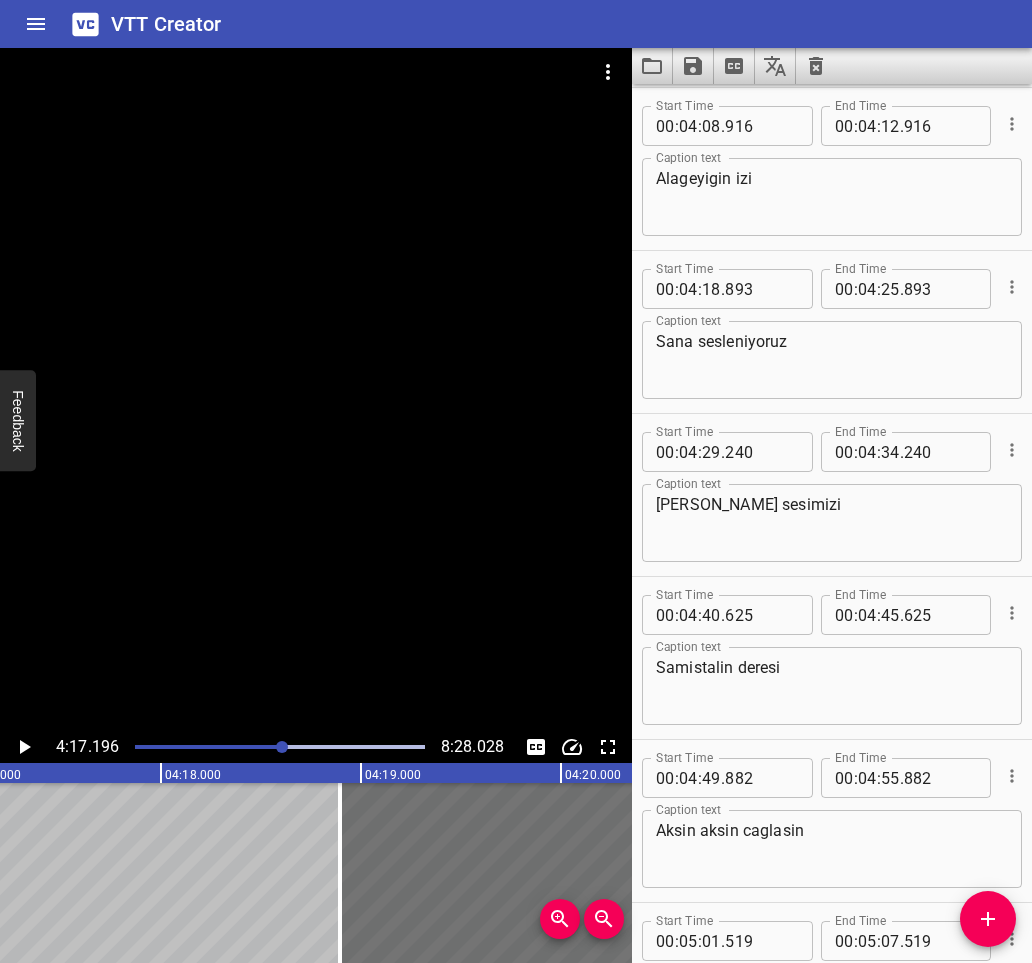 click 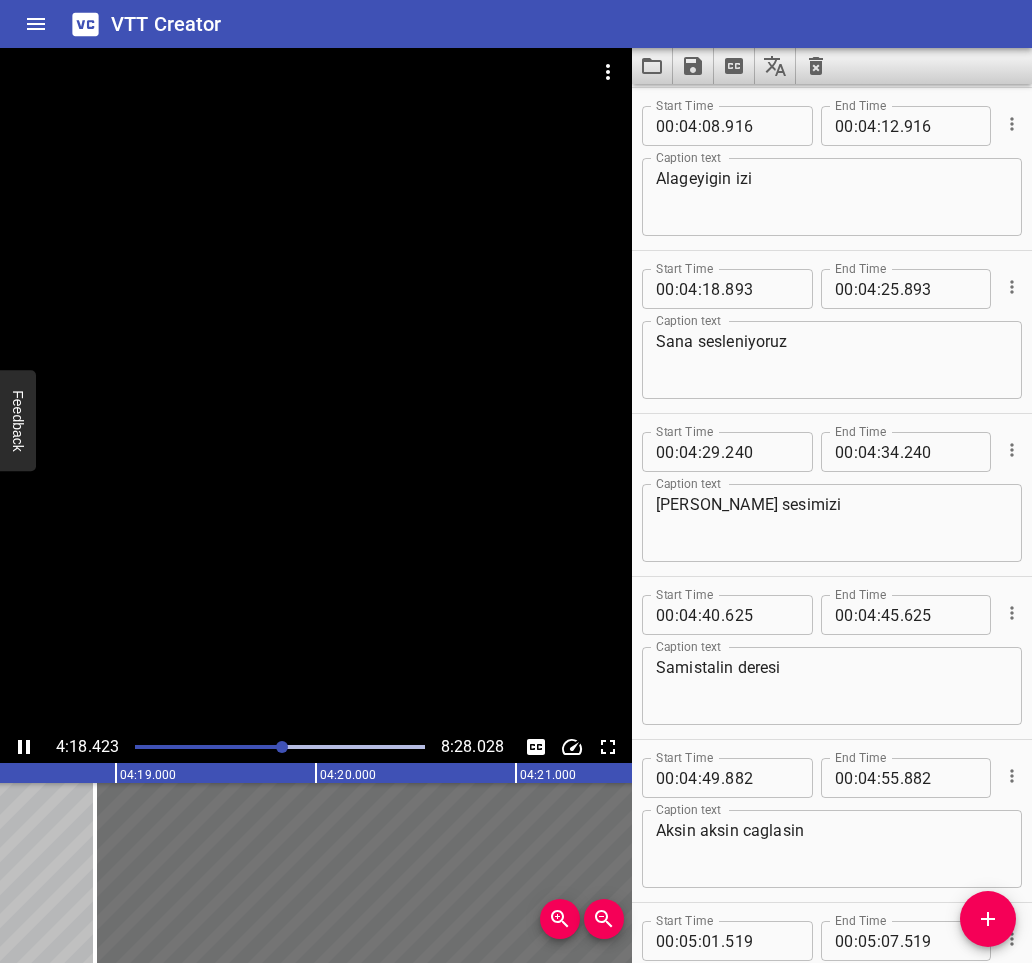 scroll, scrollTop: 0, scrollLeft: 51734, axis: horizontal 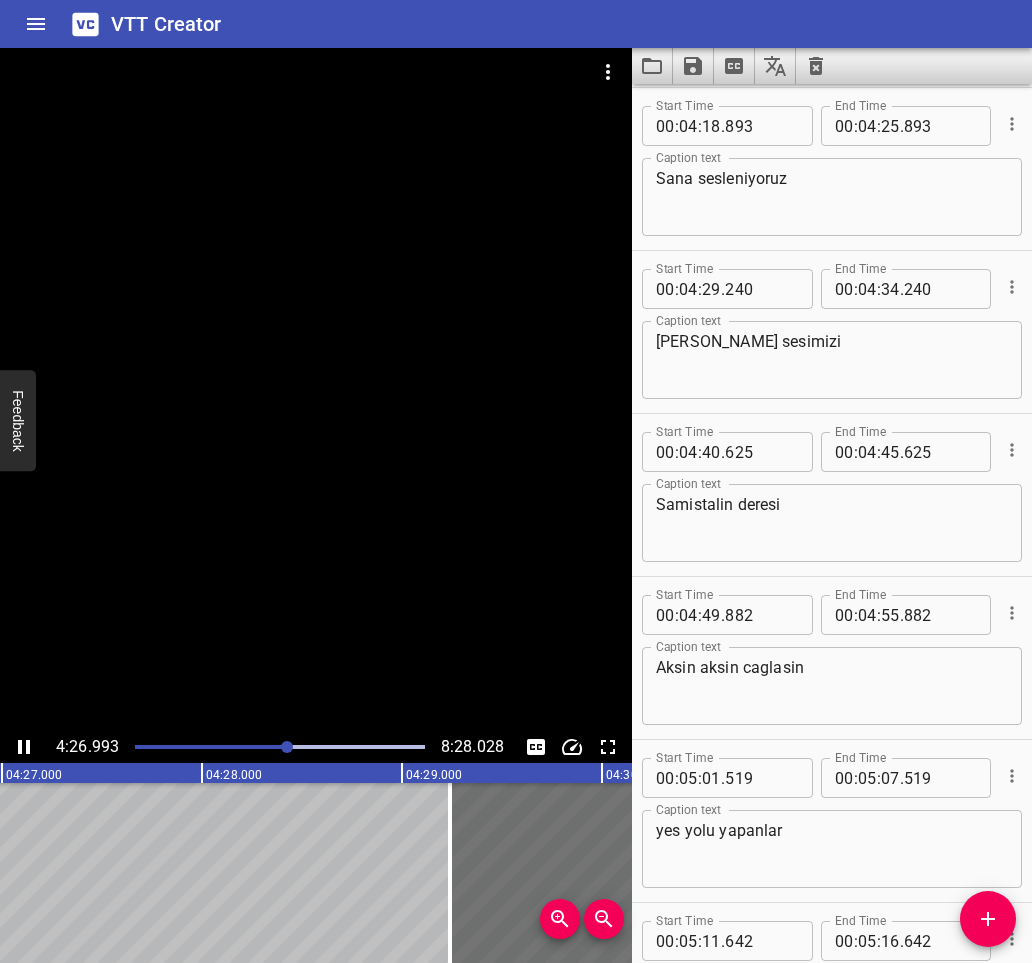 click at bounding box center [280, 747] 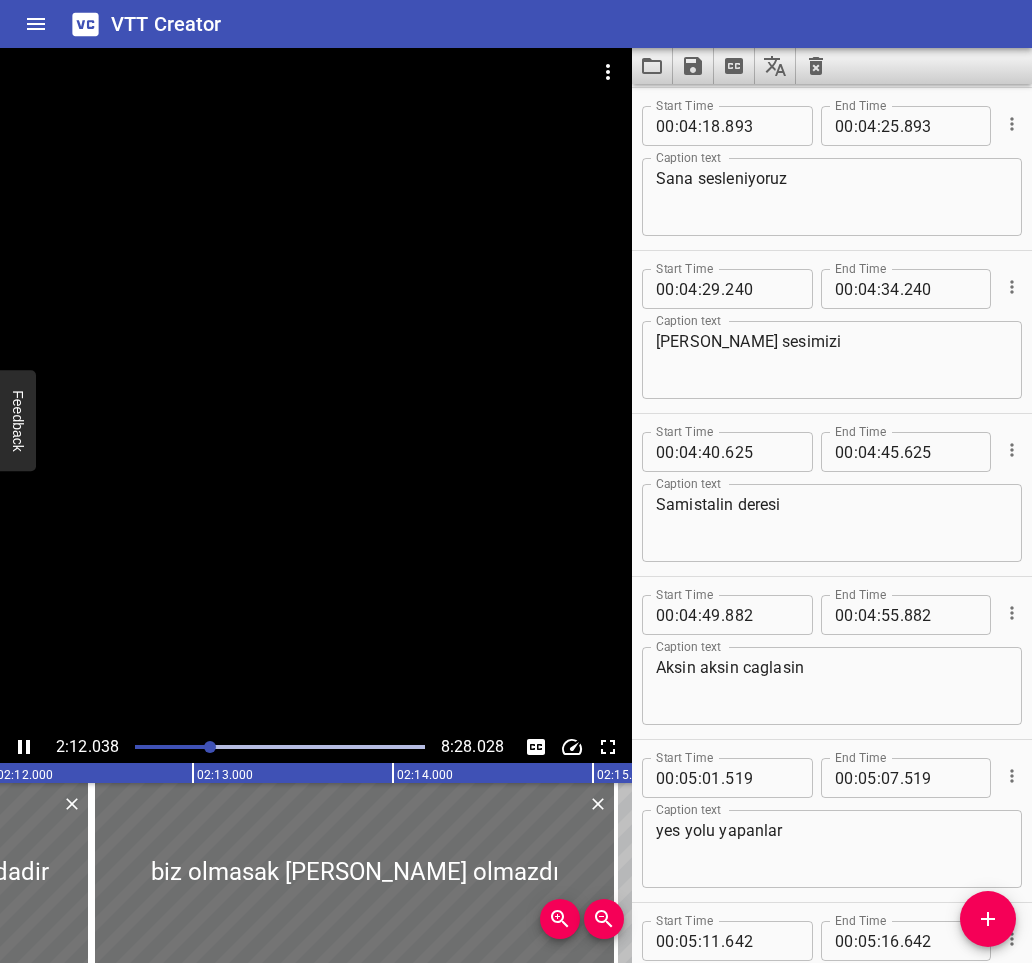 scroll, scrollTop: 0, scrollLeft: 26455, axis: horizontal 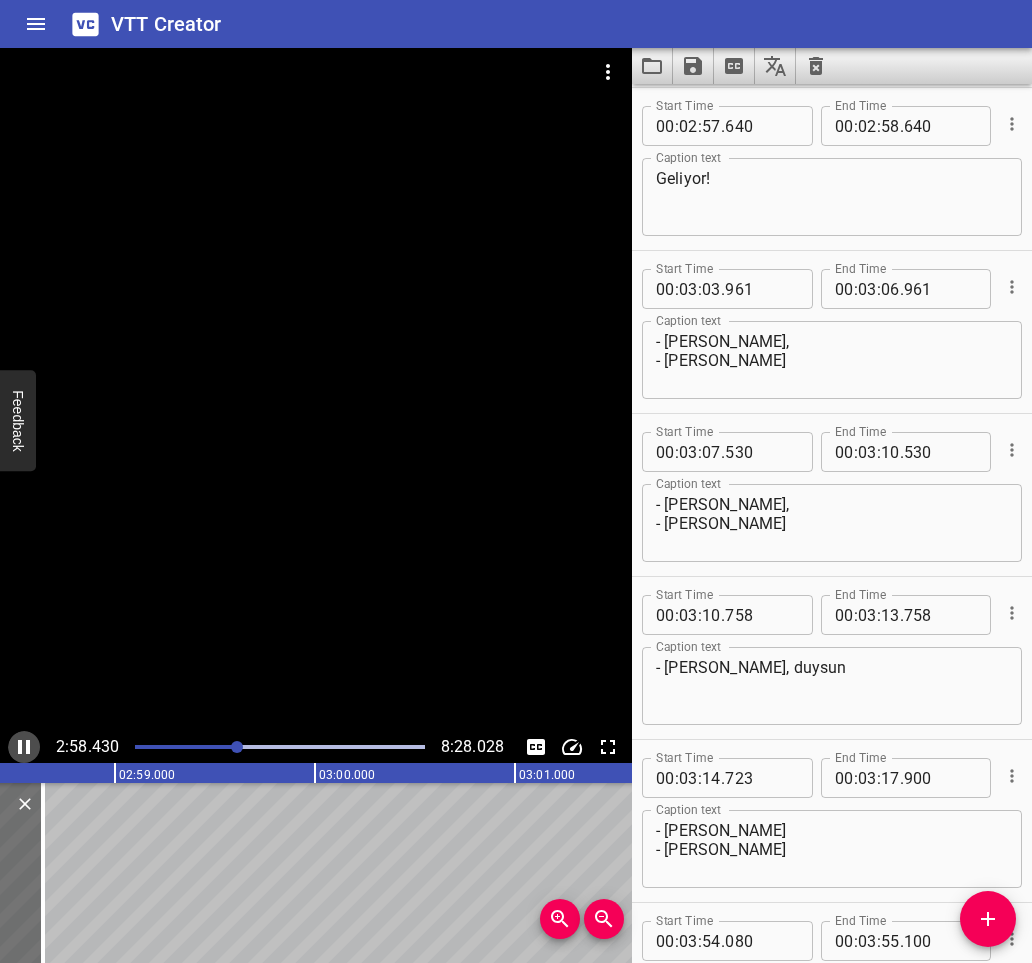 click 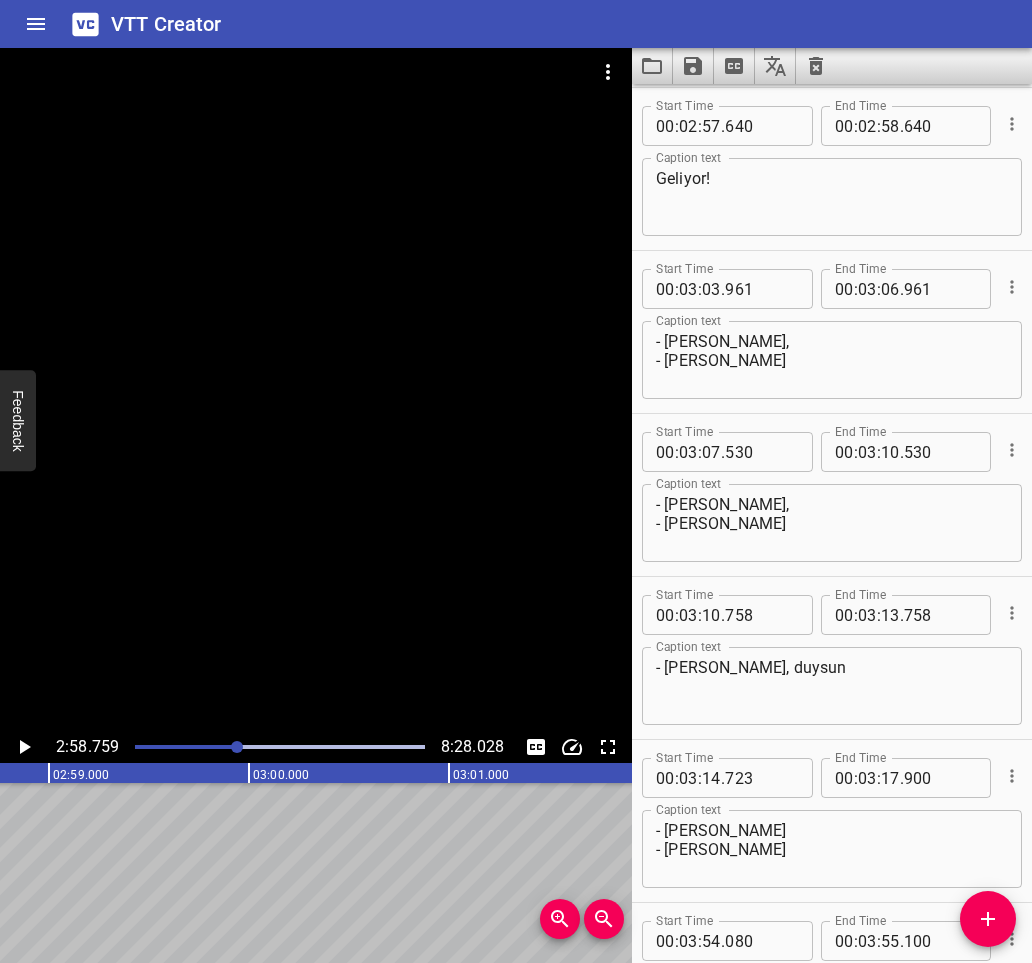 click 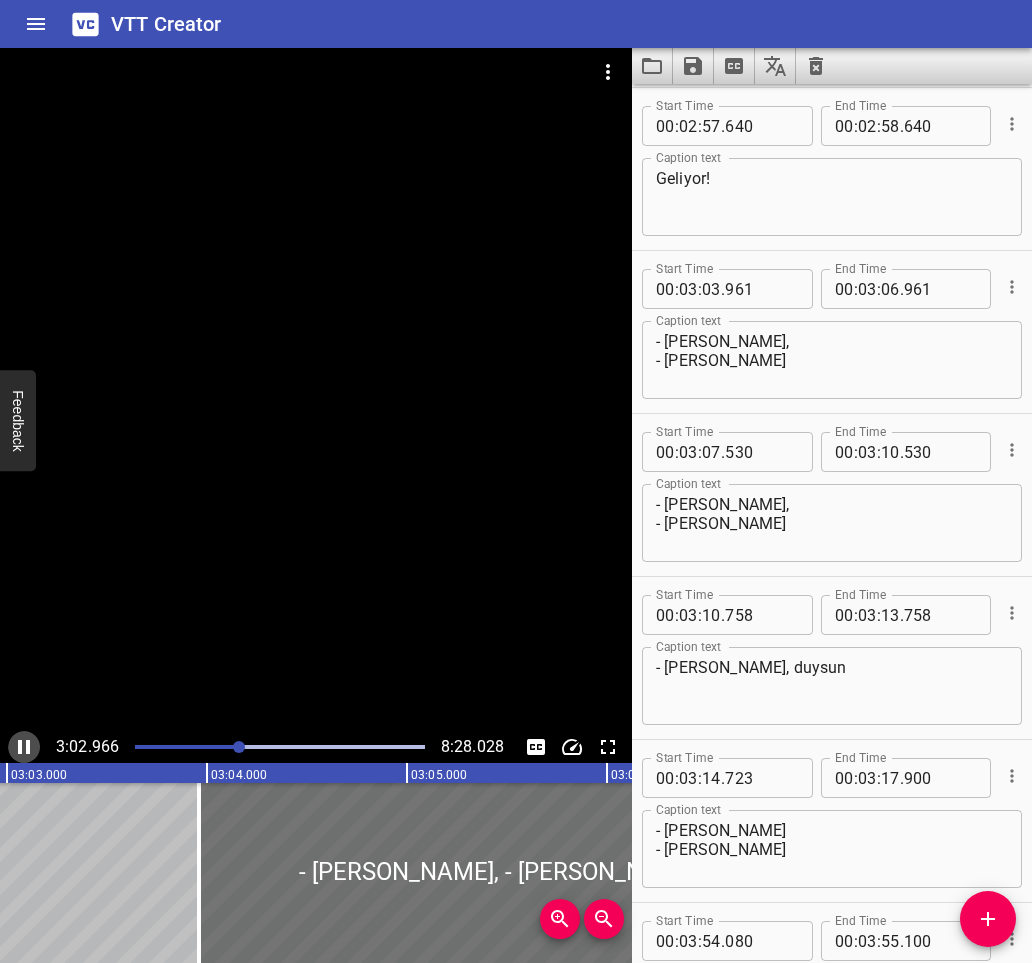 click 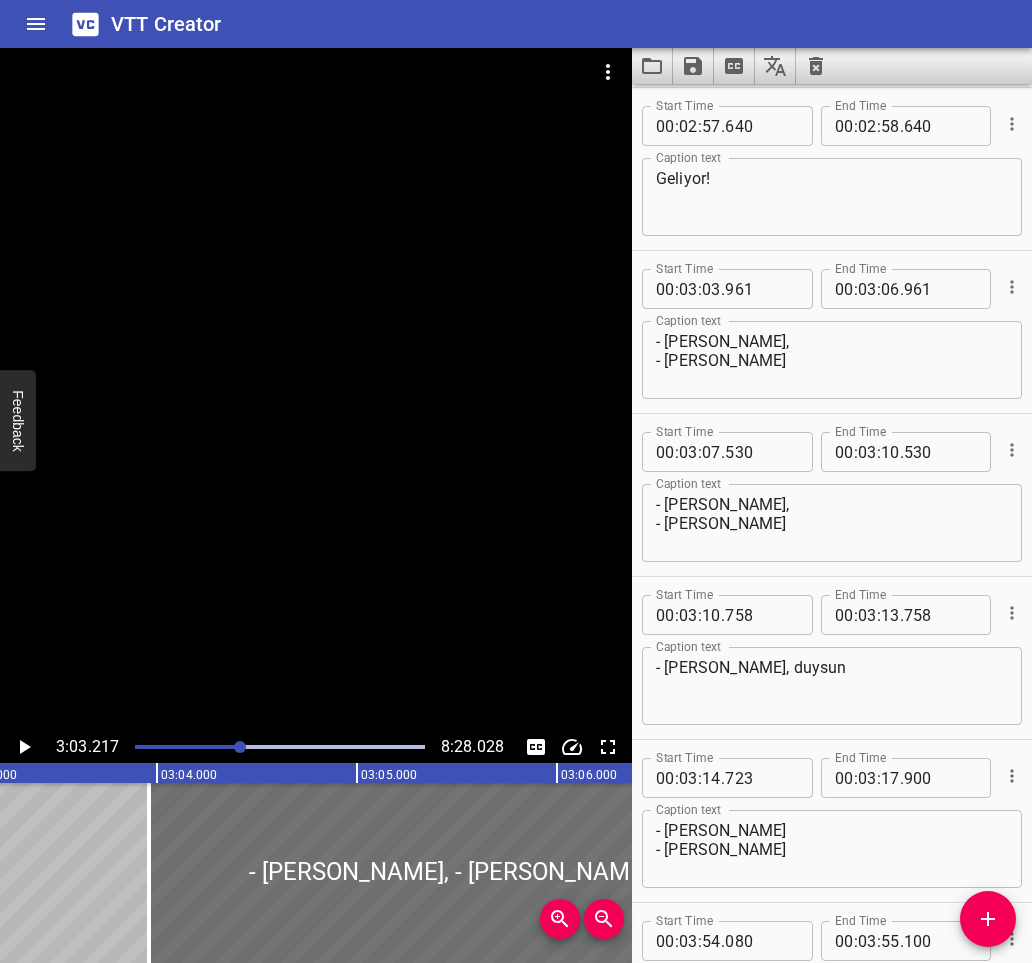 click 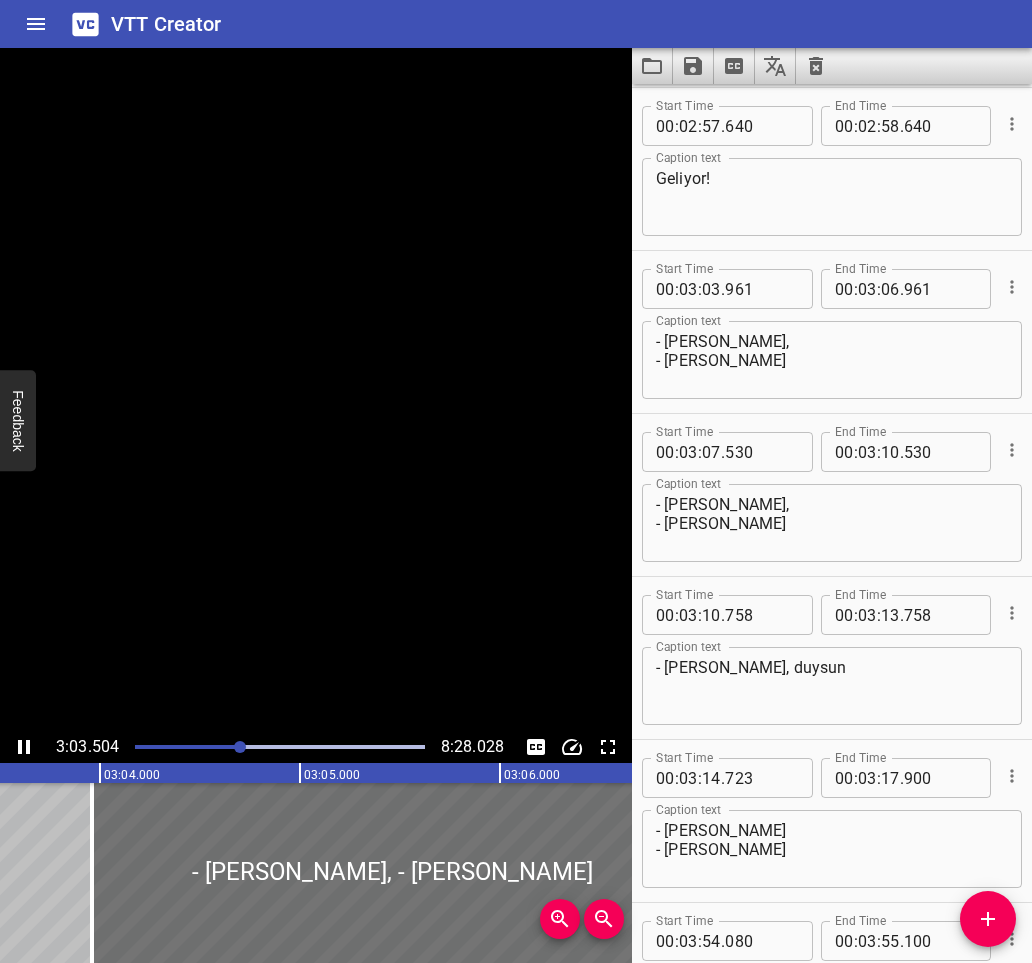 scroll, scrollTop: 0, scrollLeft: 36750, axis: horizontal 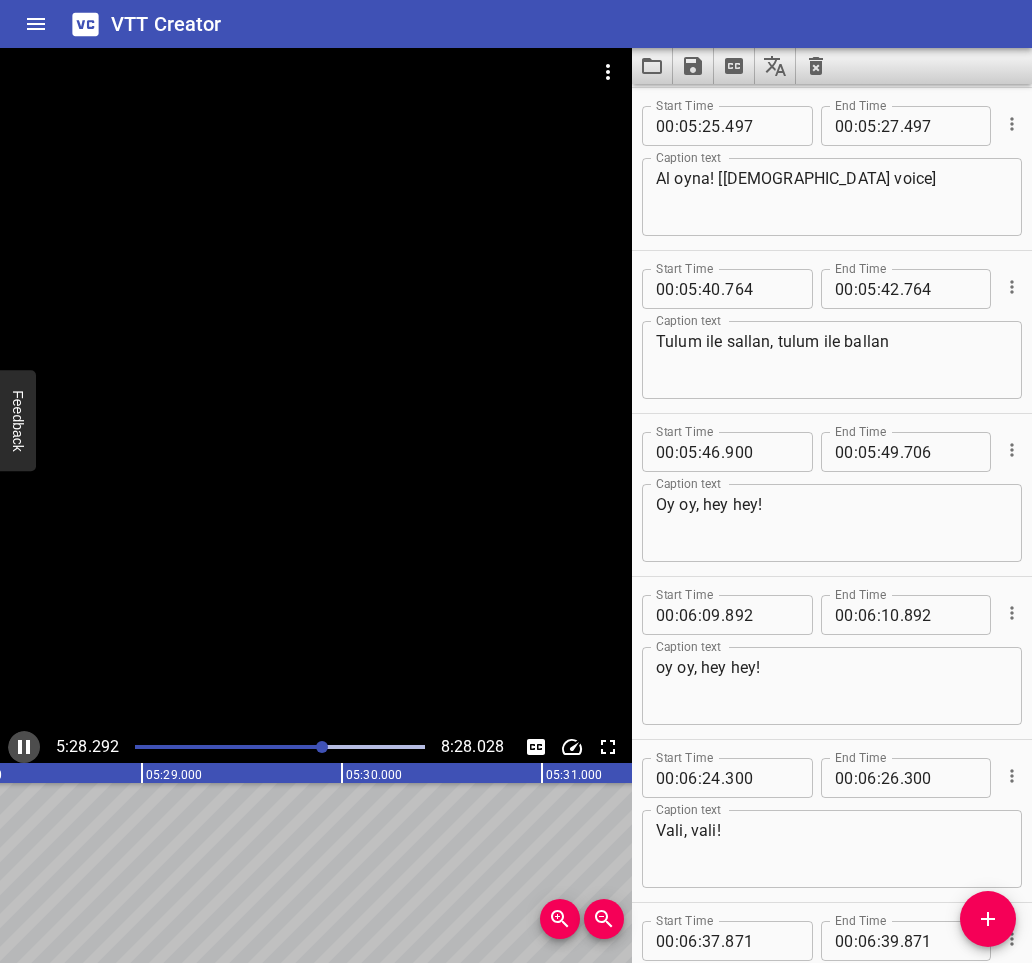 click 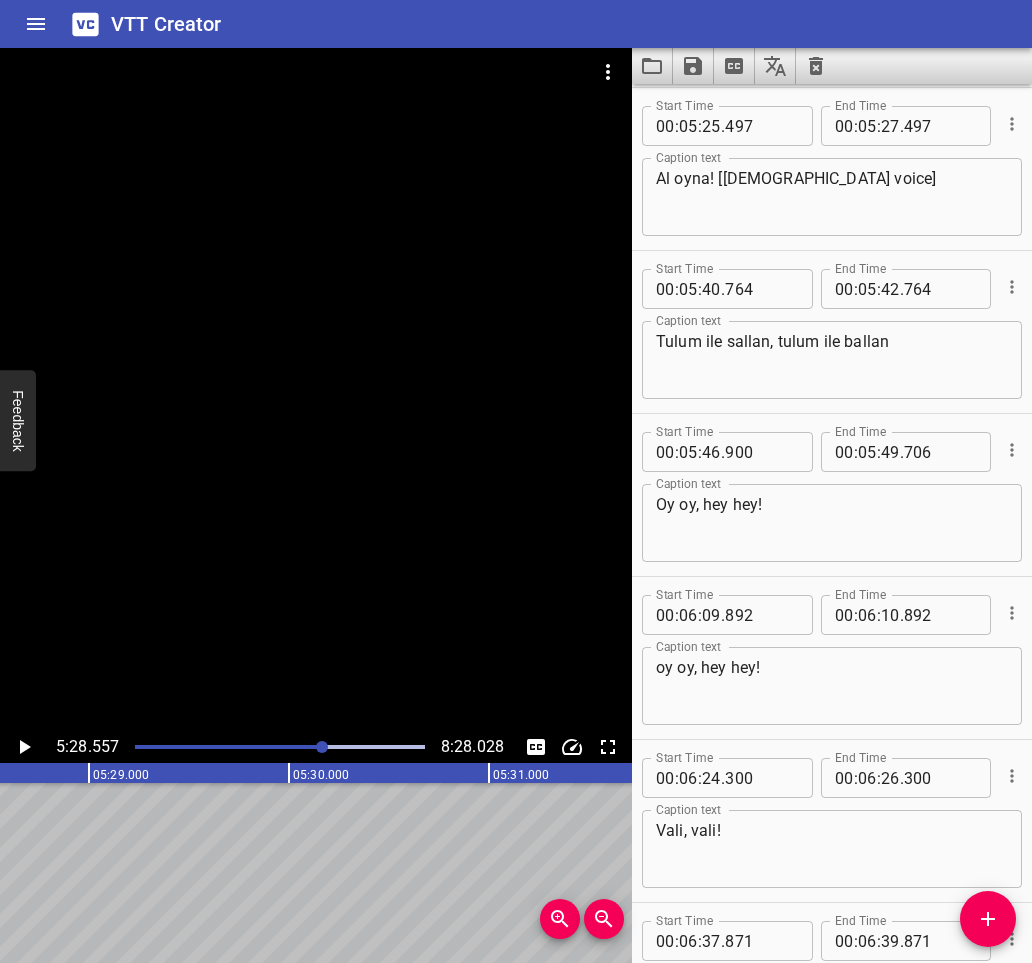 click at bounding box center [280, 747] 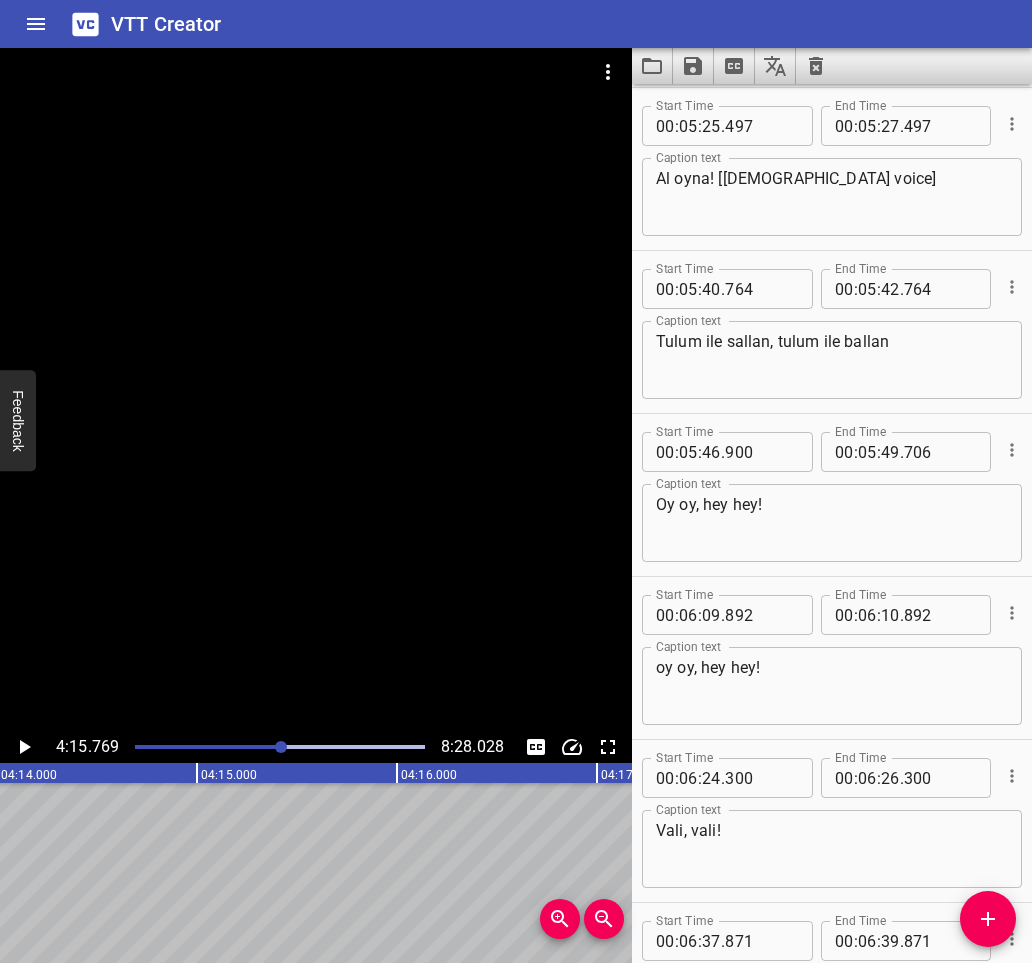 scroll, scrollTop: 0, scrollLeft: 51153, axis: horizontal 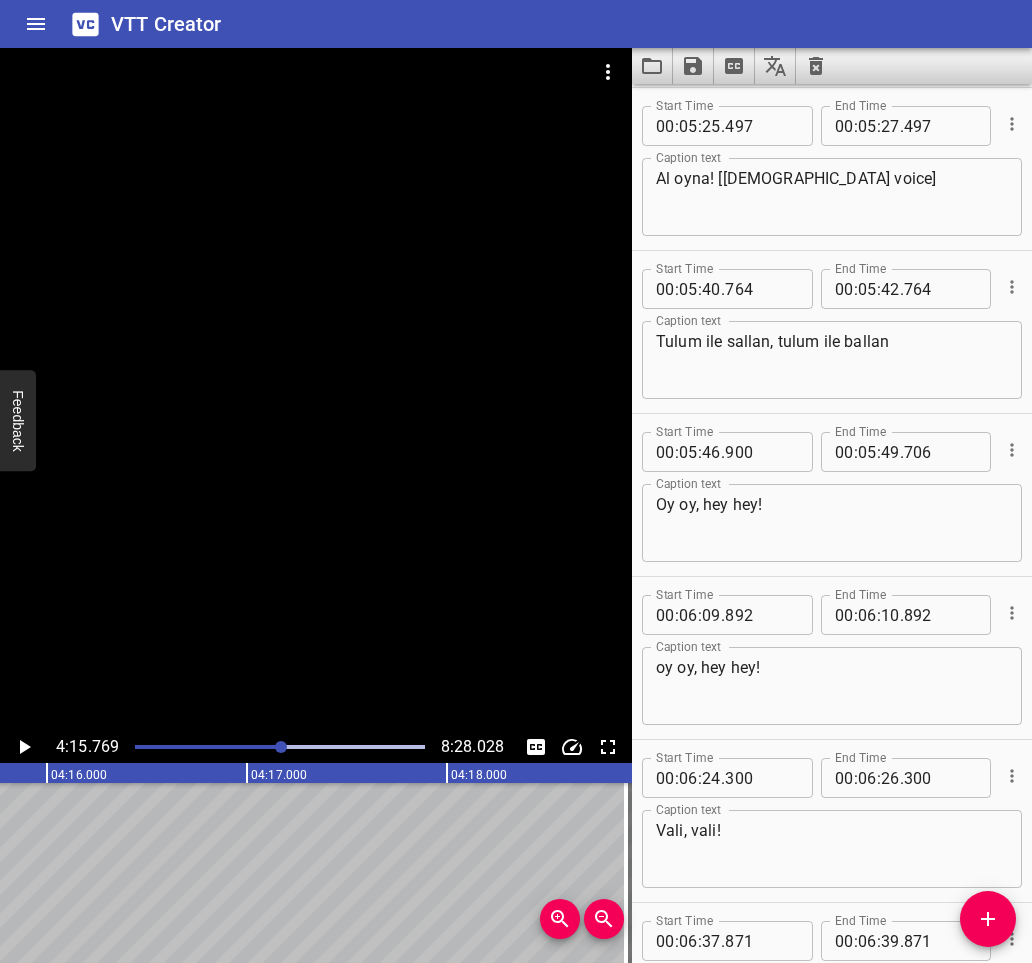 click at bounding box center [136, 747] 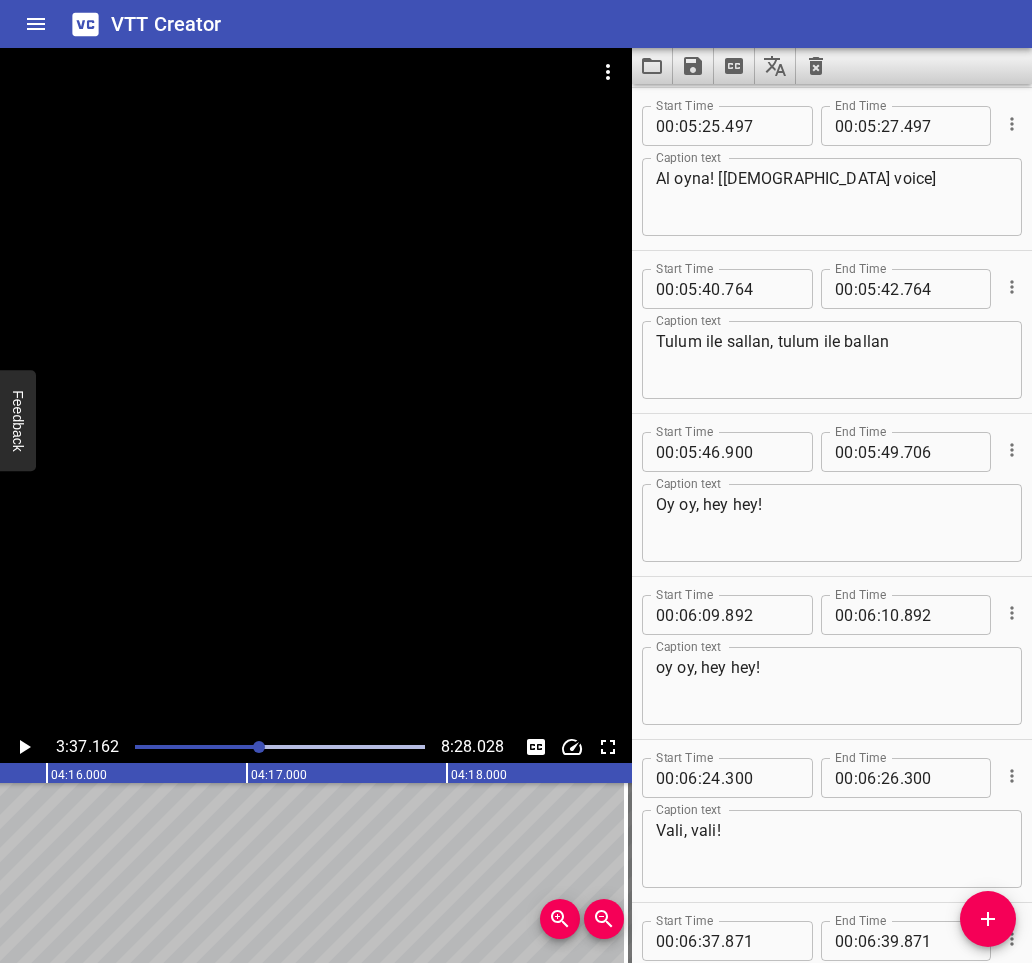 scroll, scrollTop: 4890, scrollLeft: 0, axis: vertical 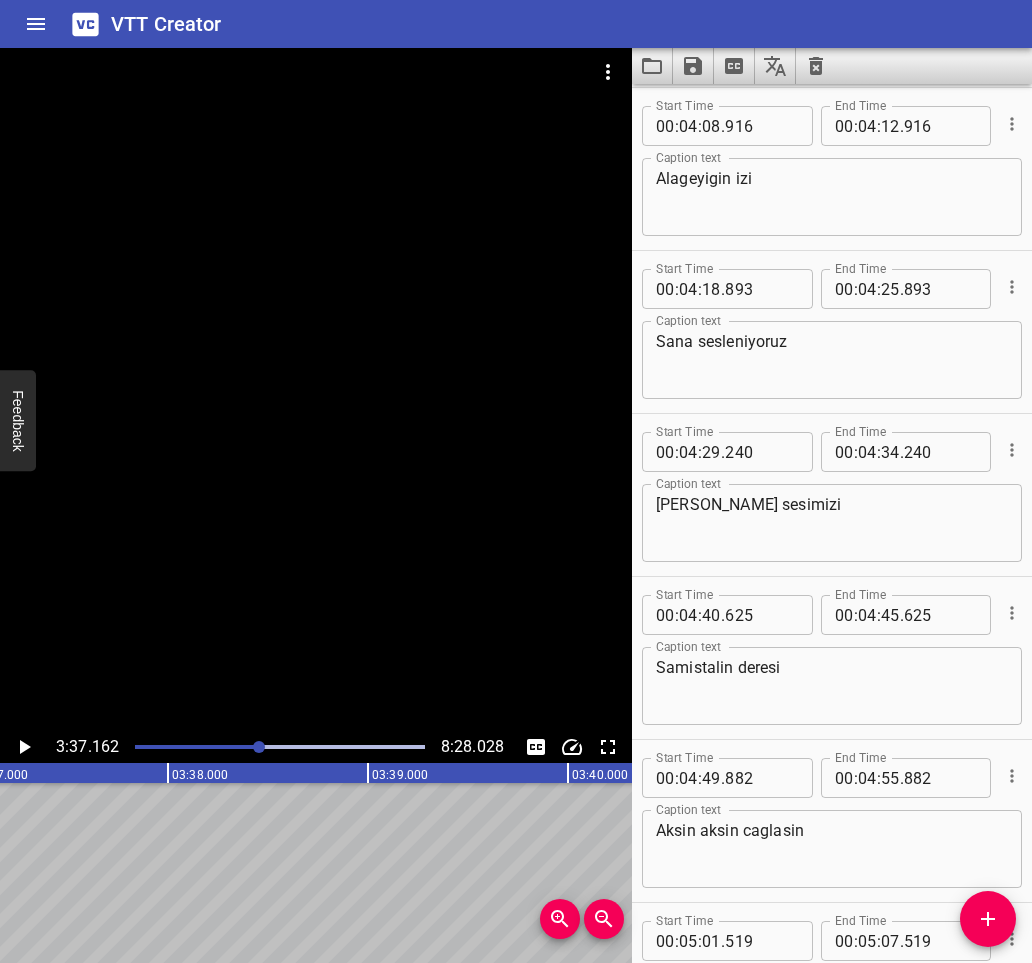 click at bounding box center [114, 747] 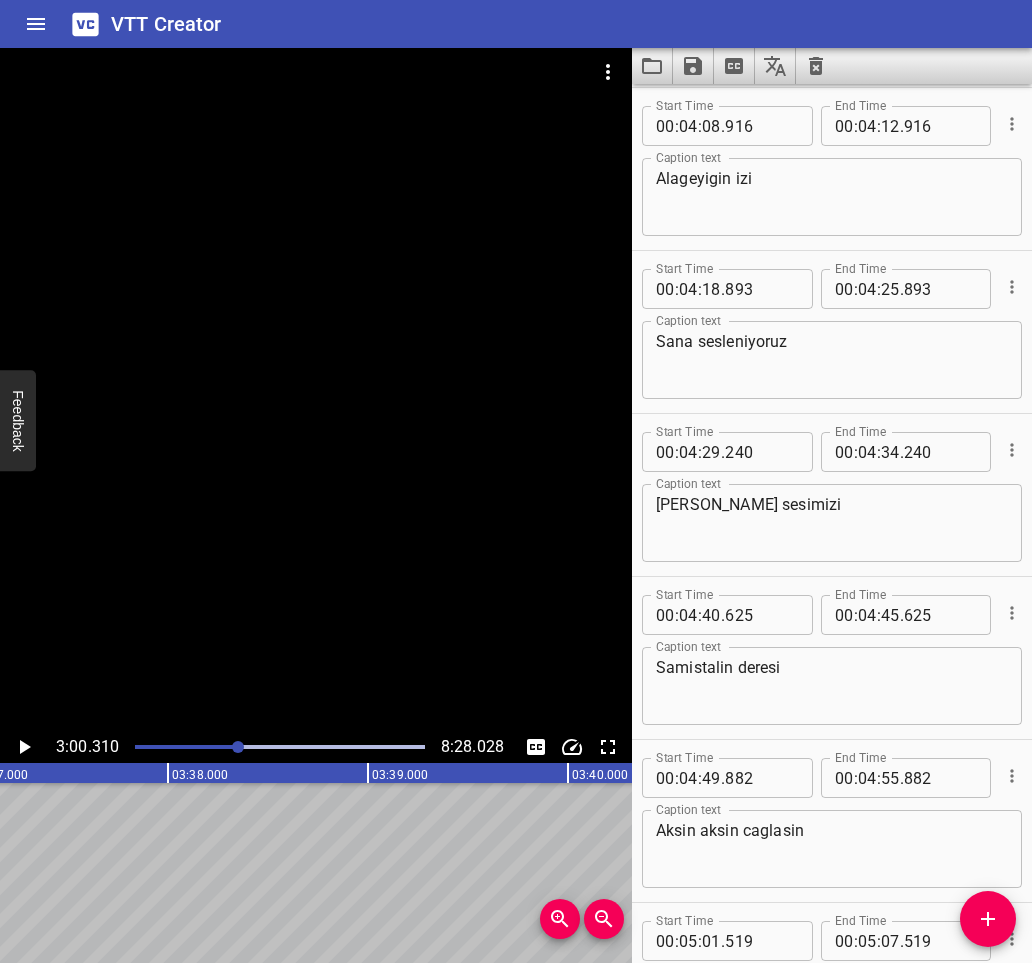 scroll, scrollTop: 4327, scrollLeft: 0, axis: vertical 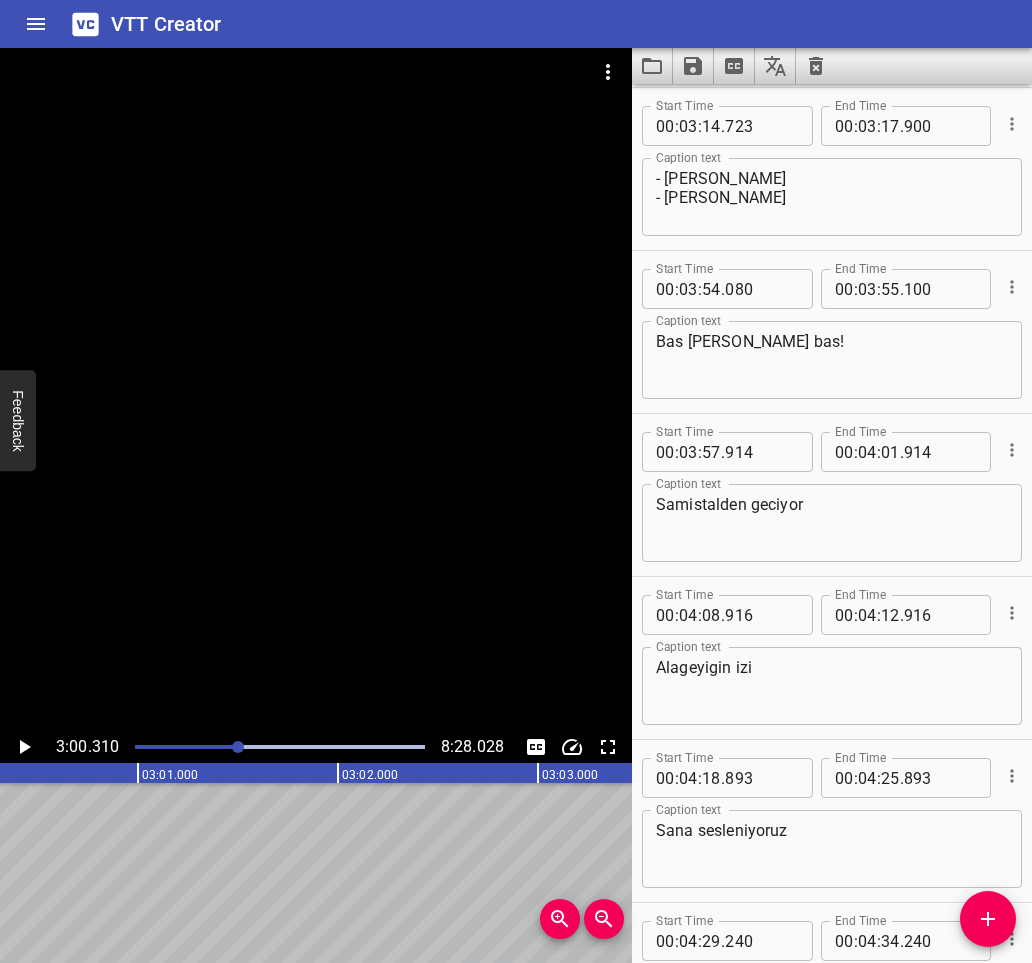 click at bounding box center [93, 747] 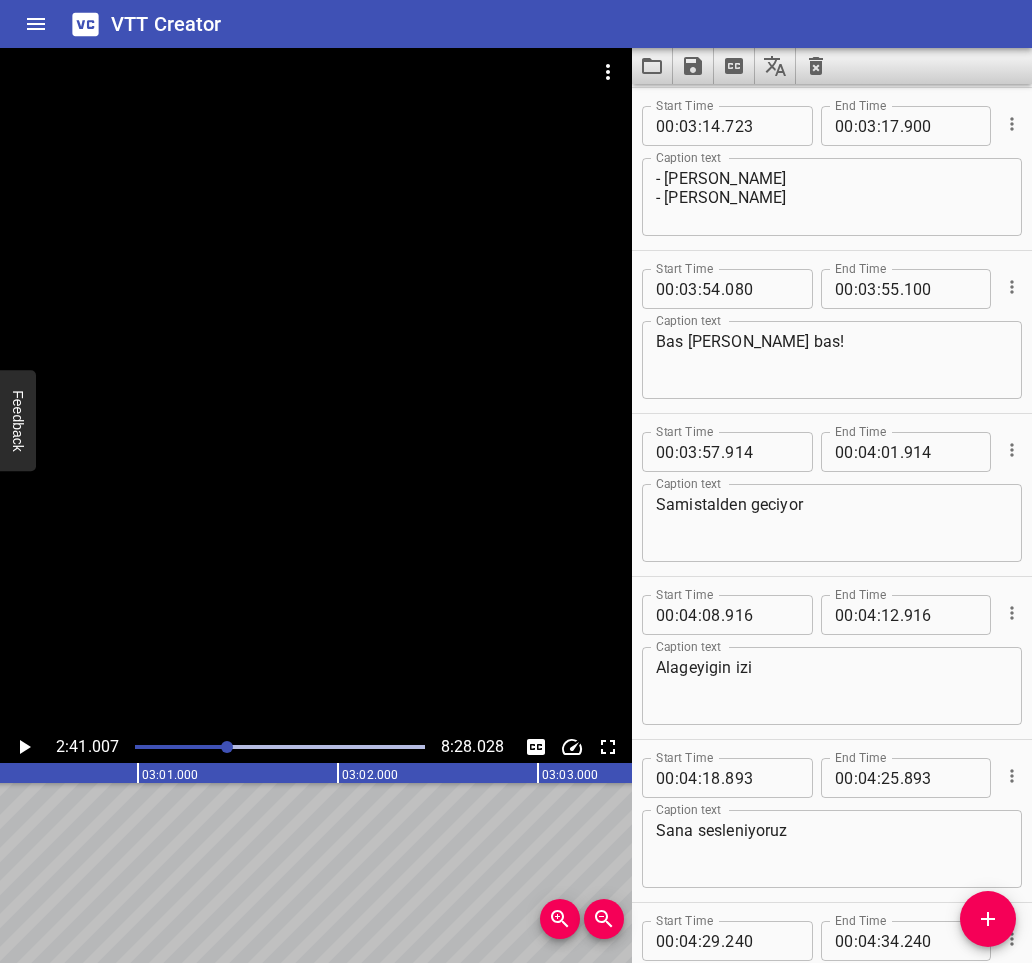 scroll, scrollTop: 3719, scrollLeft: 0, axis: vertical 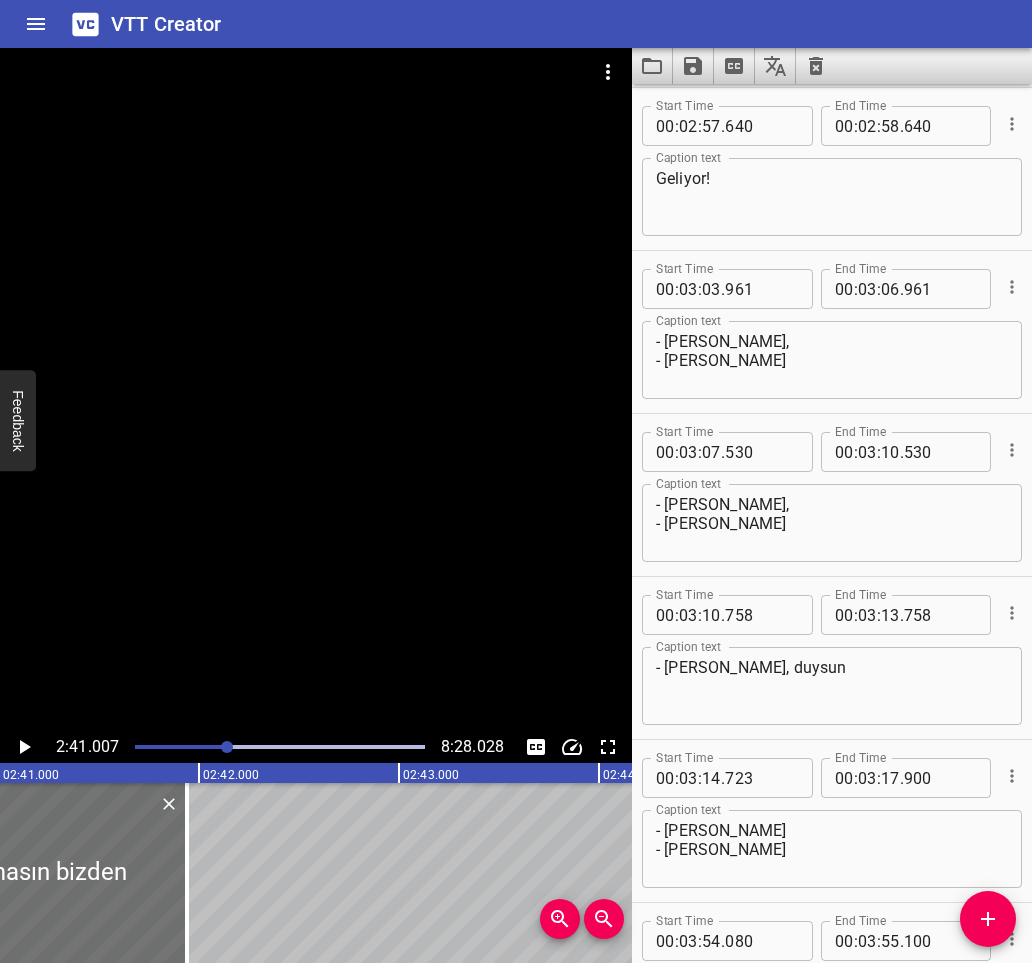 click 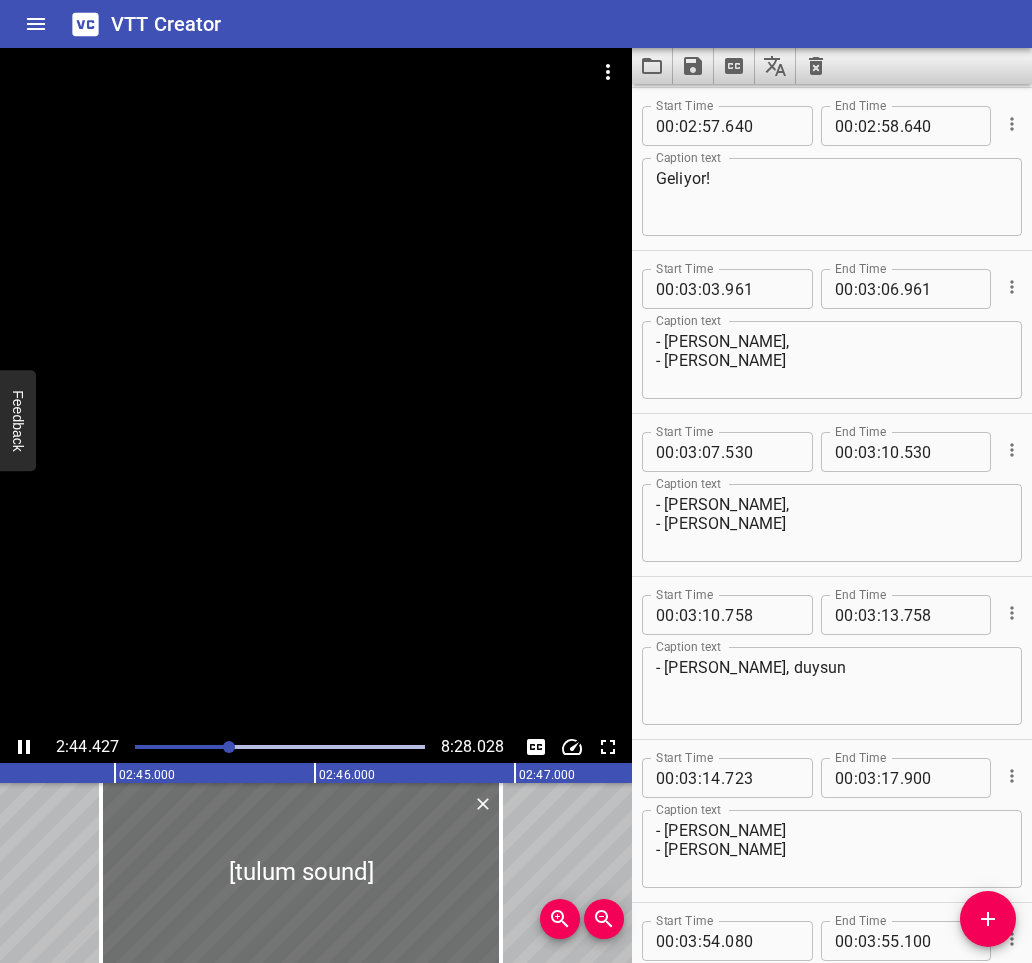 scroll, scrollTop: 0, scrollLeft: 32935, axis: horizontal 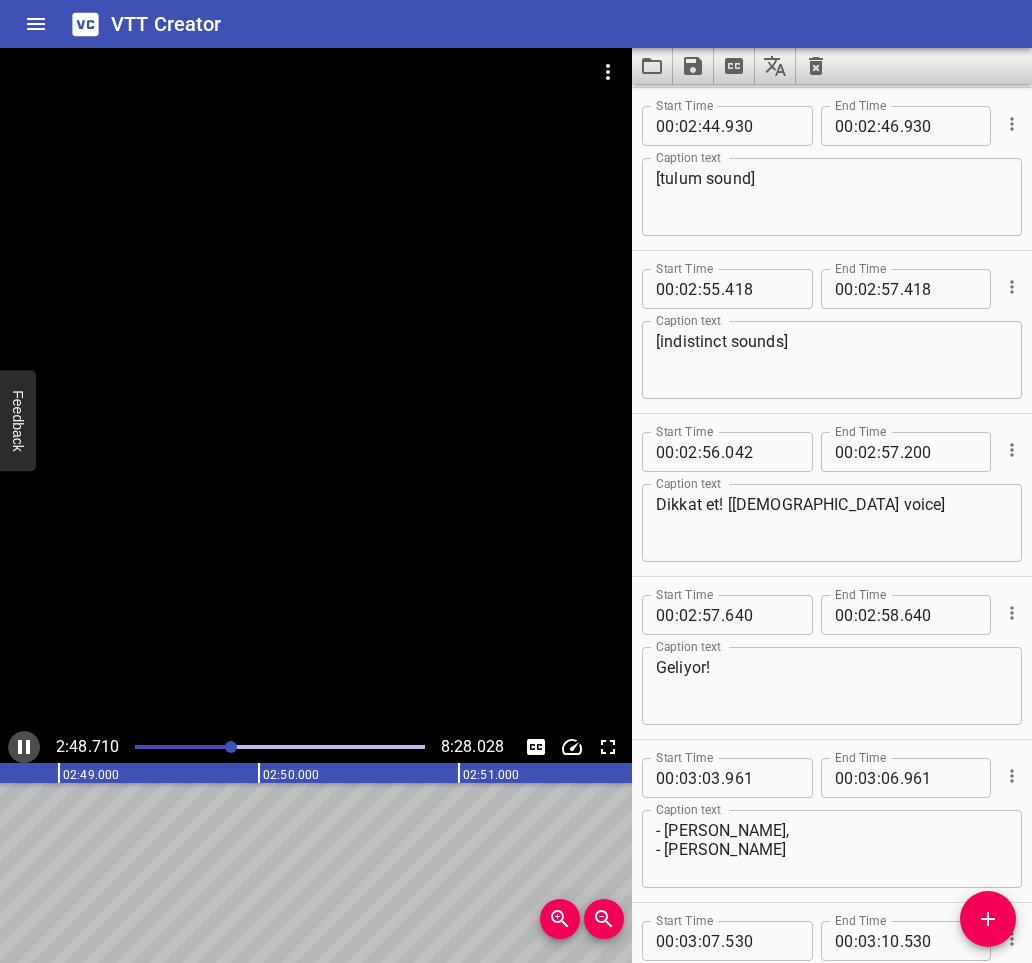 click 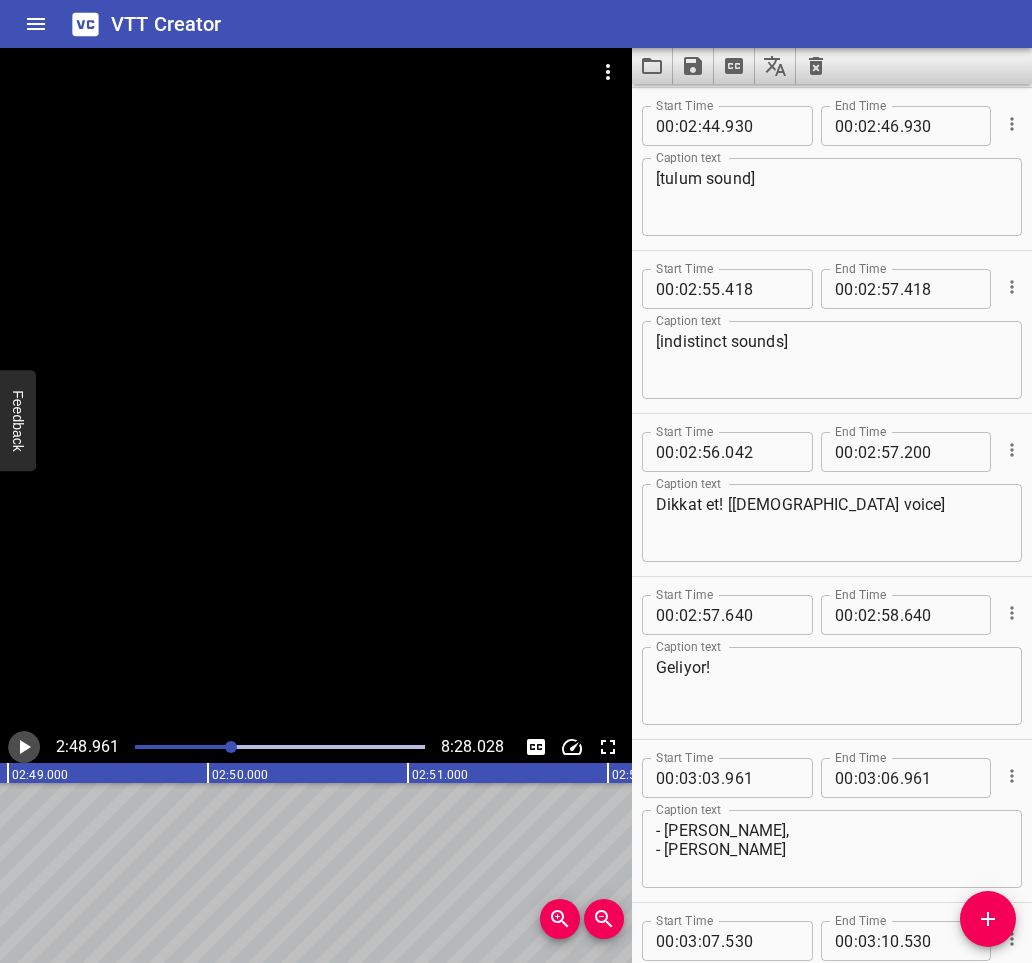 click 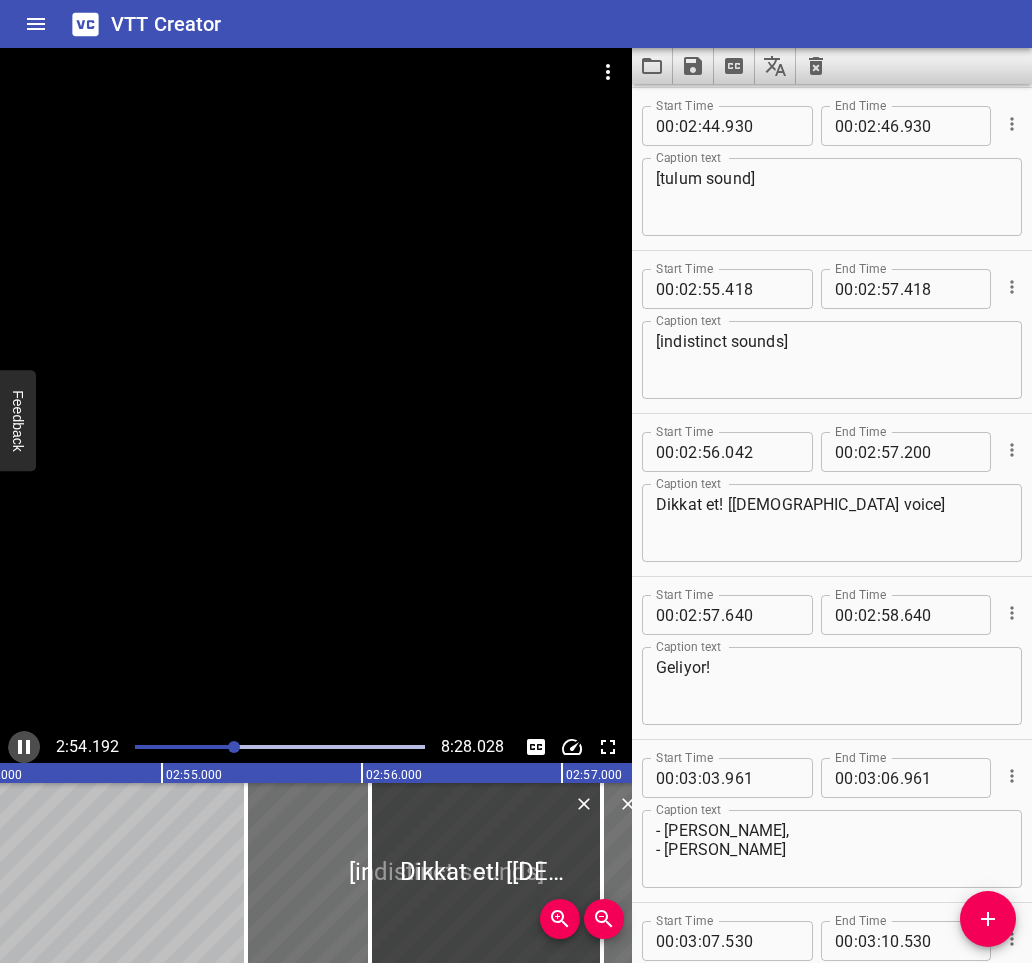 click 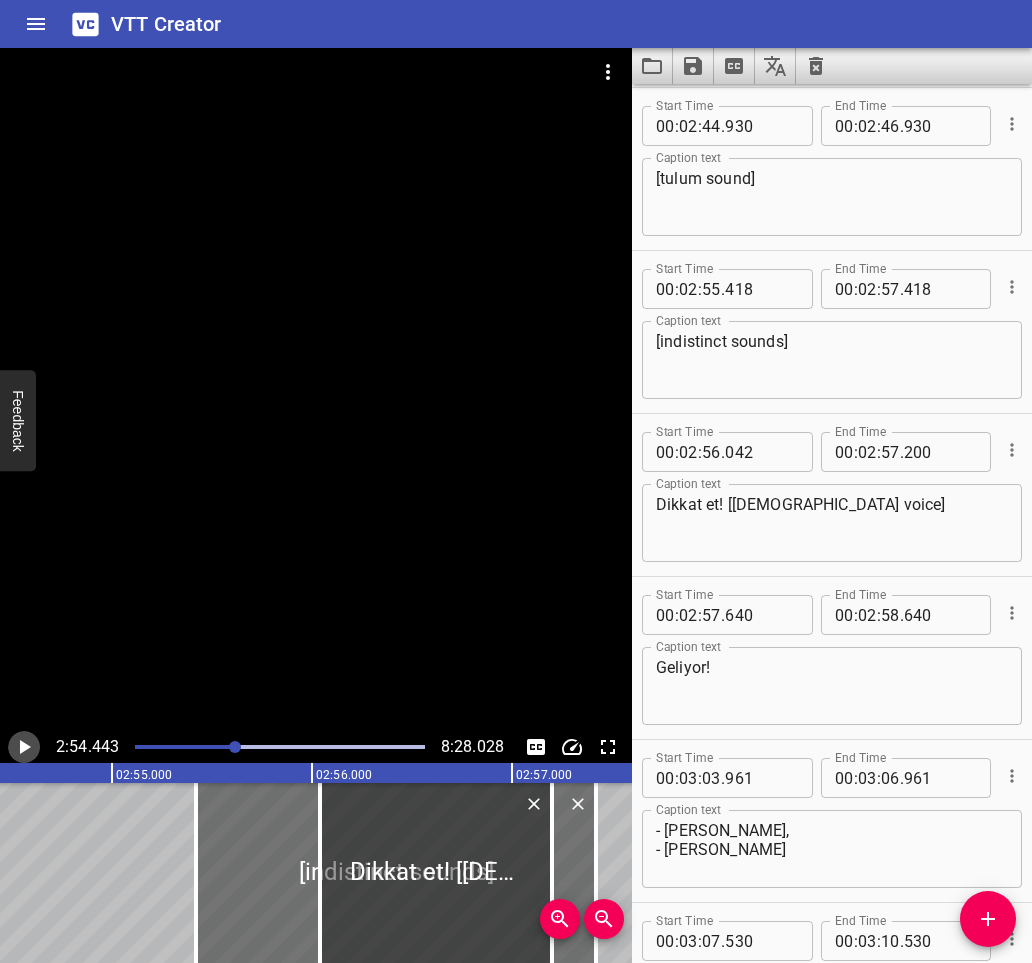 click 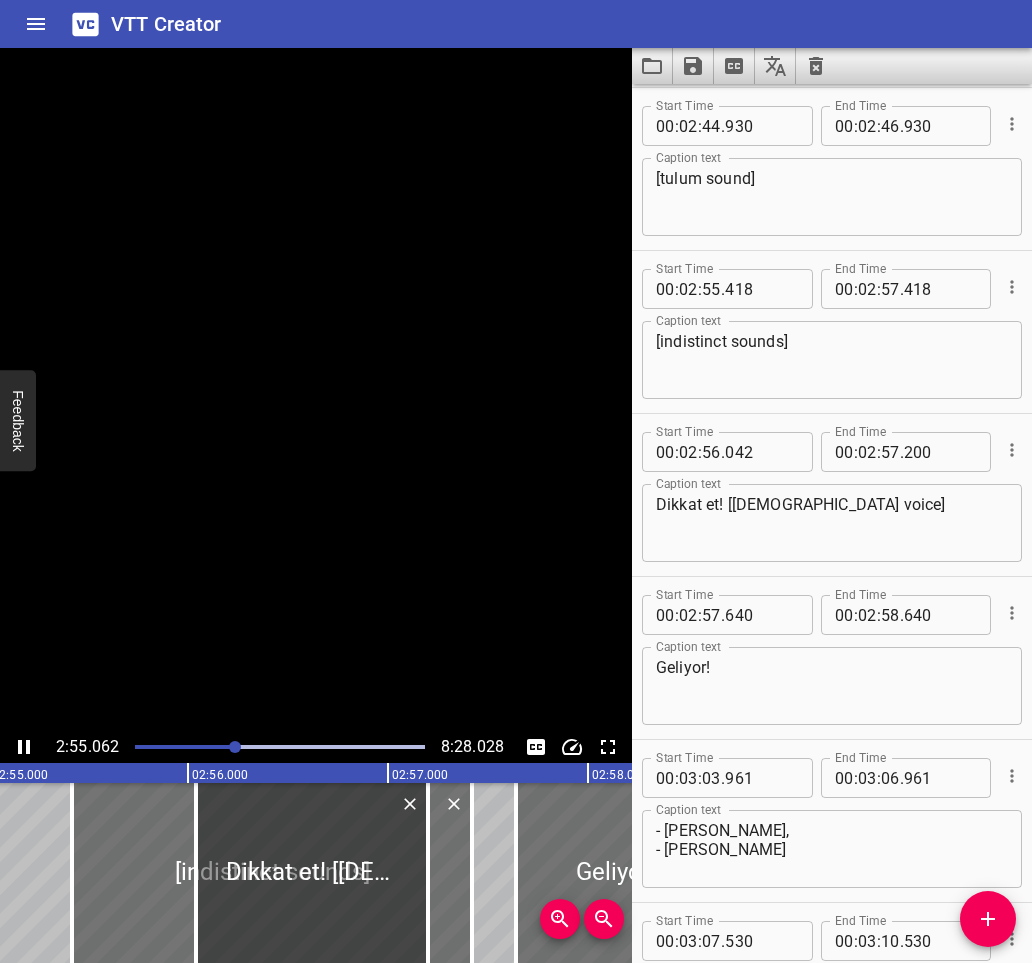 scroll, scrollTop: 0, scrollLeft: 35062, axis: horizontal 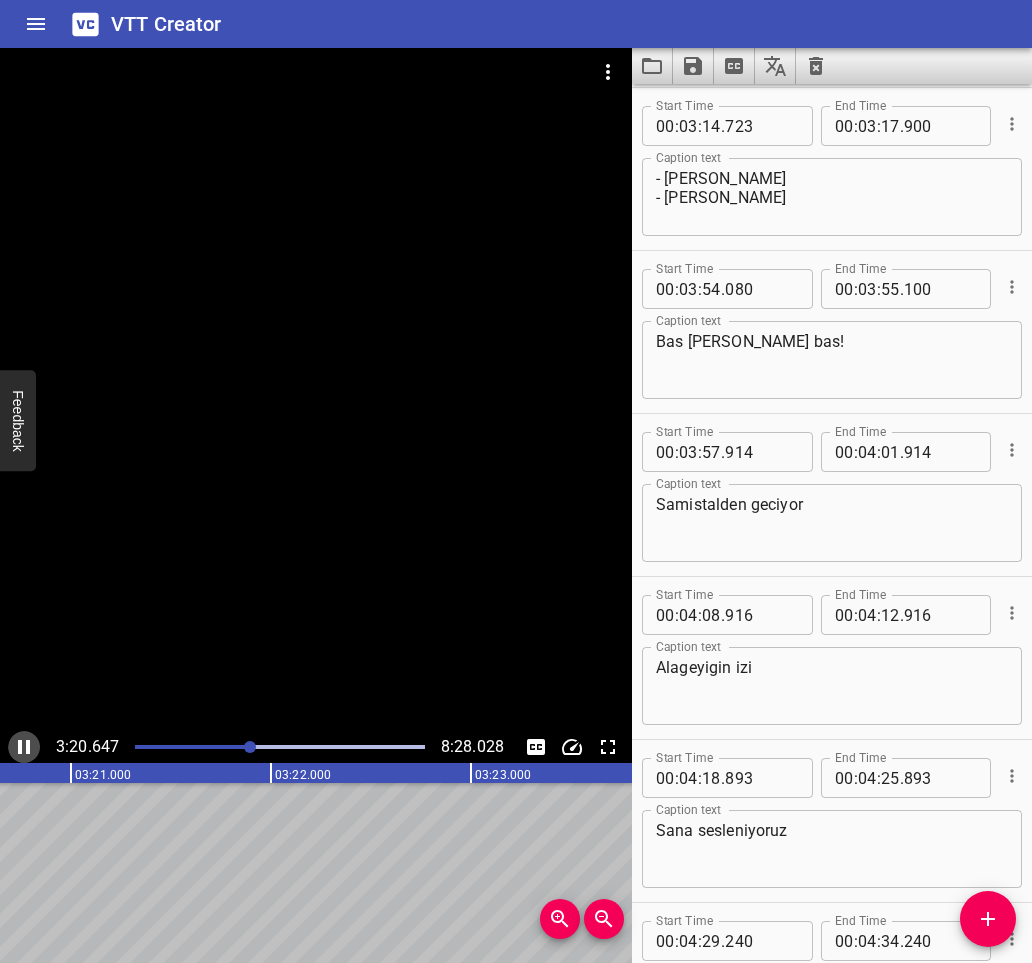 click 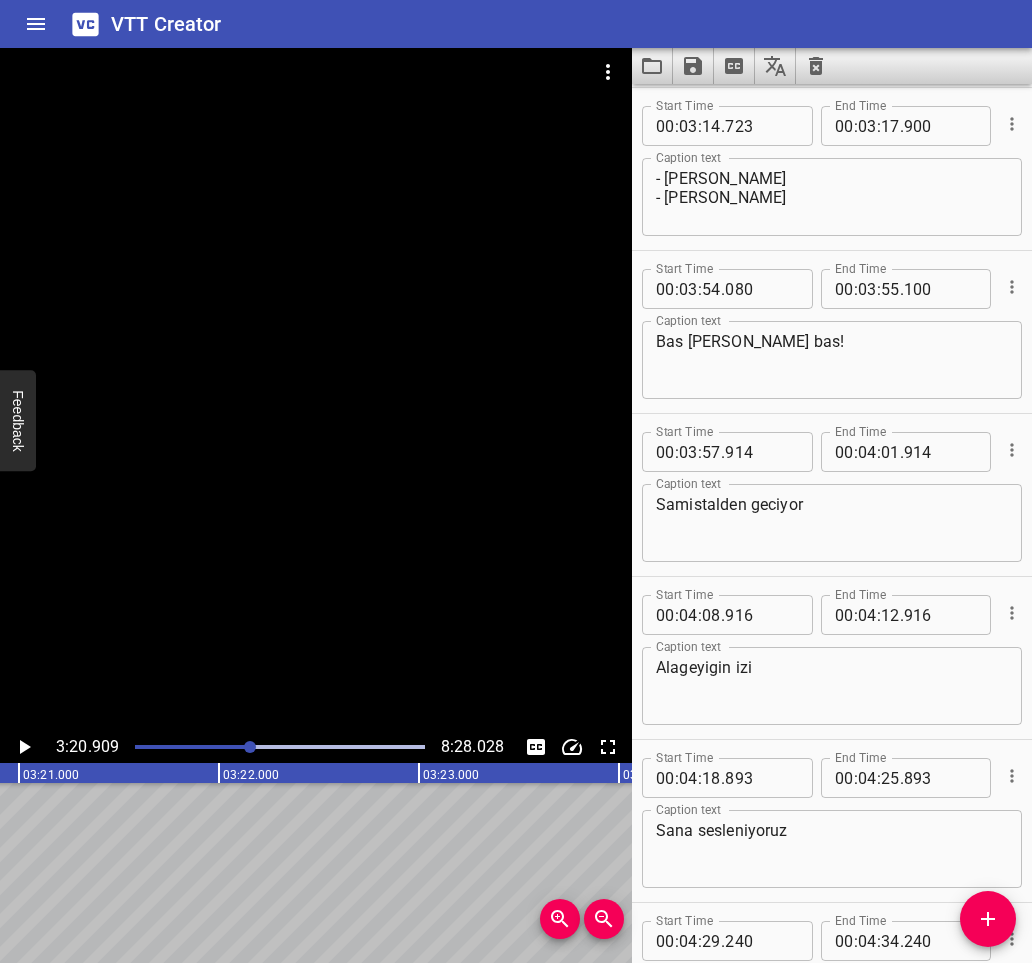 click at bounding box center (280, 747) 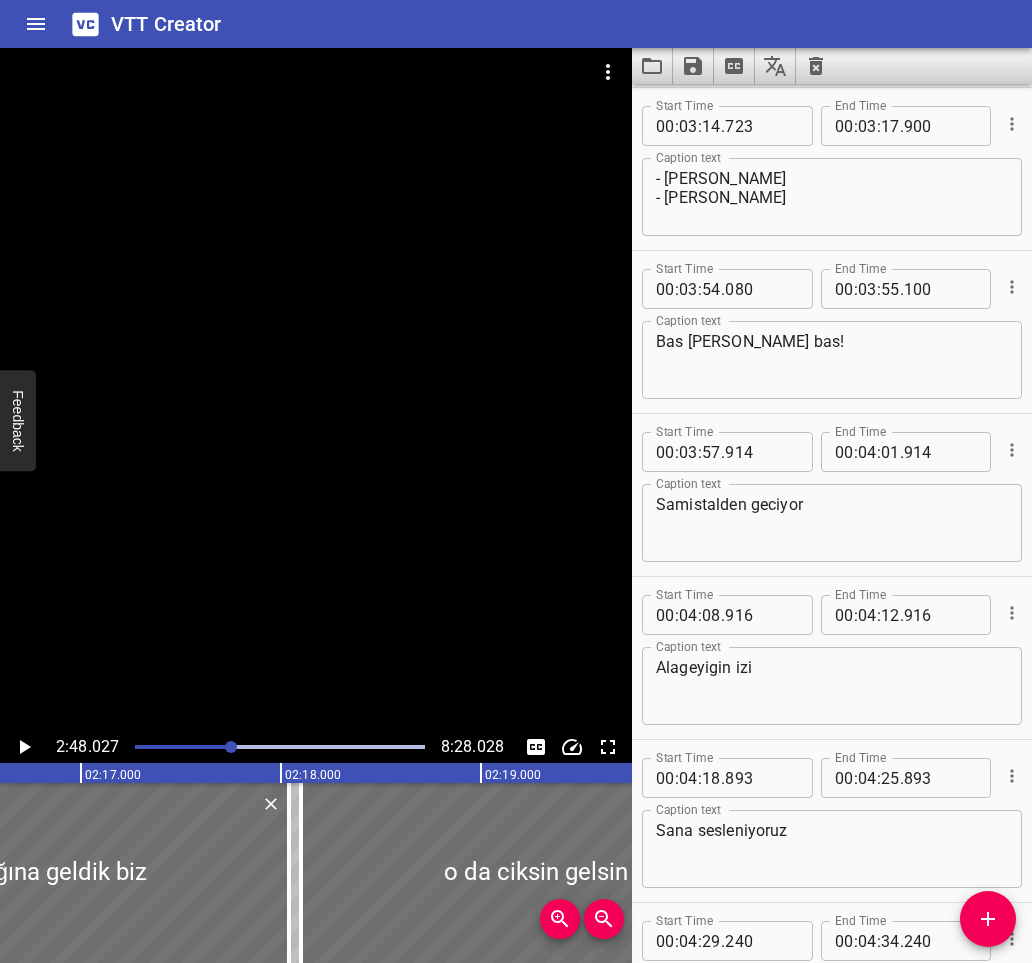 scroll, scrollTop: 0, scrollLeft: 33605, axis: horizontal 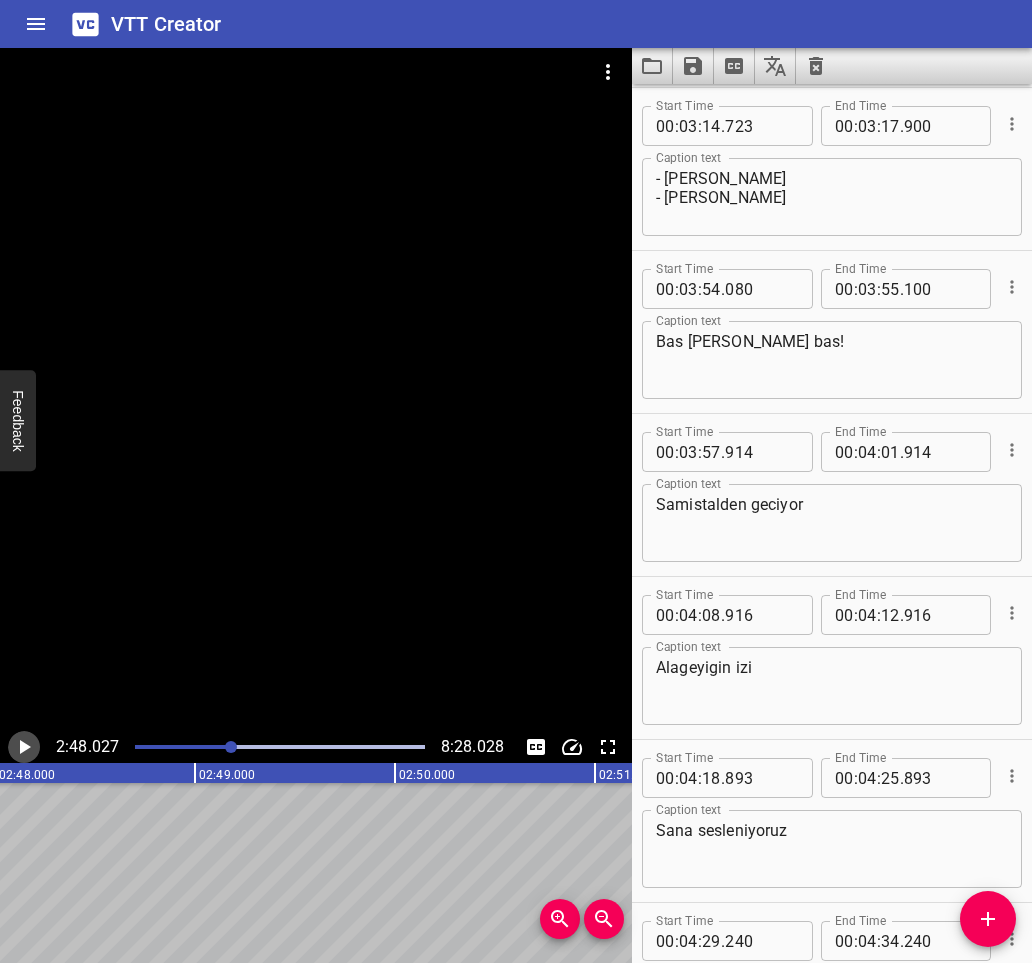 click 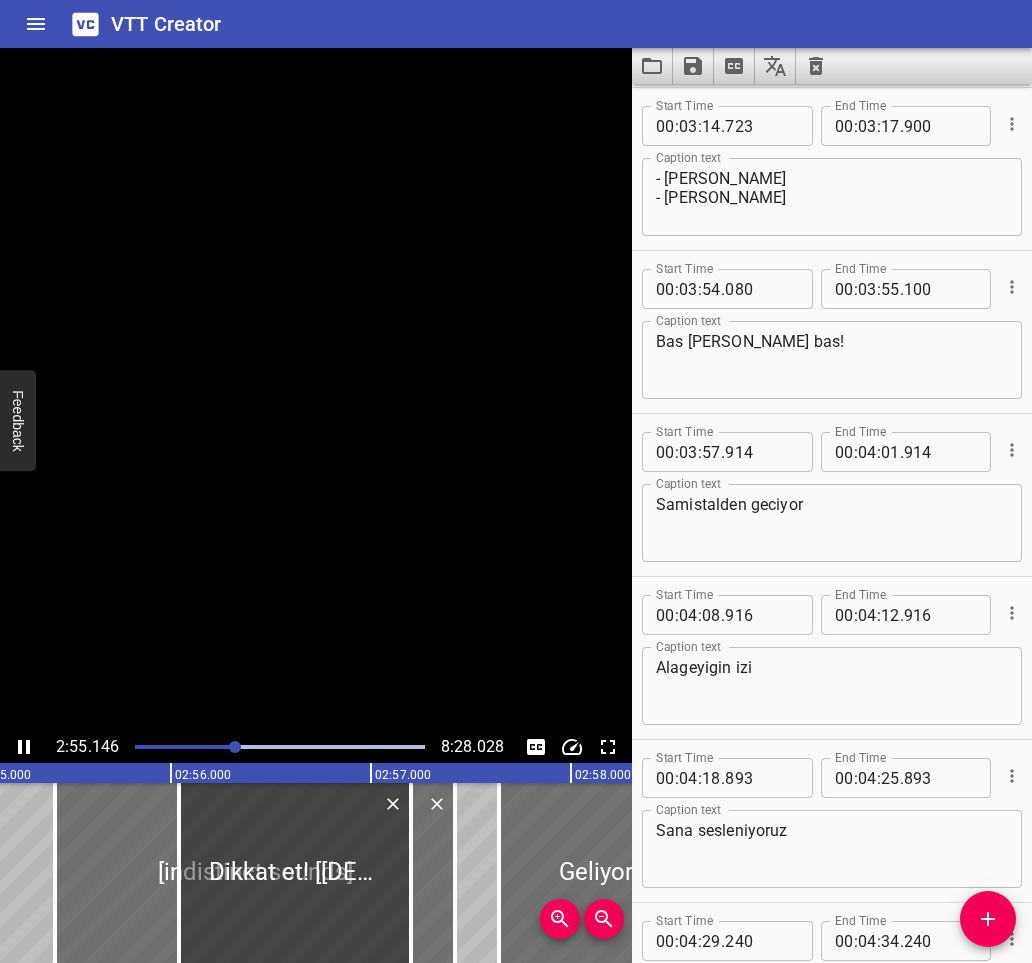 scroll, scrollTop: 0, scrollLeft: 35079, axis: horizontal 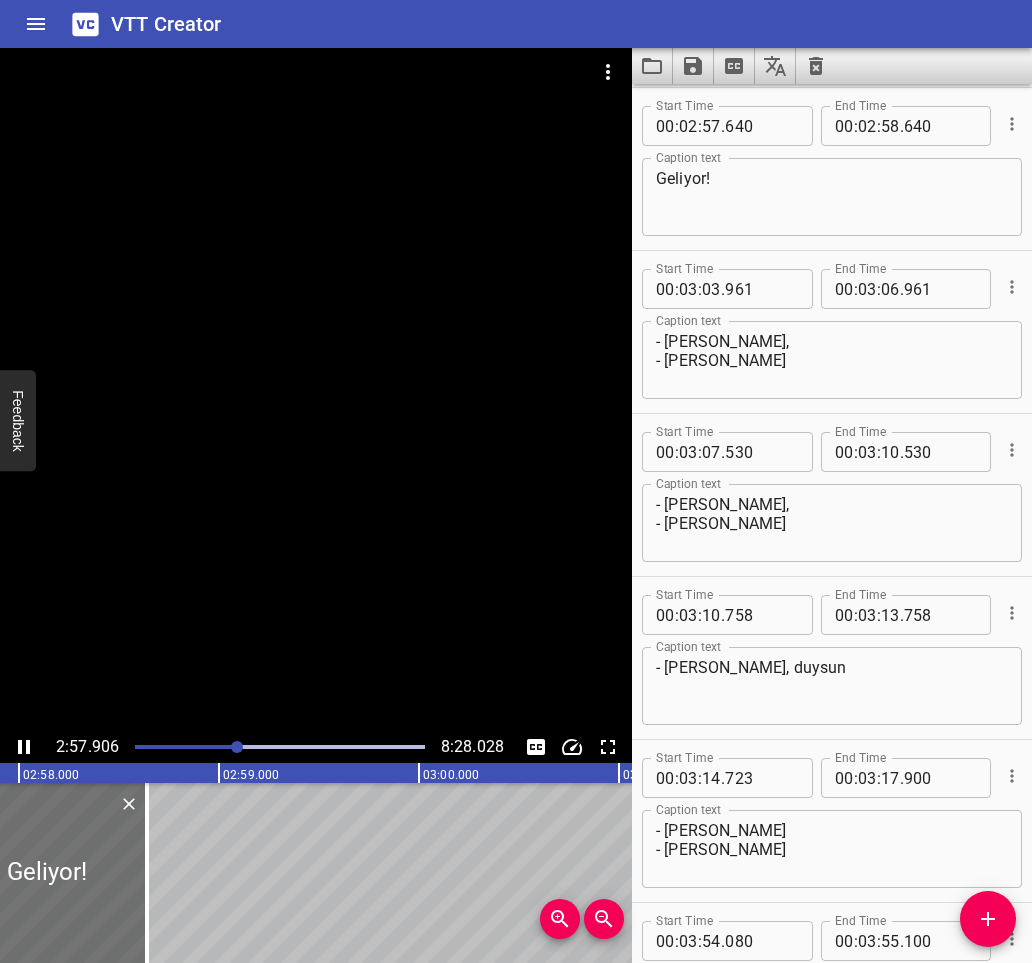 click 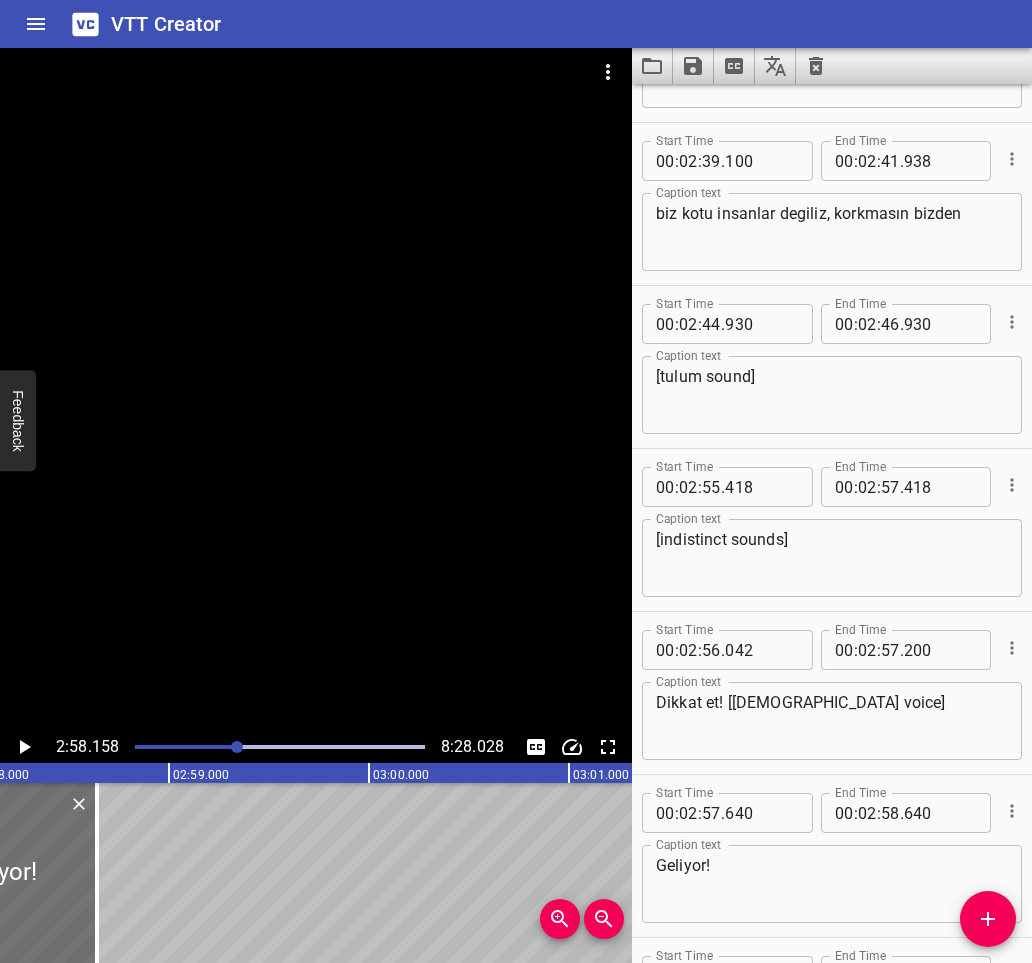 scroll, scrollTop: 3059, scrollLeft: 0, axis: vertical 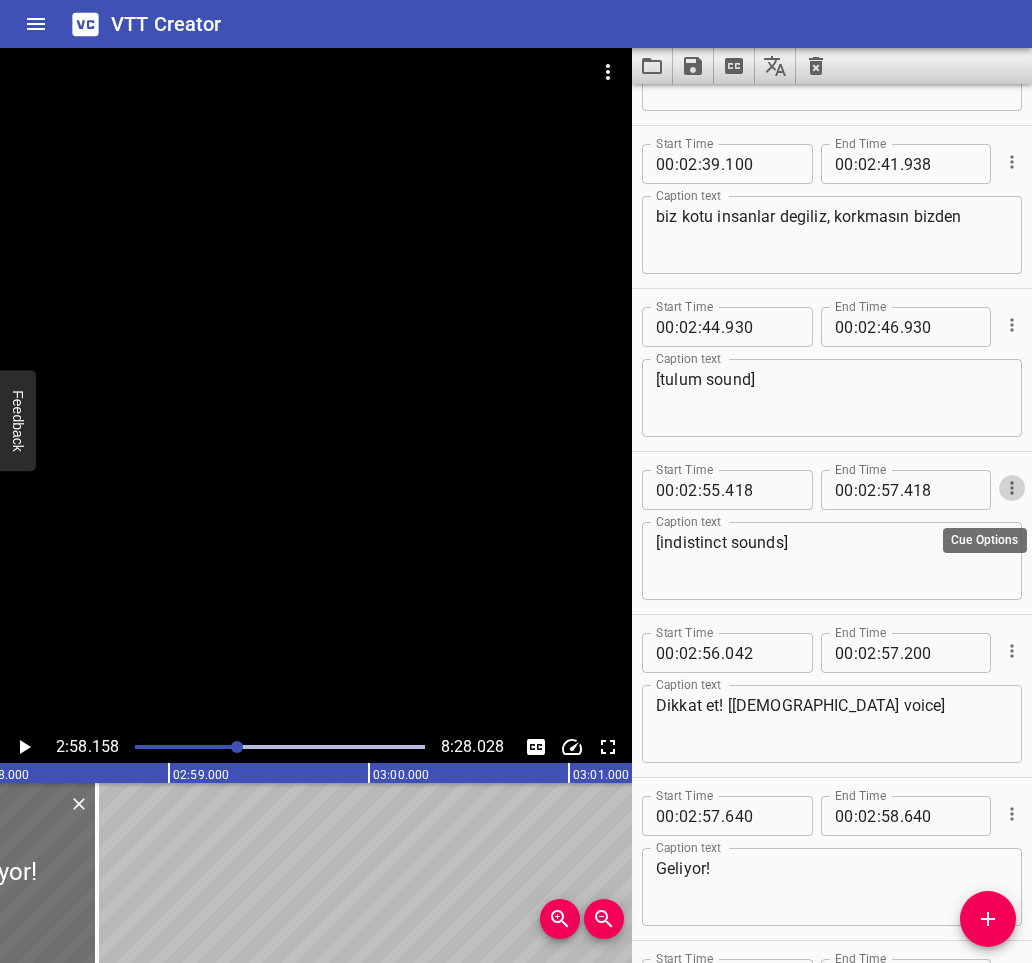click 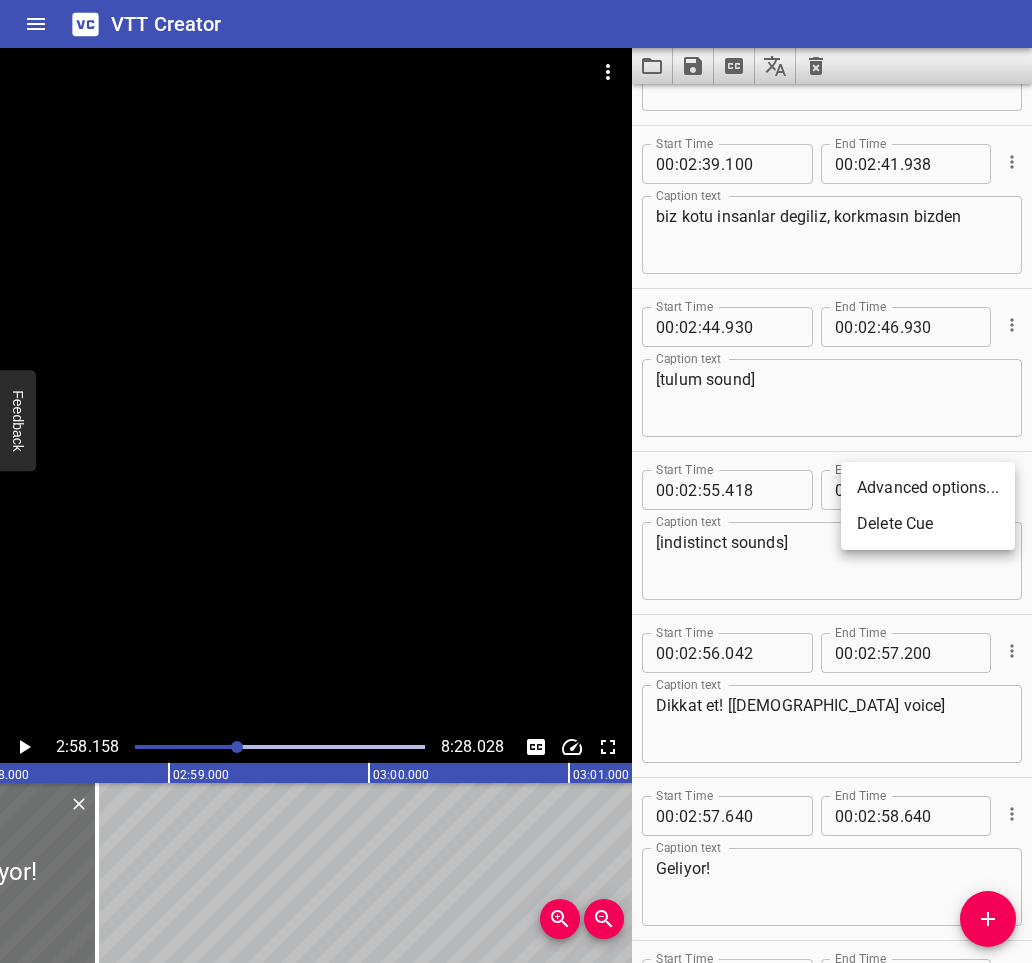 click on "Delete Cue" at bounding box center (928, 524) 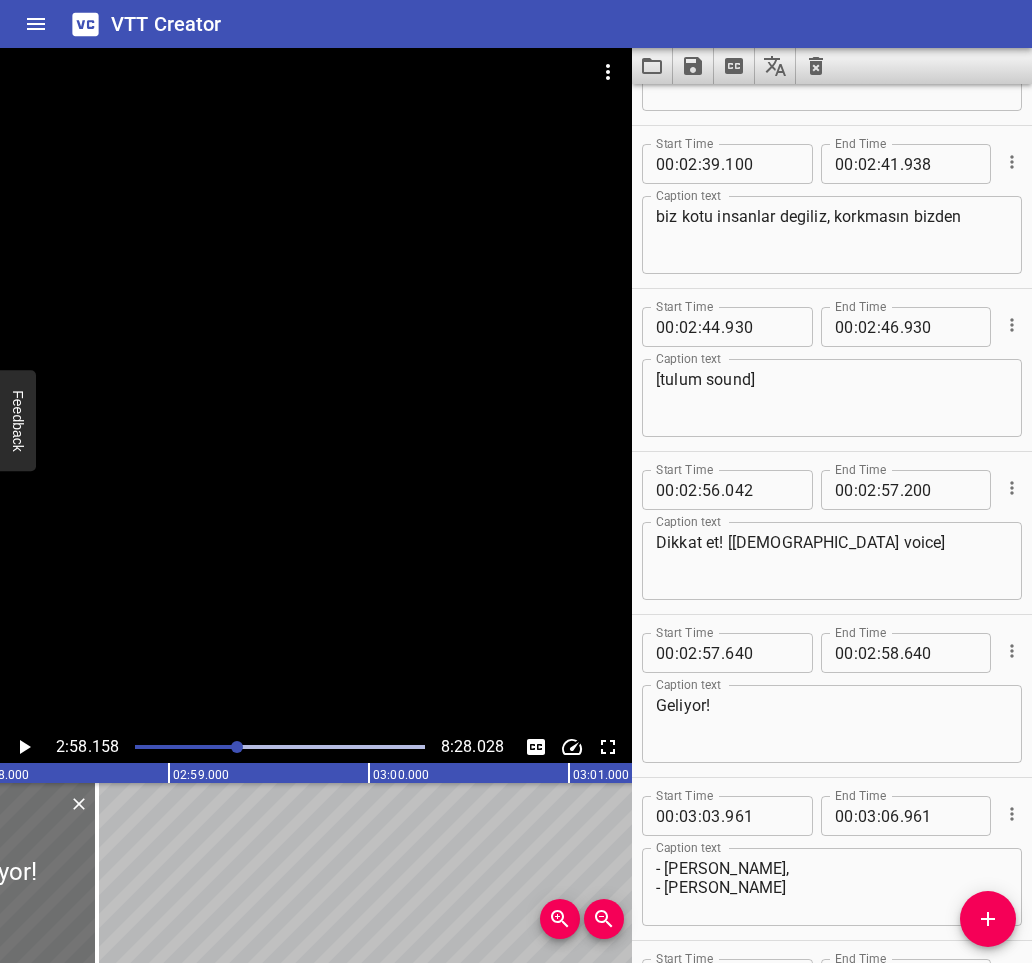 click at bounding box center (92, 747) 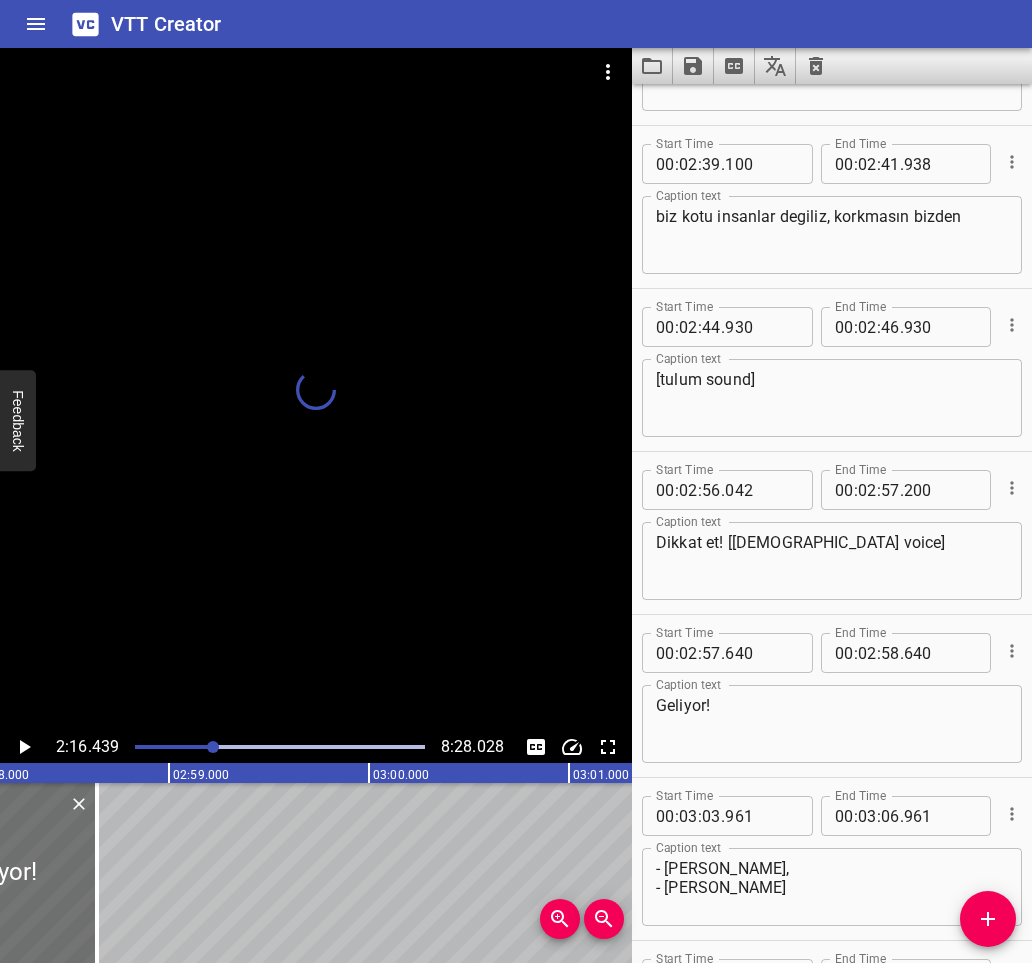 scroll, scrollTop: 2440, scrollLeft: 0, axis: vertical 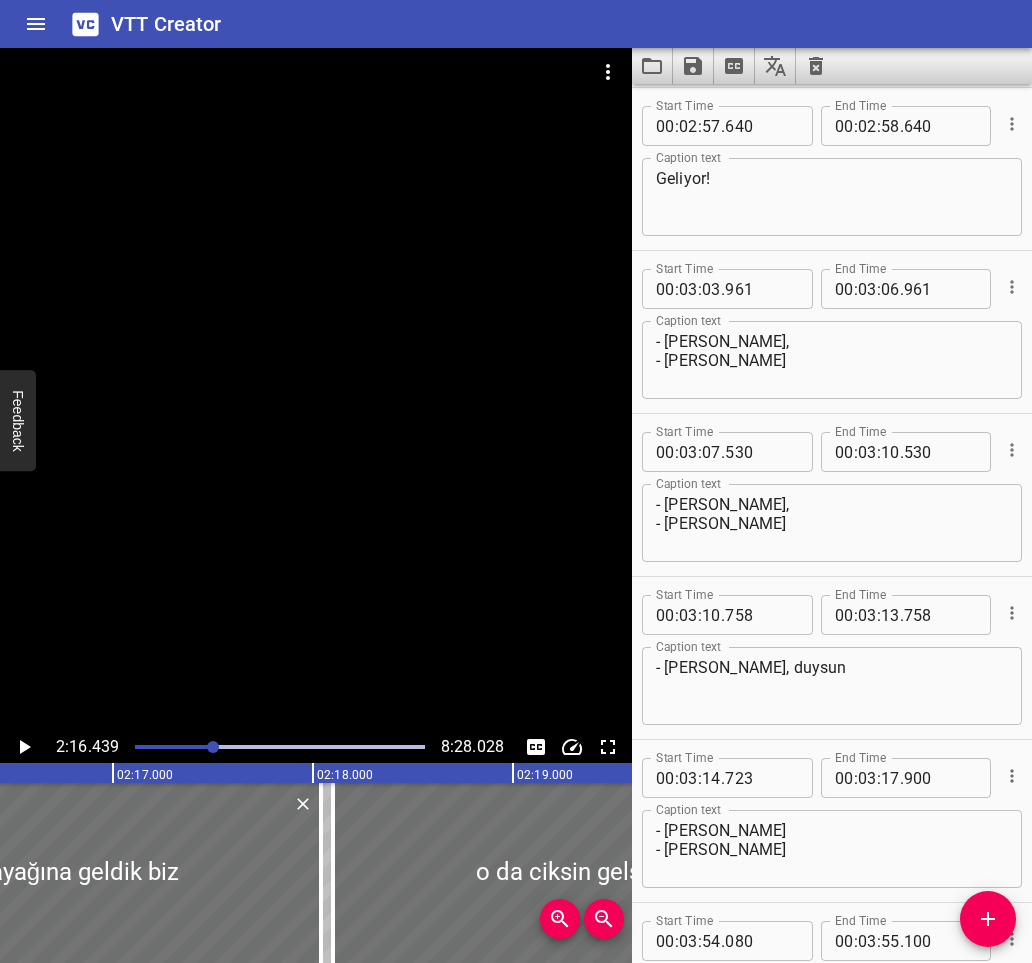 click at bounding box center (280, 747) 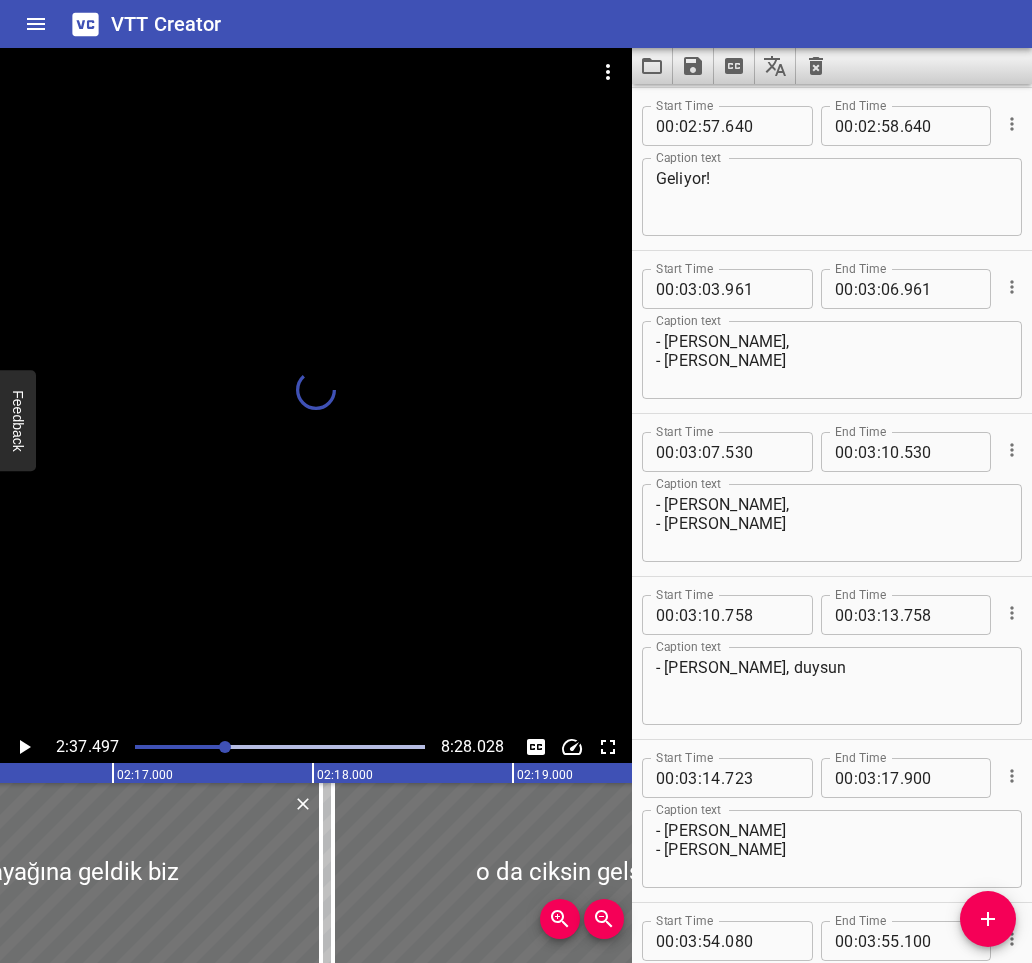 scroll, scrollTop: 2926, scrollLeft: 0, axis: vertical 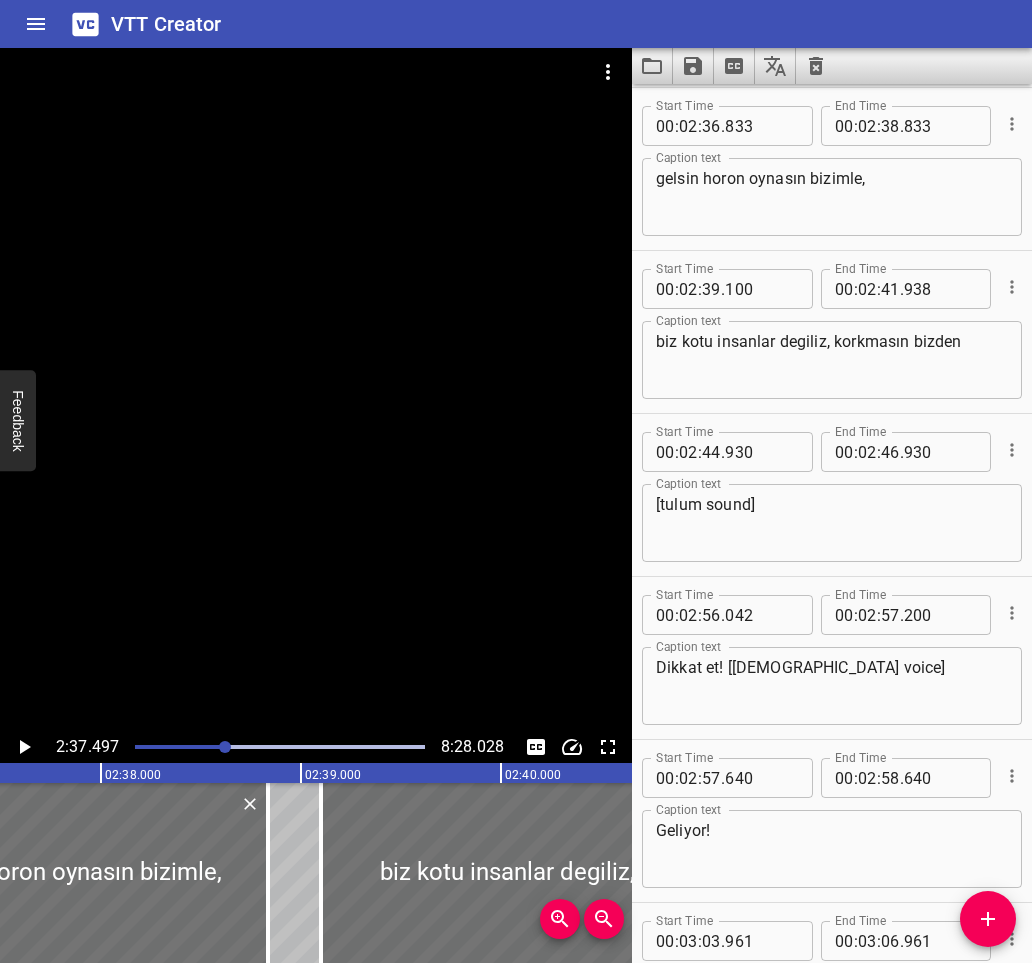 click 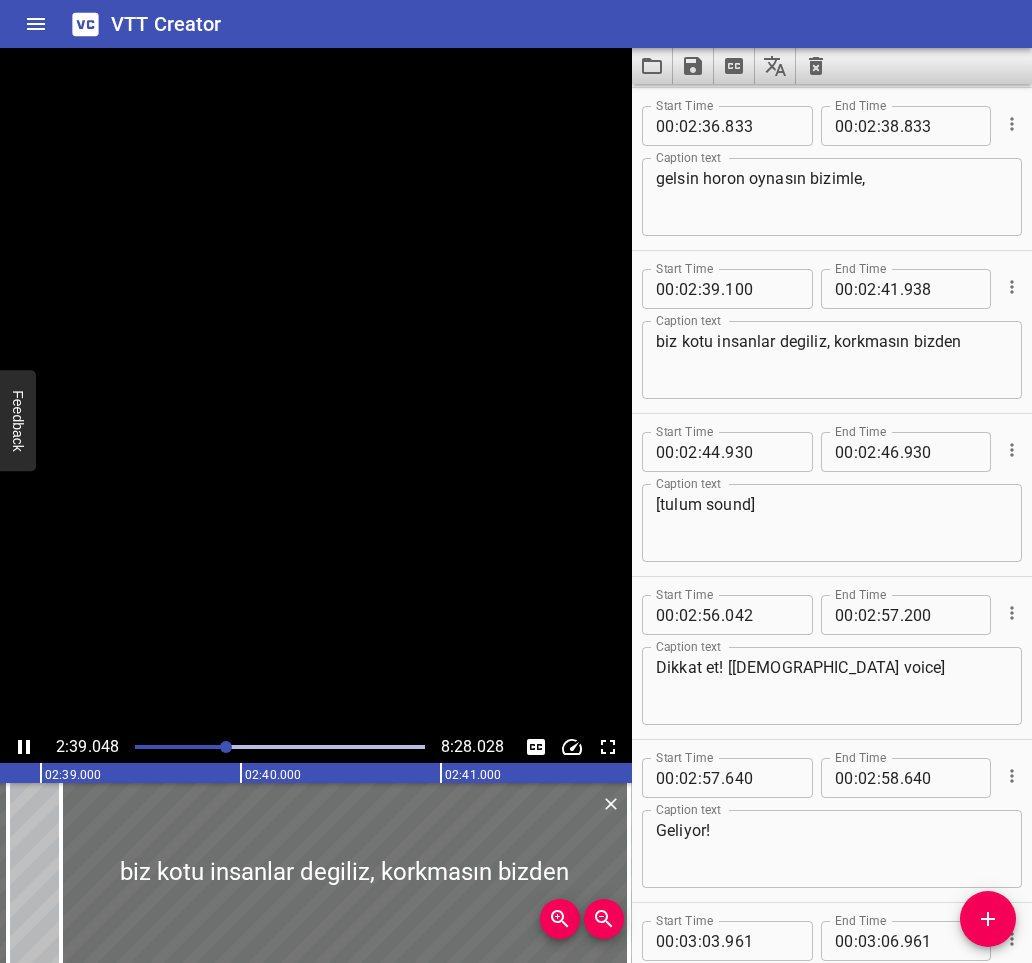 scroll, scrollTop: 0, scrollLeft: 31809, axis: horizontal 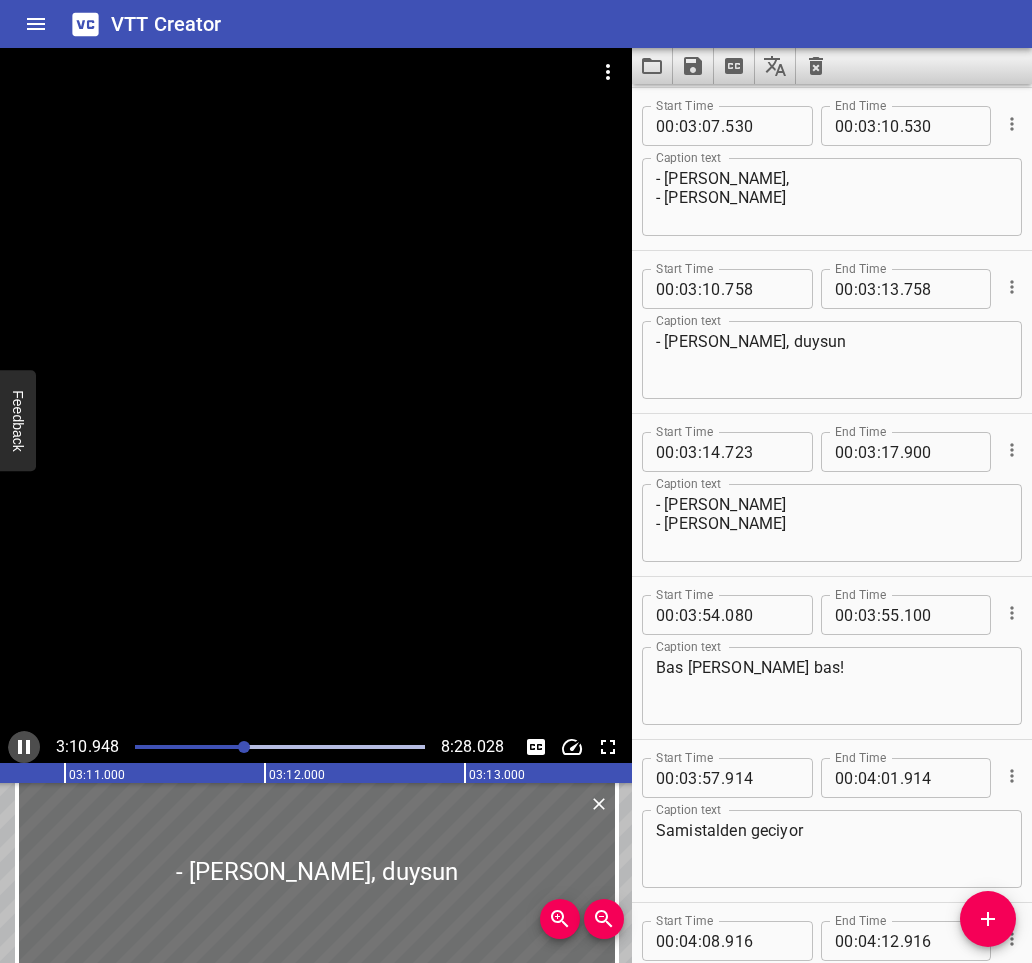 click 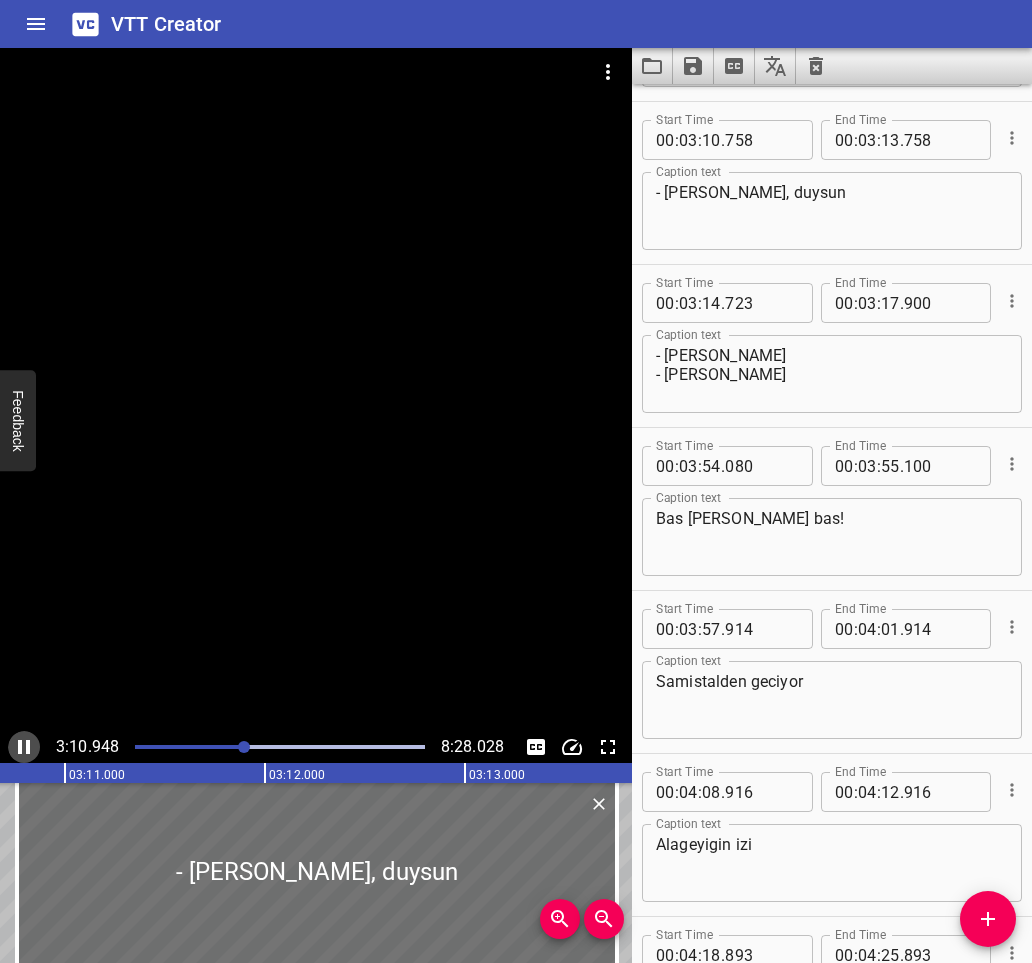 scroll, scrollTop: 0, scrollLeft: 38185, axis: horizontal 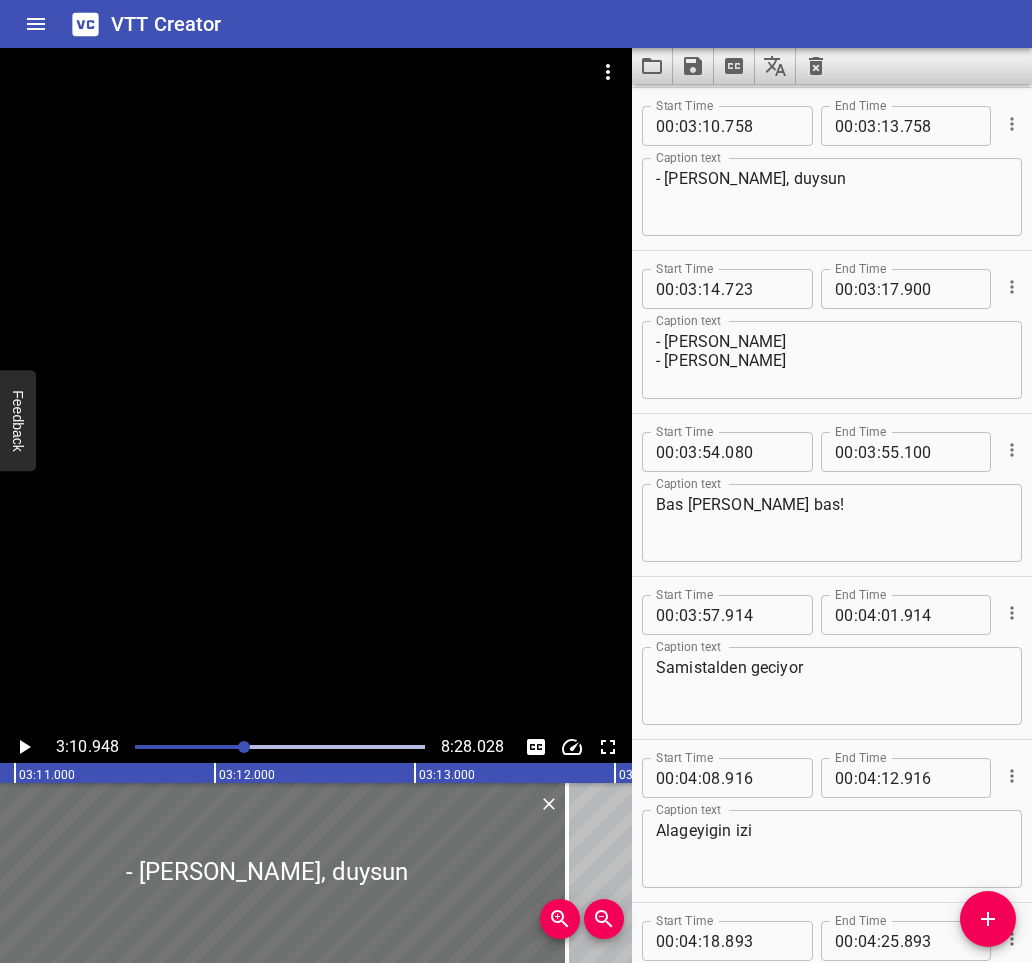 click 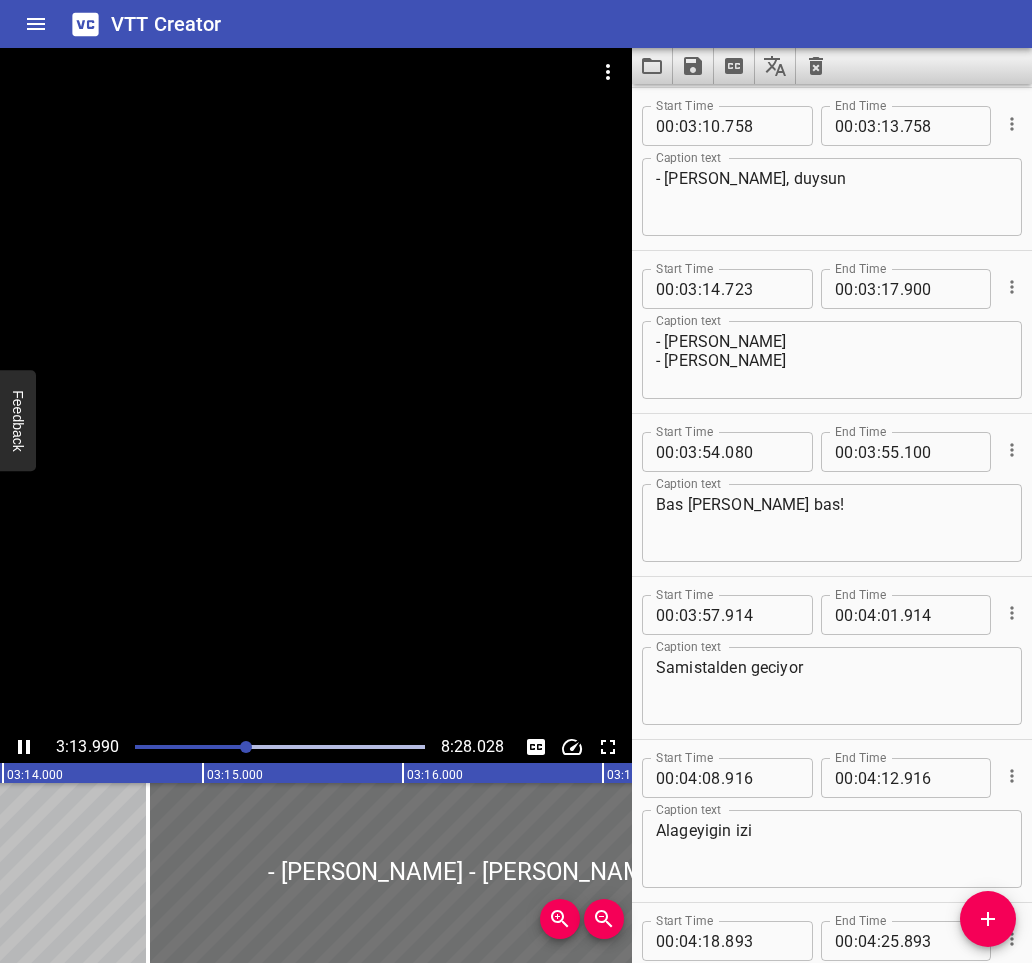 scroll, scrollTop: 0, scrollLeft: 38848, axis: horizontal 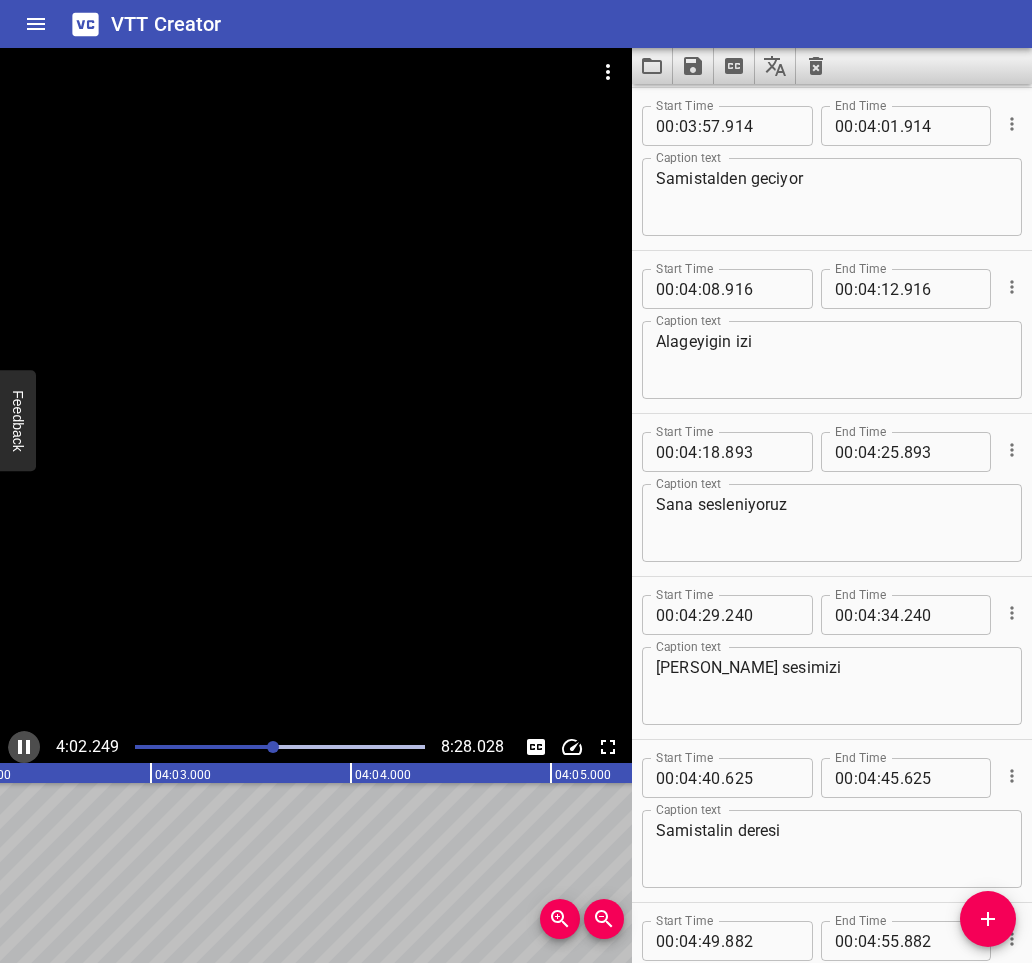 click 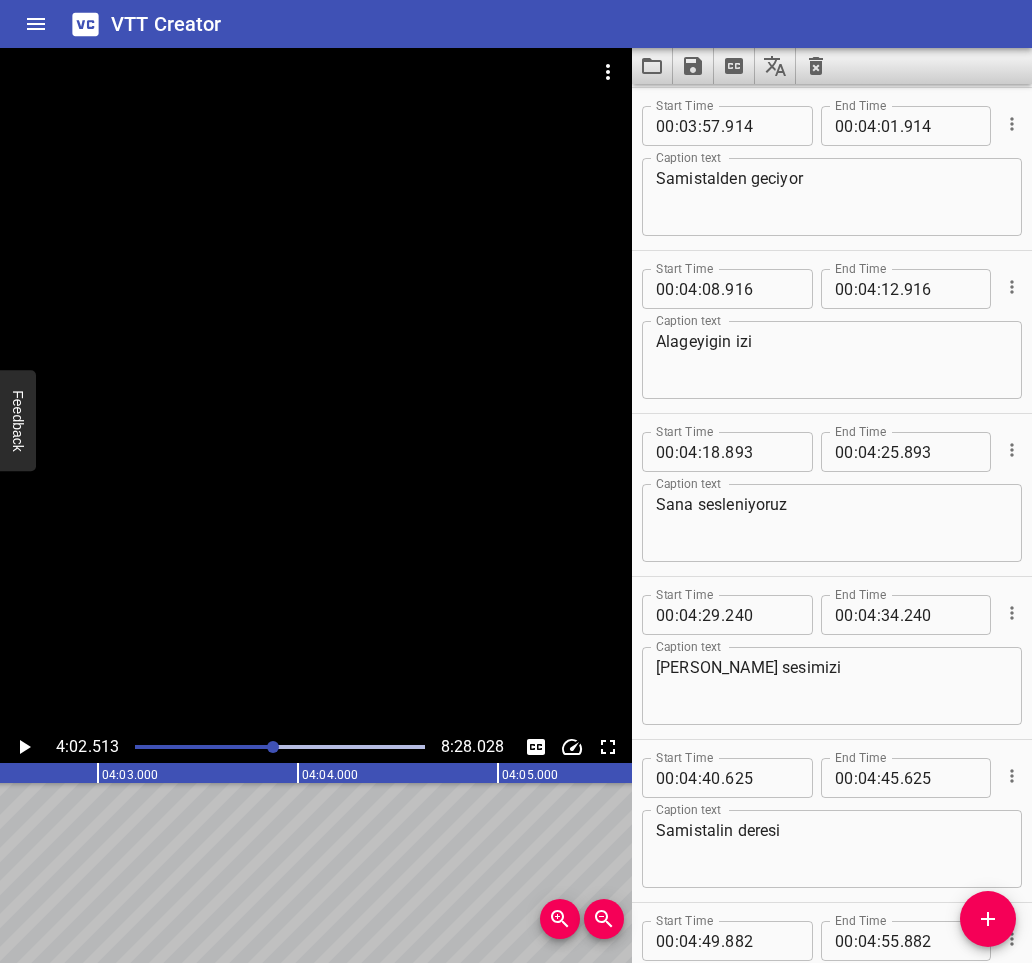 click 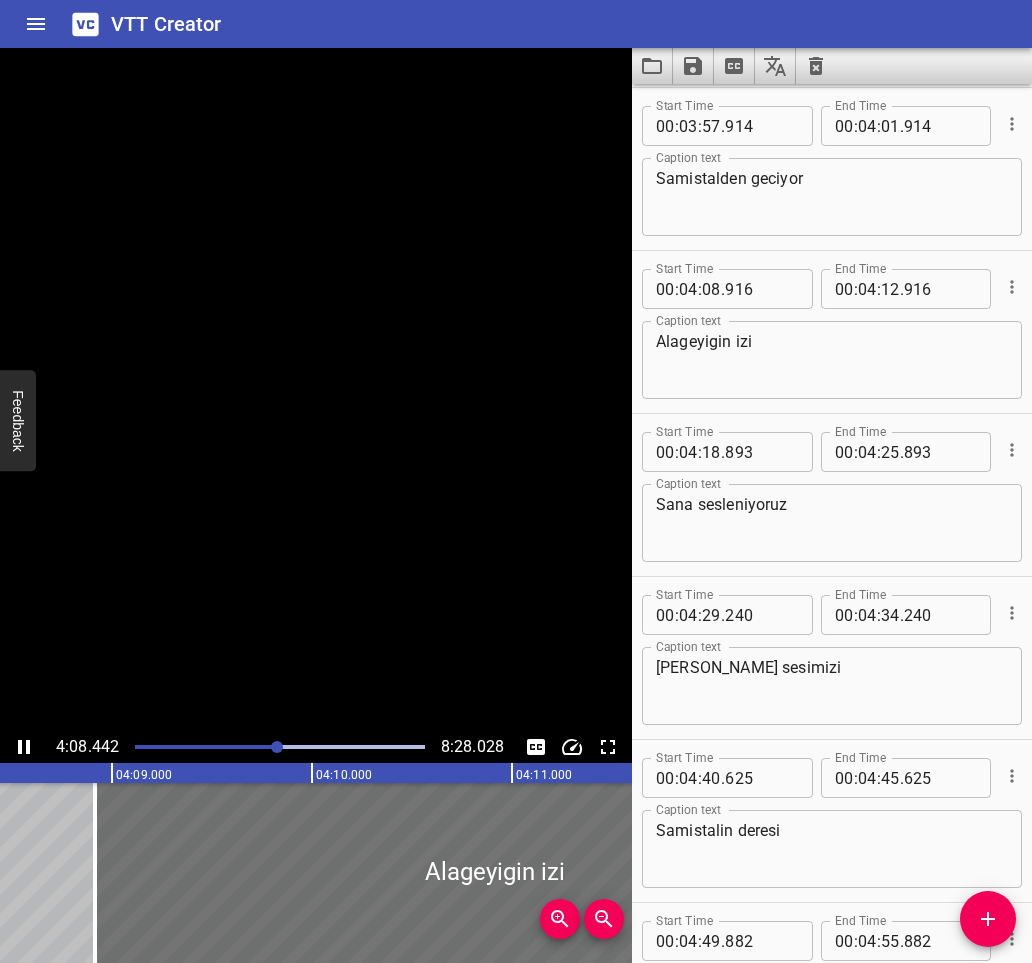scroll, scrollTop: 0, scrollLeft: 49738, axis: horizontal 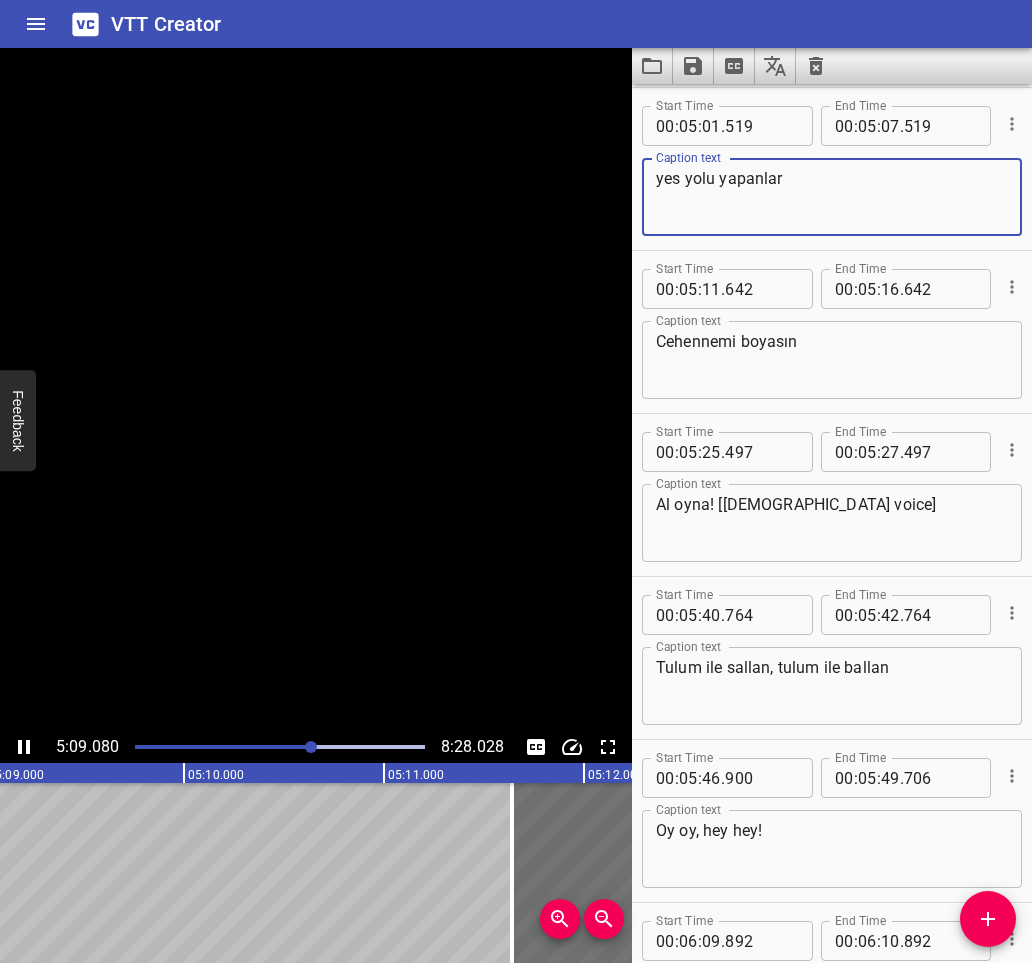 click on "yes yolu yapanlar" at bounding box center (832, 197) 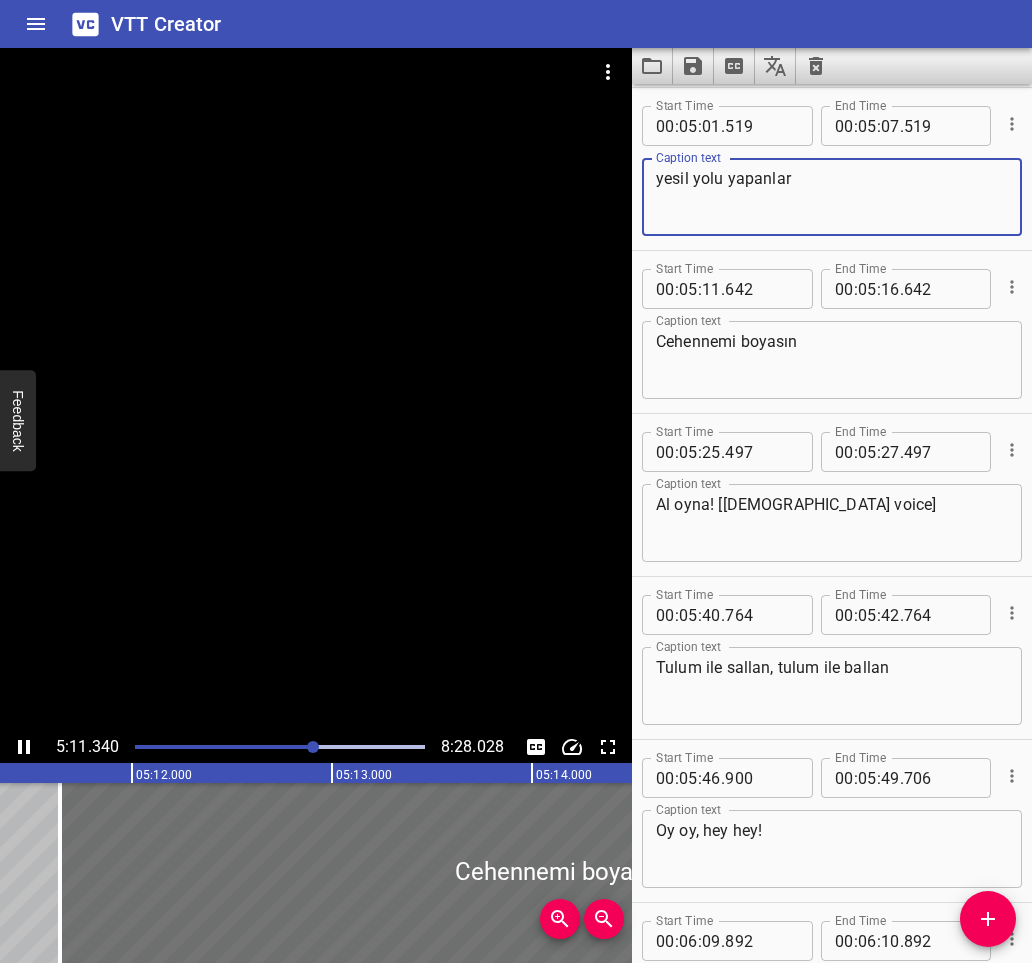 scroll, scrollTop: 0, scrollLeft: 62317, axis: horizontal 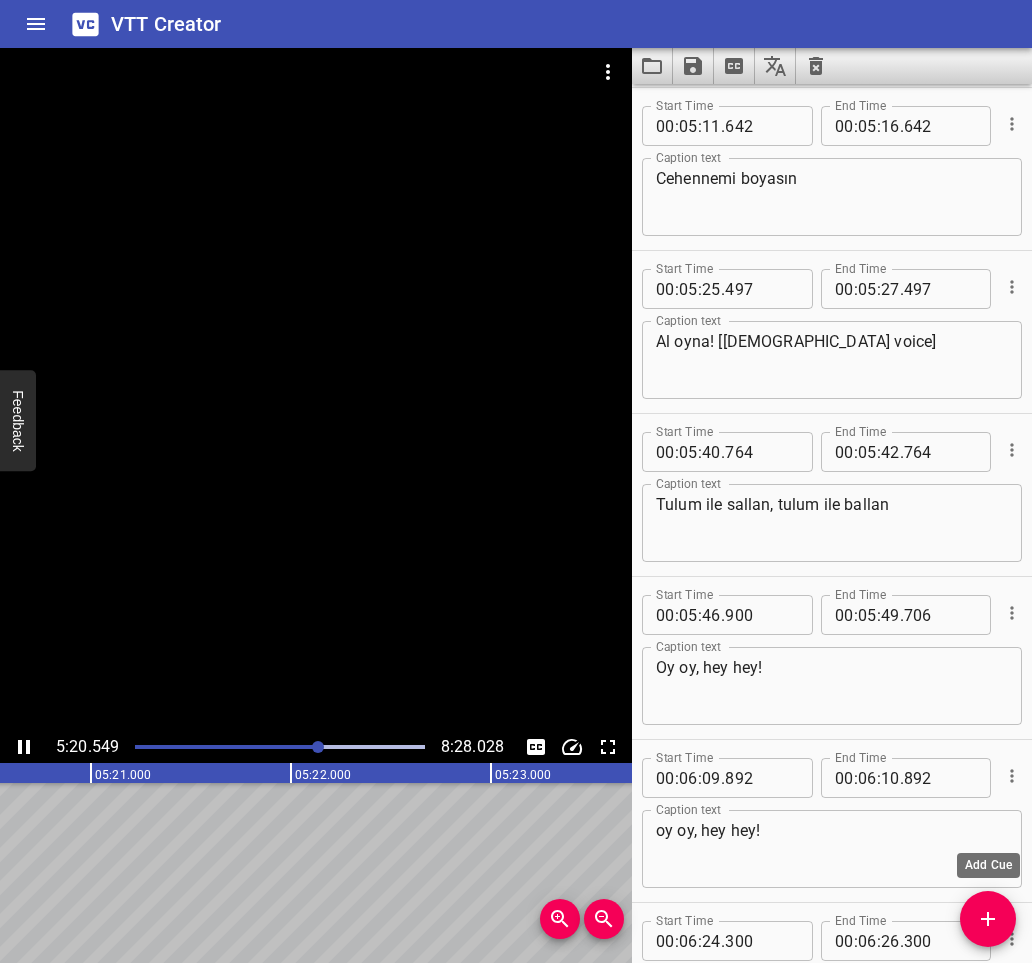 type on "yesil yolu yapanlar" 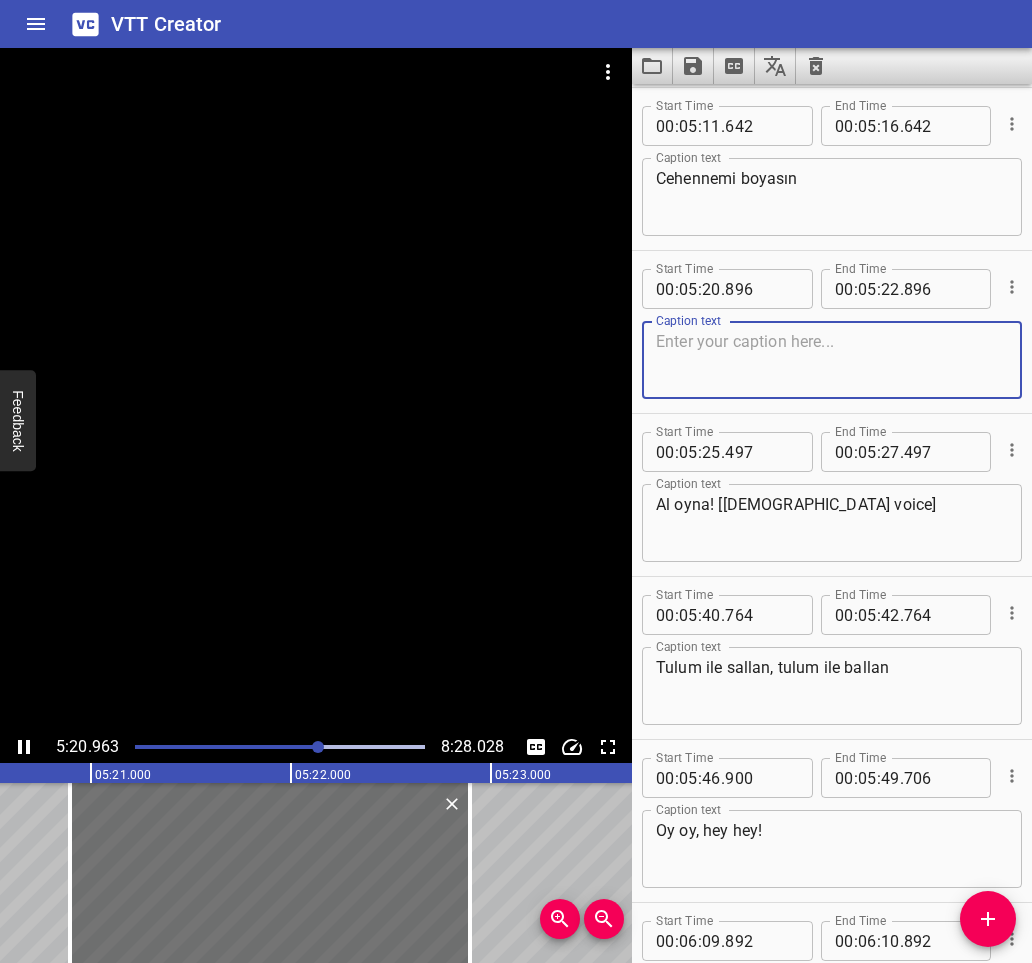 scroll, scrollTop: 0, scrollLeft: 0, axis: both 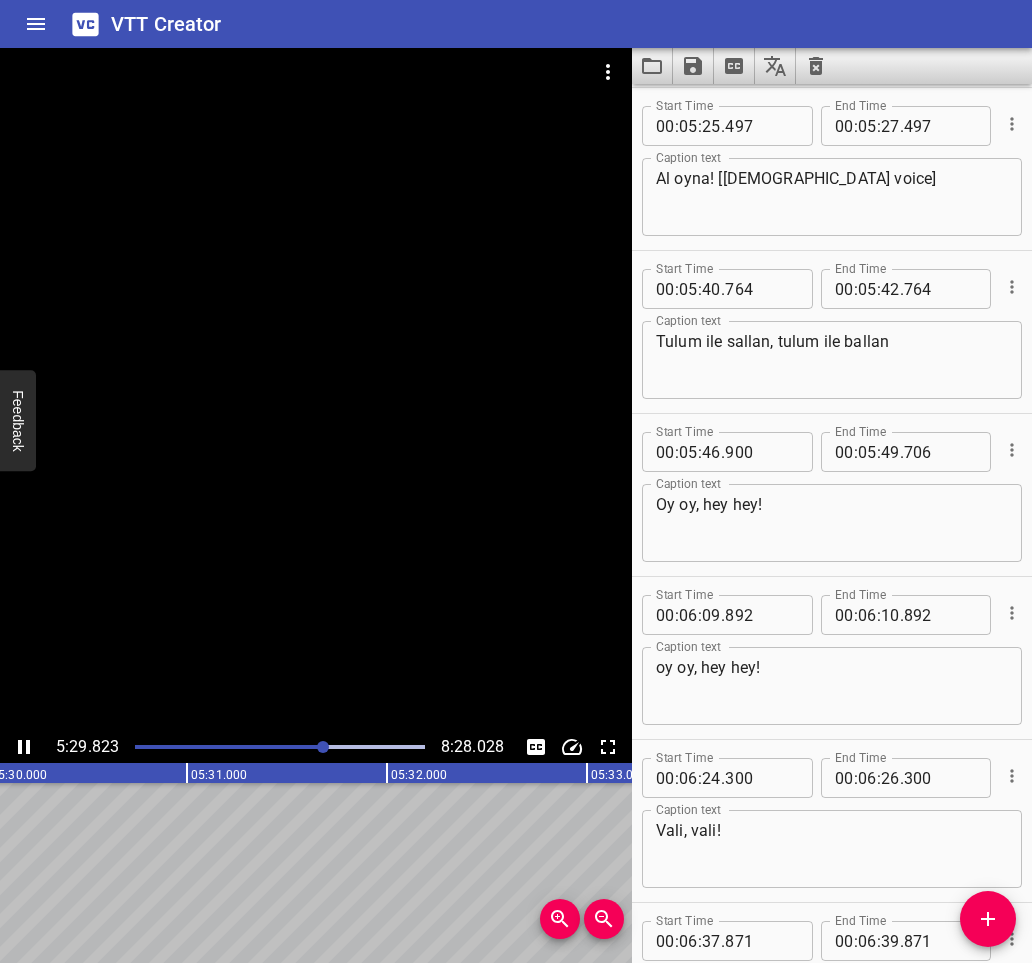click 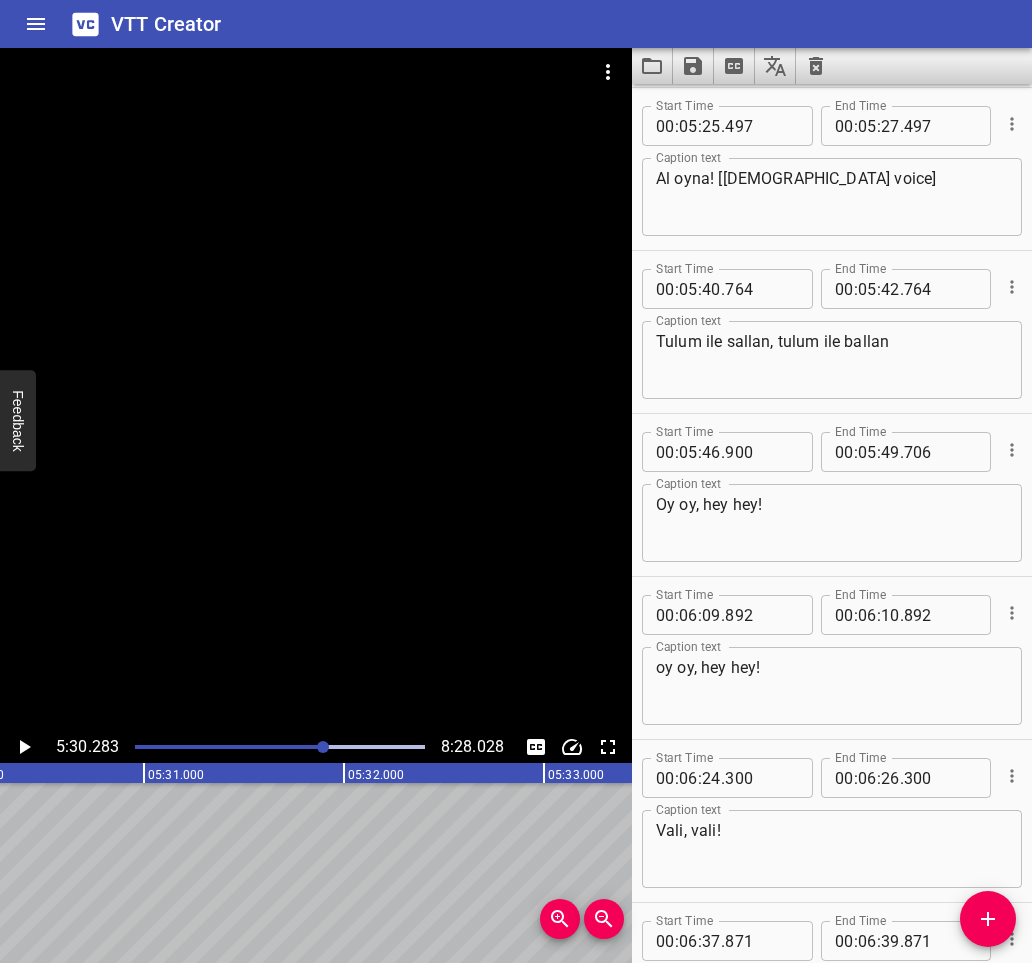 click at bounding box center (280, 747) 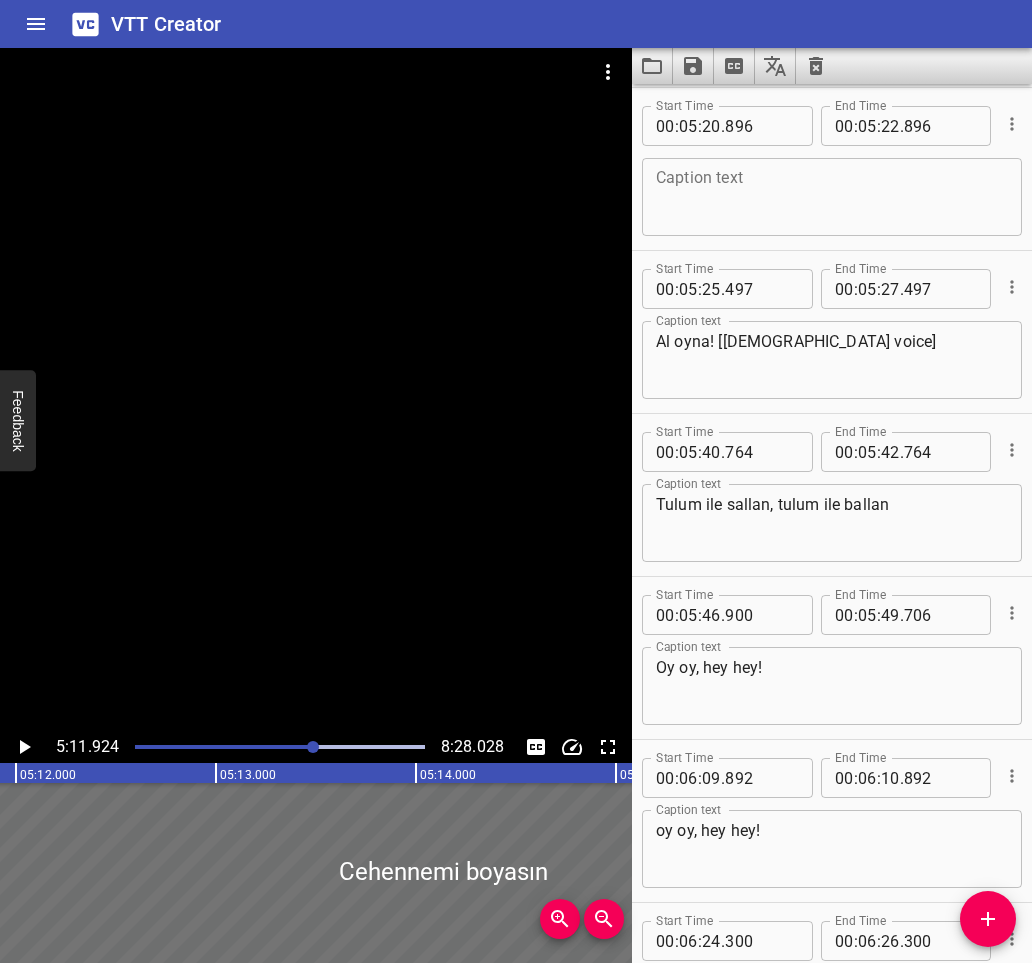 click at bounding box center (832, 197) 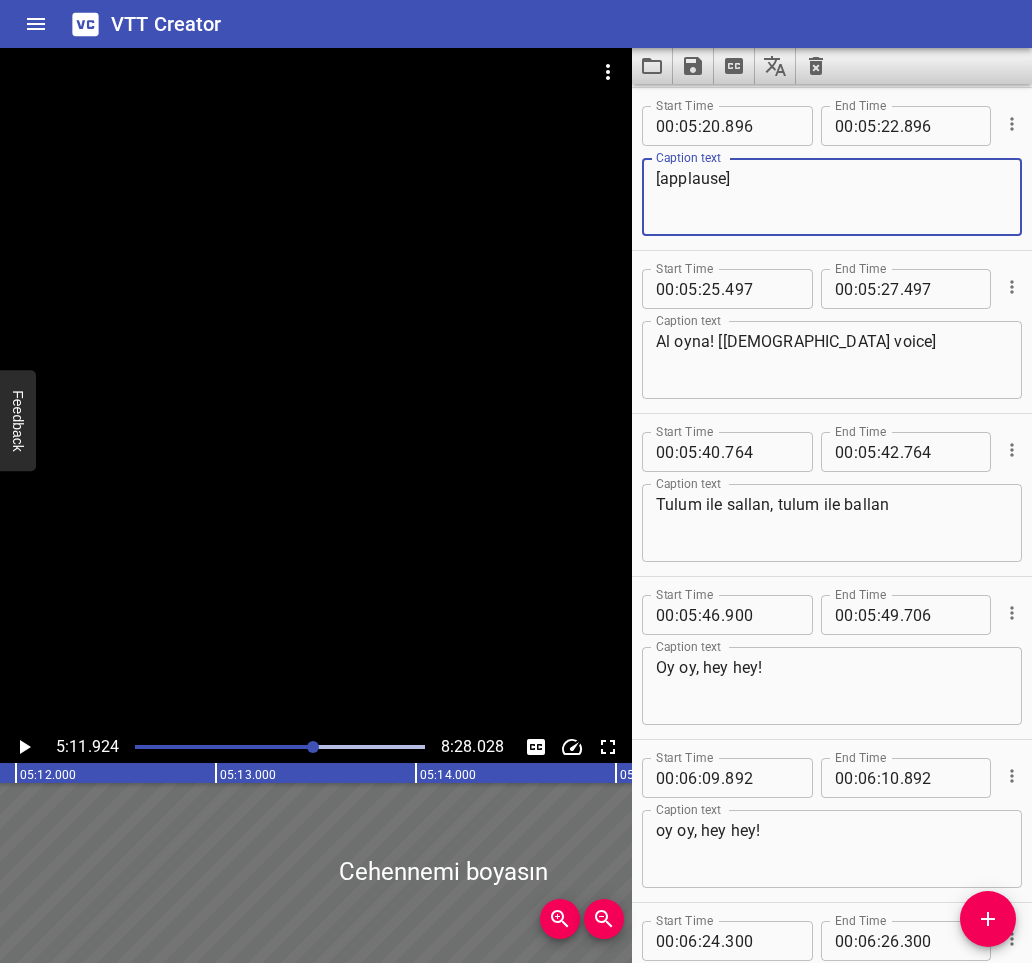type on "[applause]" 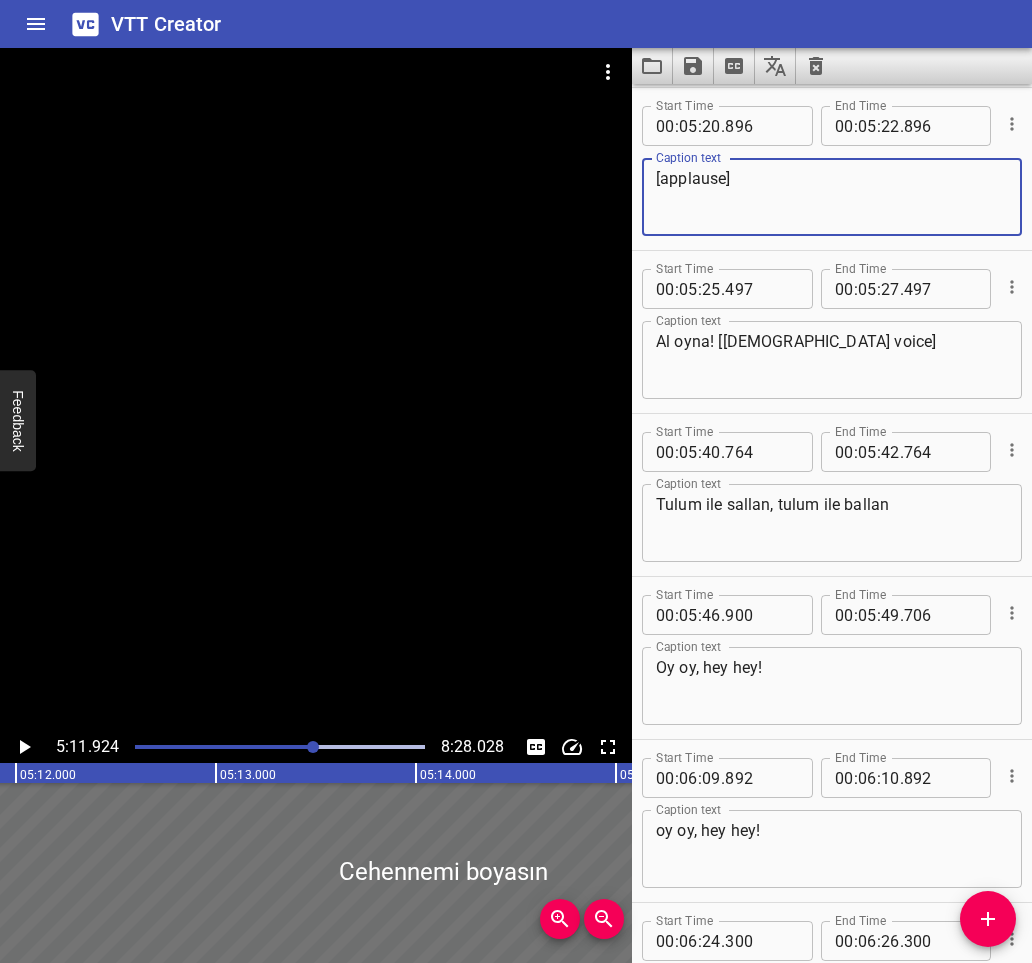 click 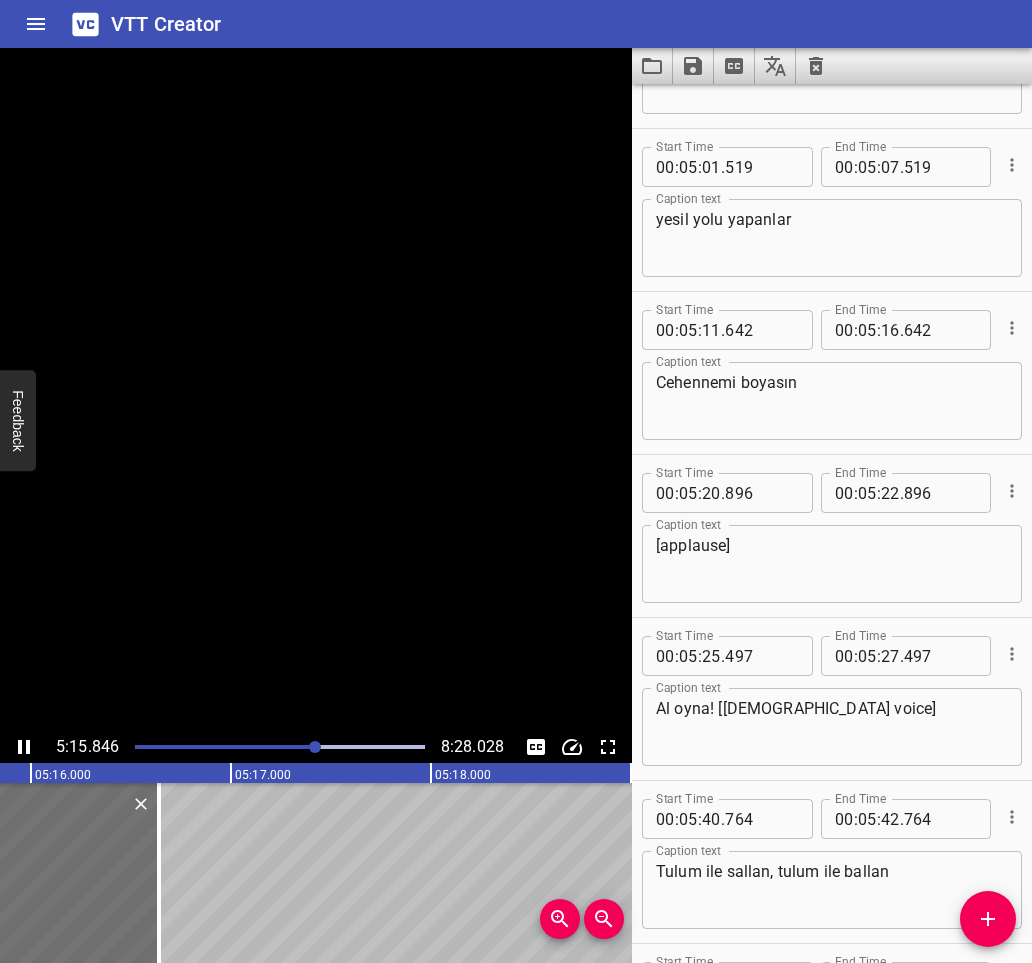 click on "Cehennemi boyasın" at bounding box center [832, 401] 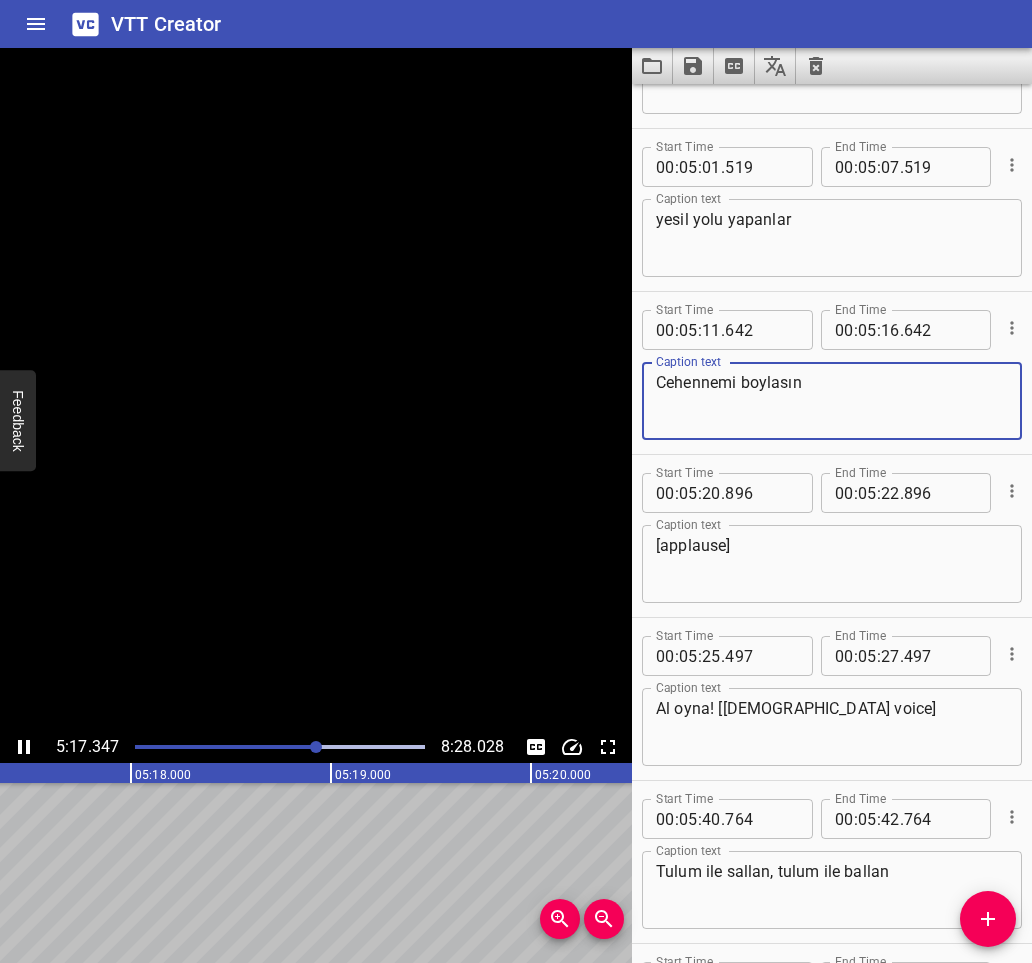 click on "Cehennemi boylasın" at bounding box center [832, 401] 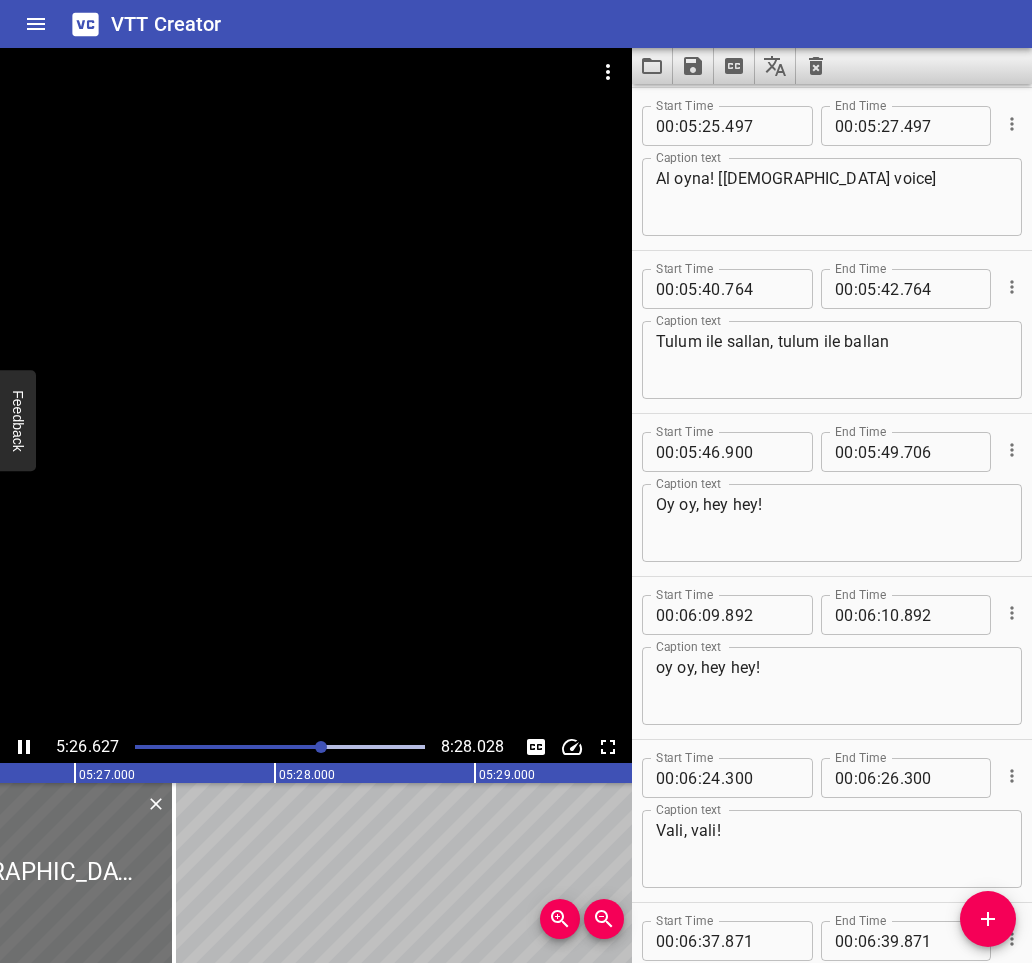 type on "Cehennemi boylasın" 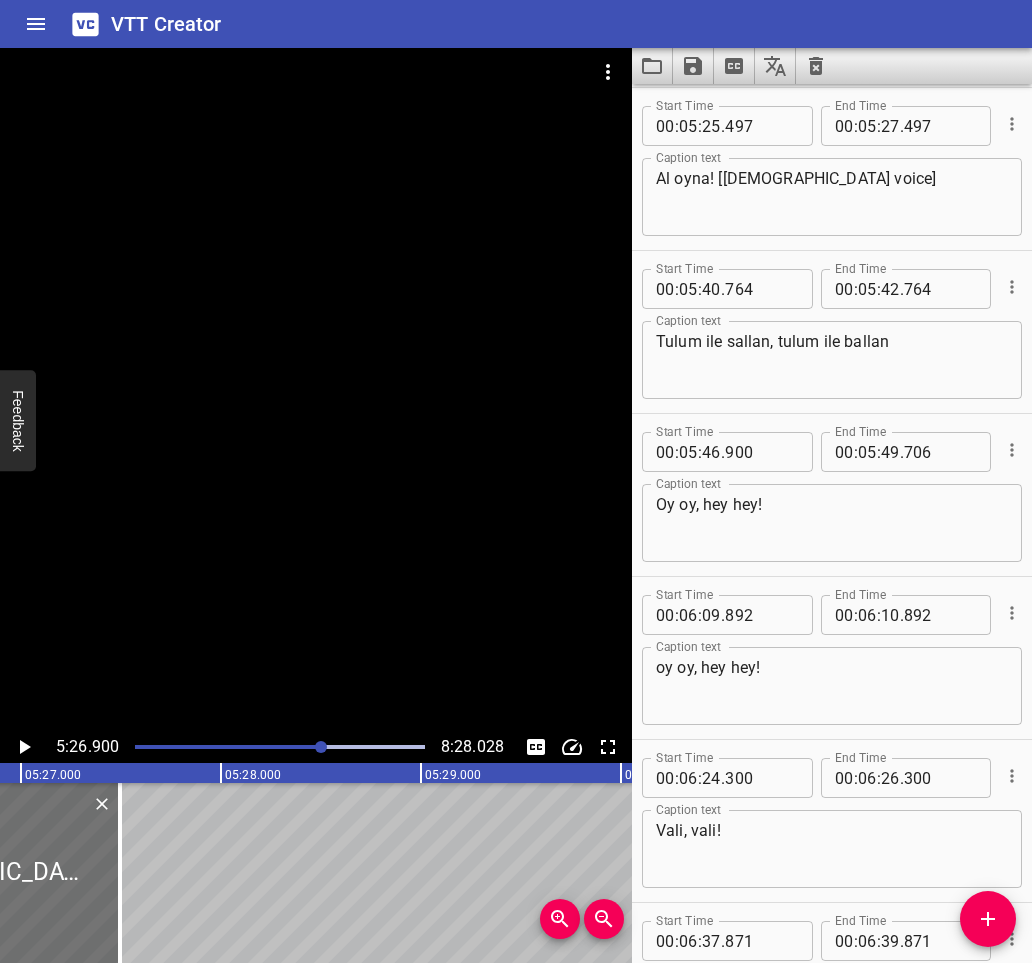 click 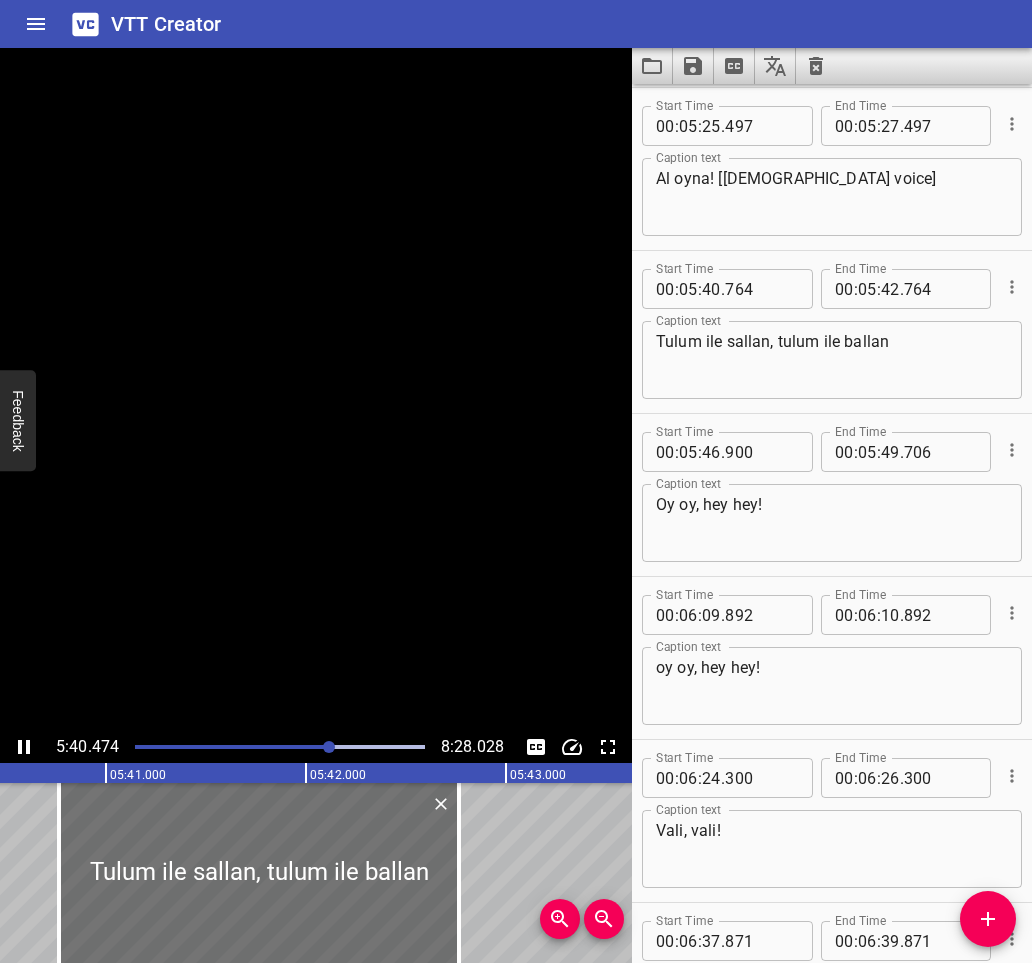 scroll, scrollTop: 0, scrollLeft: 68144, axis: horizontal 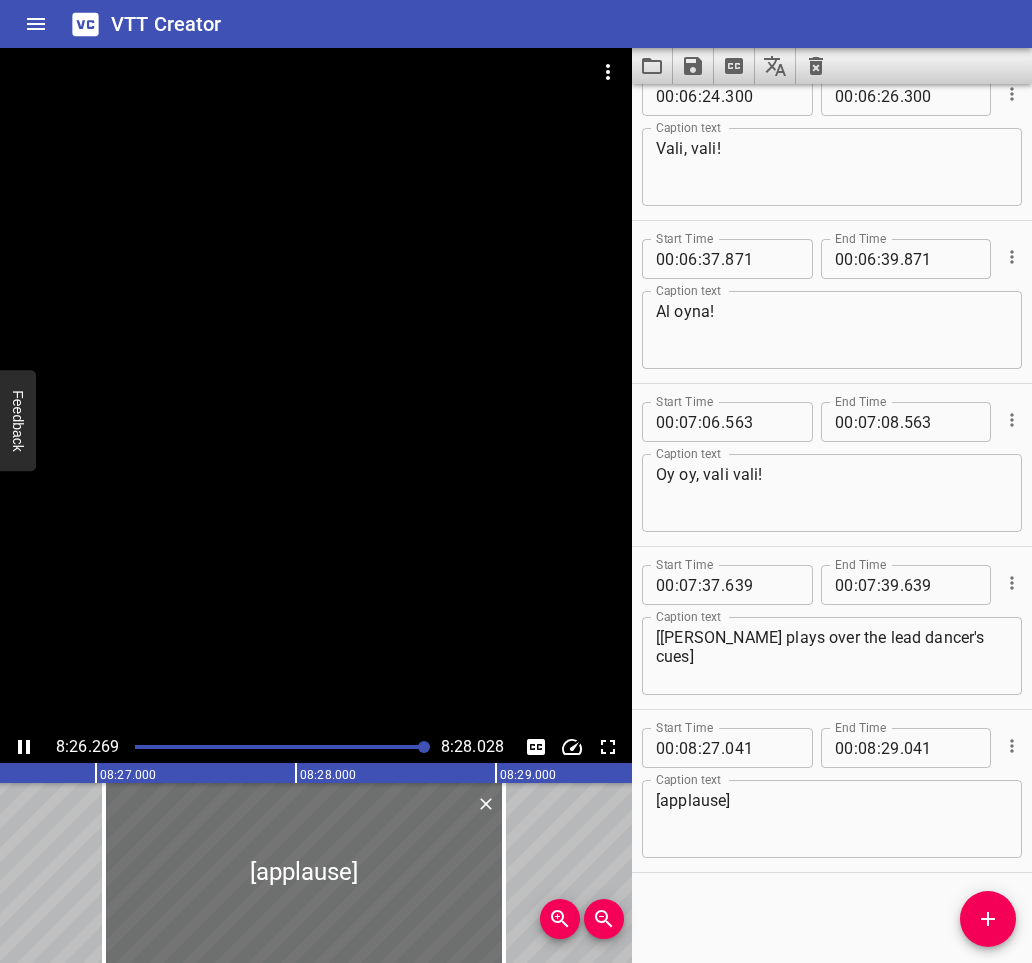 click at bounding box center (279, 747) 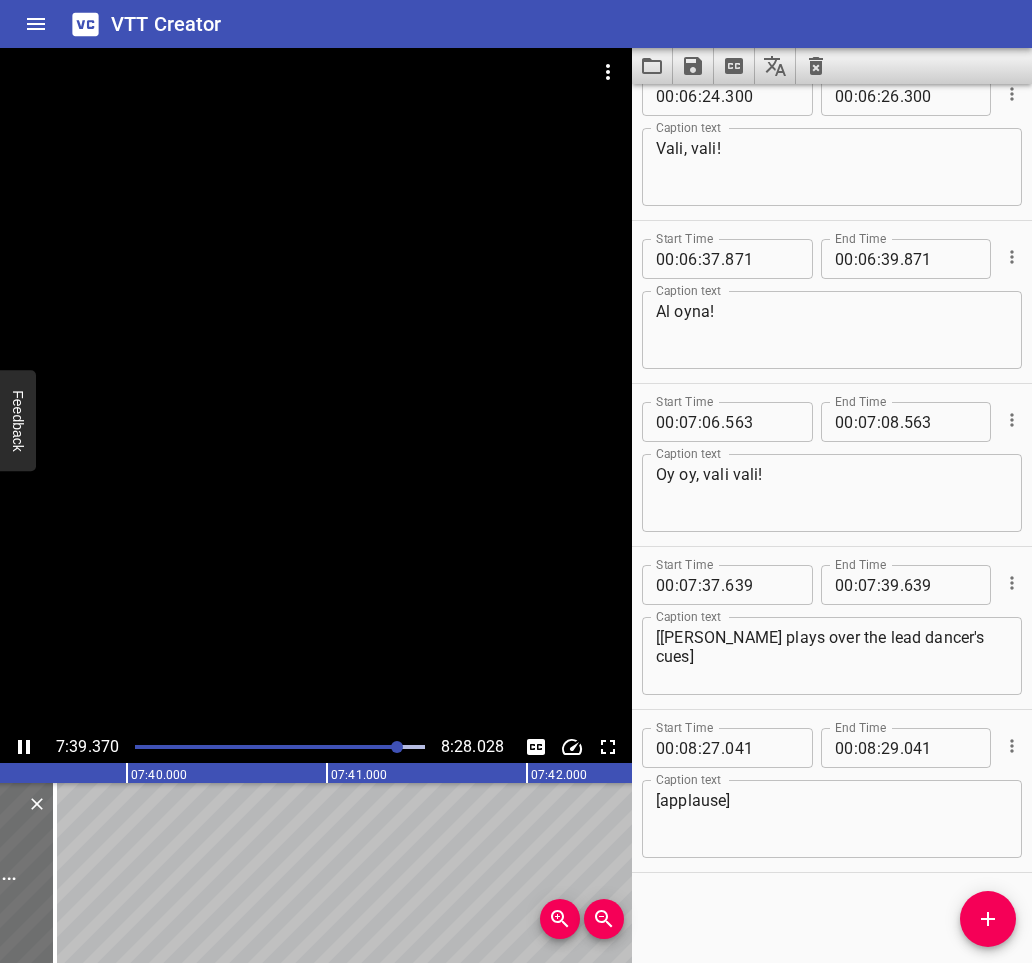click at bounding box center [280, 747] 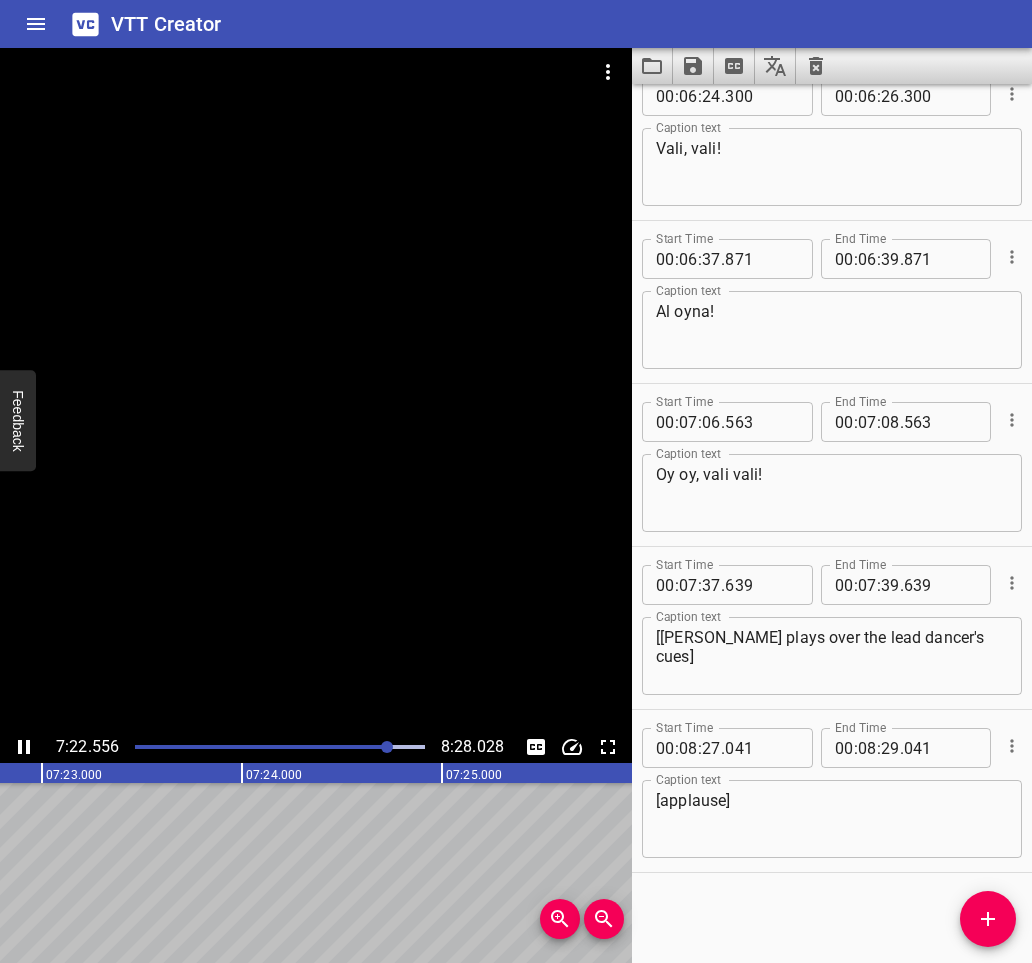 click at bounding box center [243, 747] 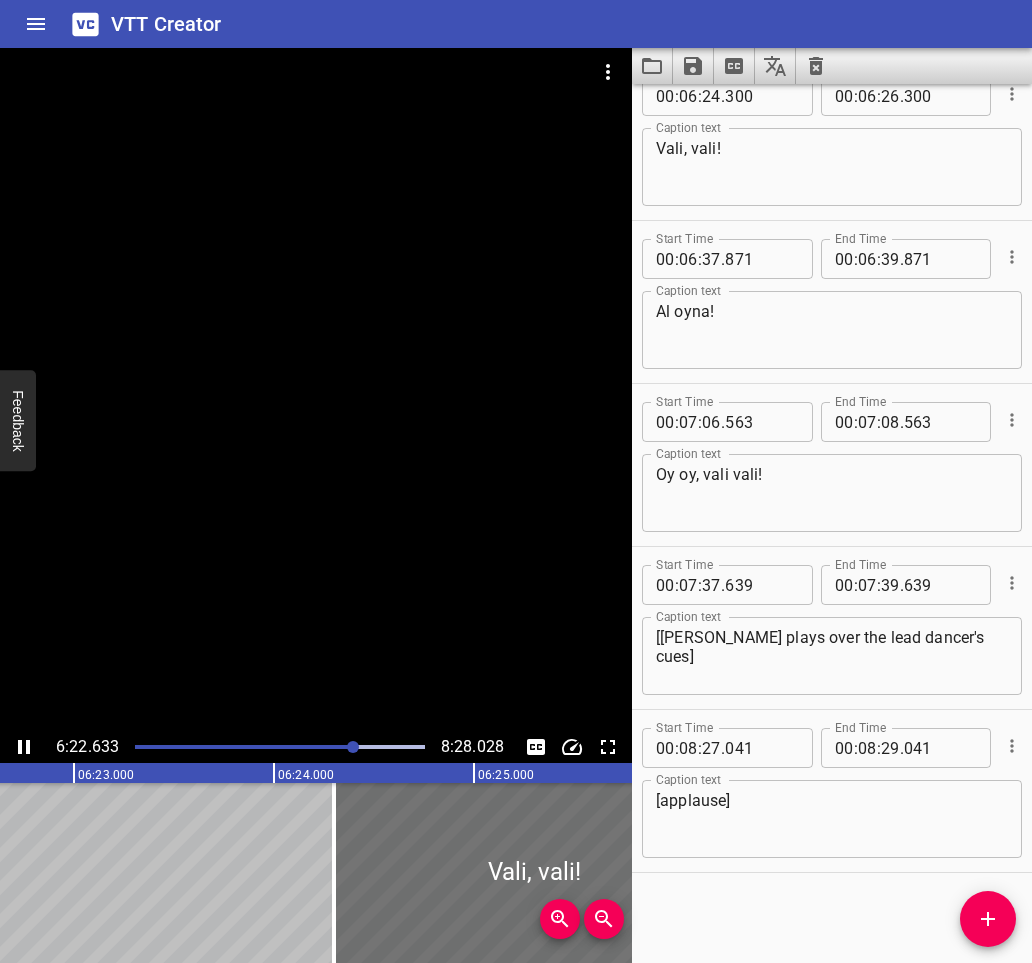 scroll, scrollTop: 0, scrollLeft: 76576, axis: horizontal 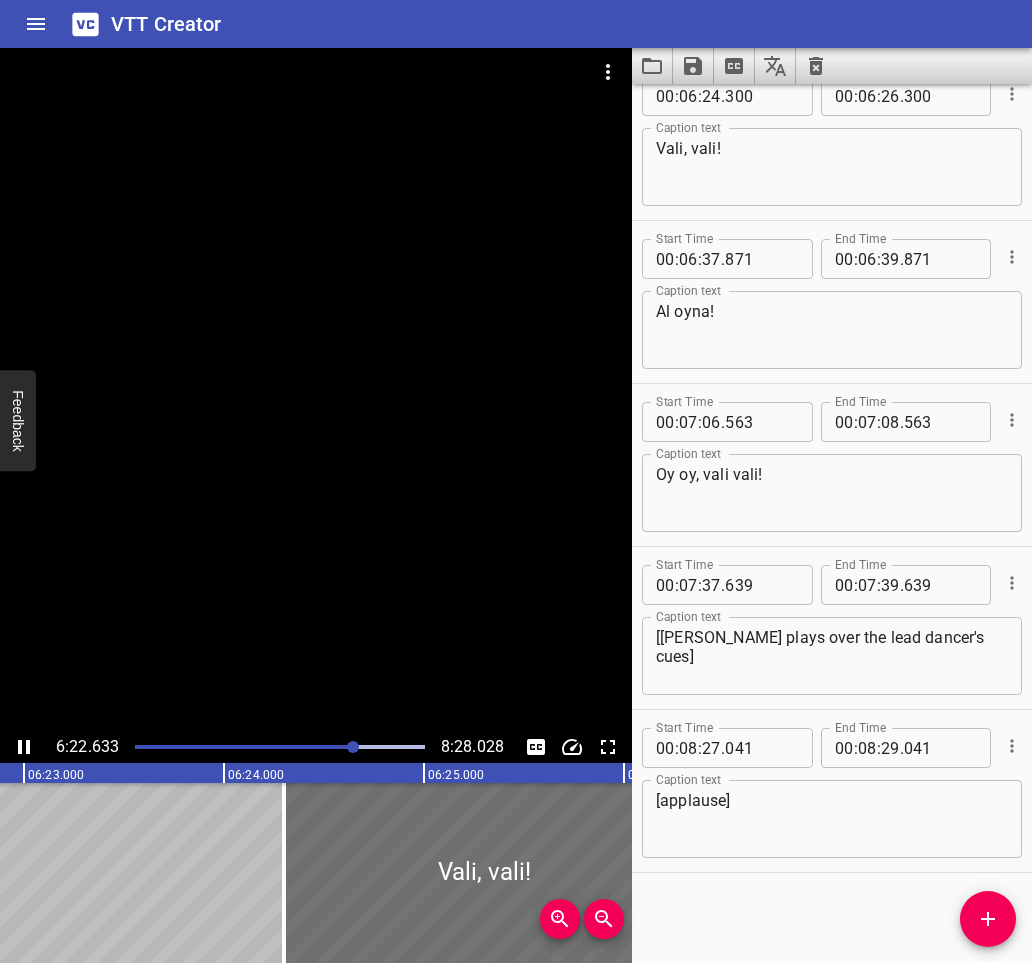 click at bounding box center [280, 747] 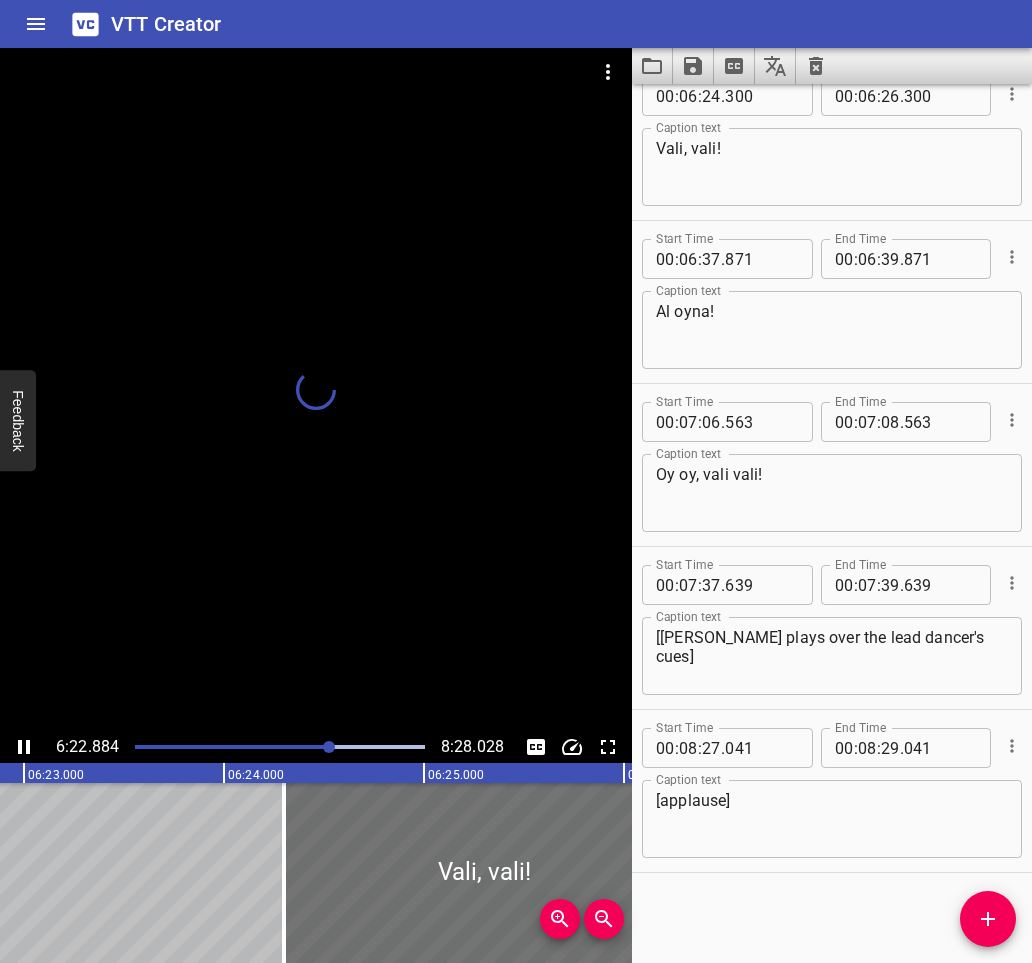 scroll, scrollTop: 6520, scrollLeft: 0, axis: vertical 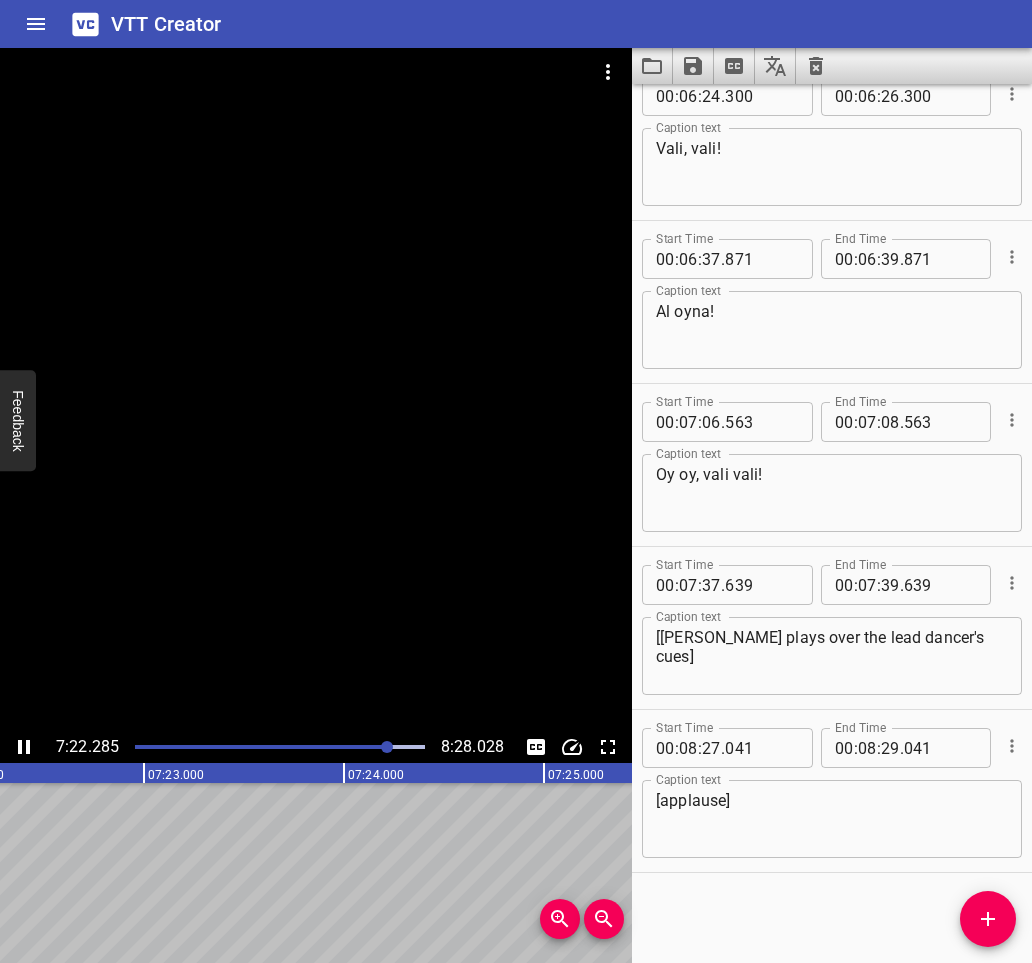 click at bounding box center (243, 747) 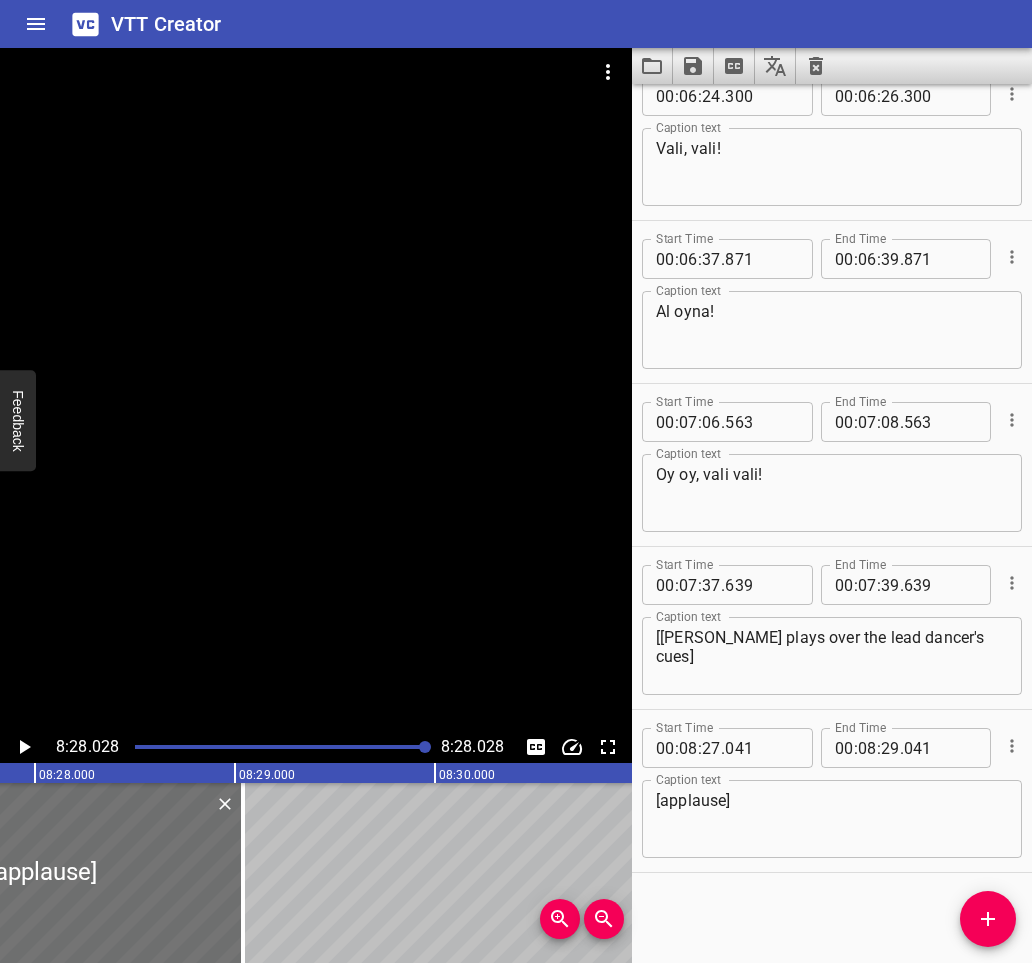 scroll, scrollTop: 0, scrollLeft: 101605, axis: horizontal 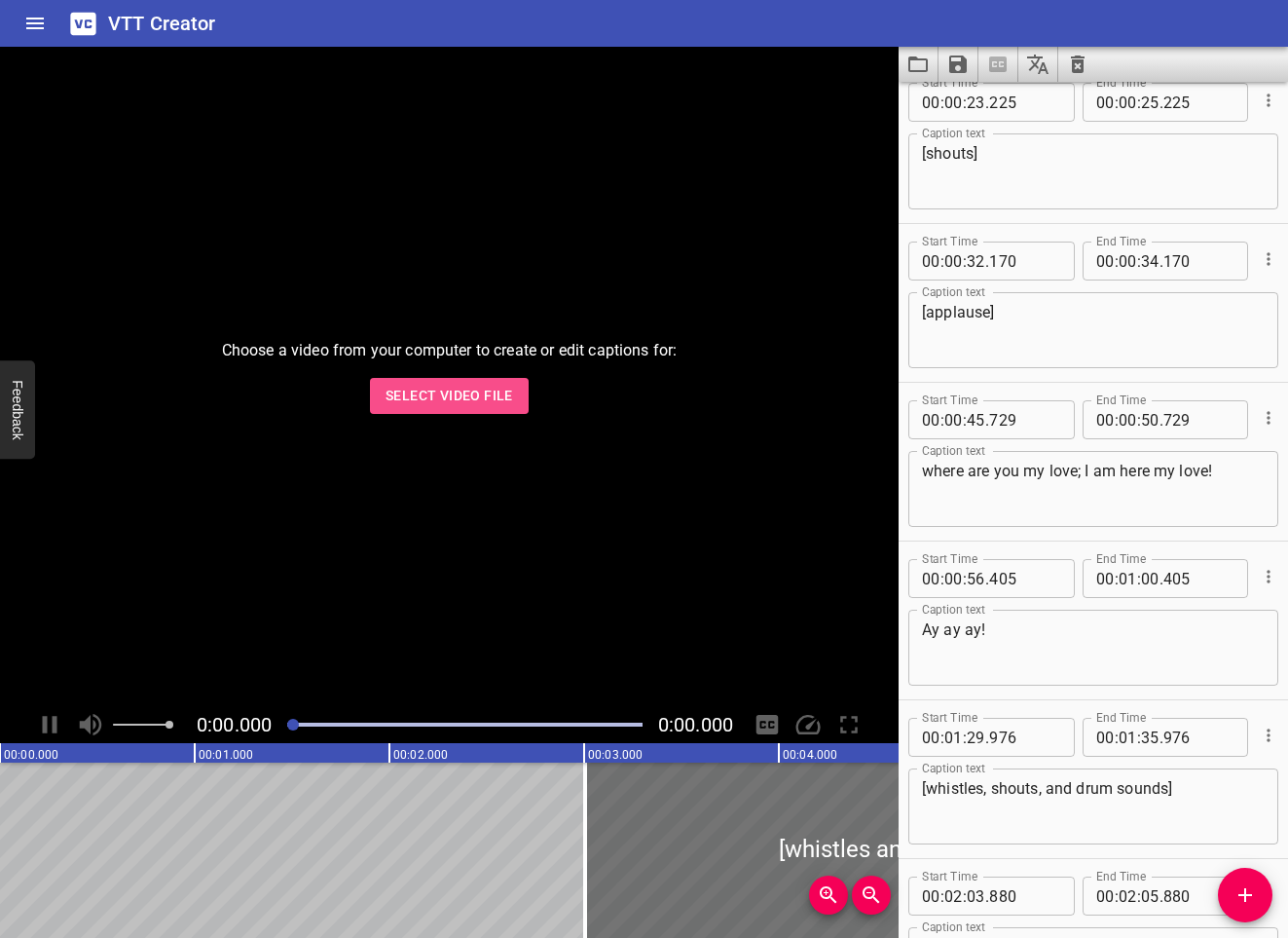 click on "Select Video File" at bounding box center [449, 395] 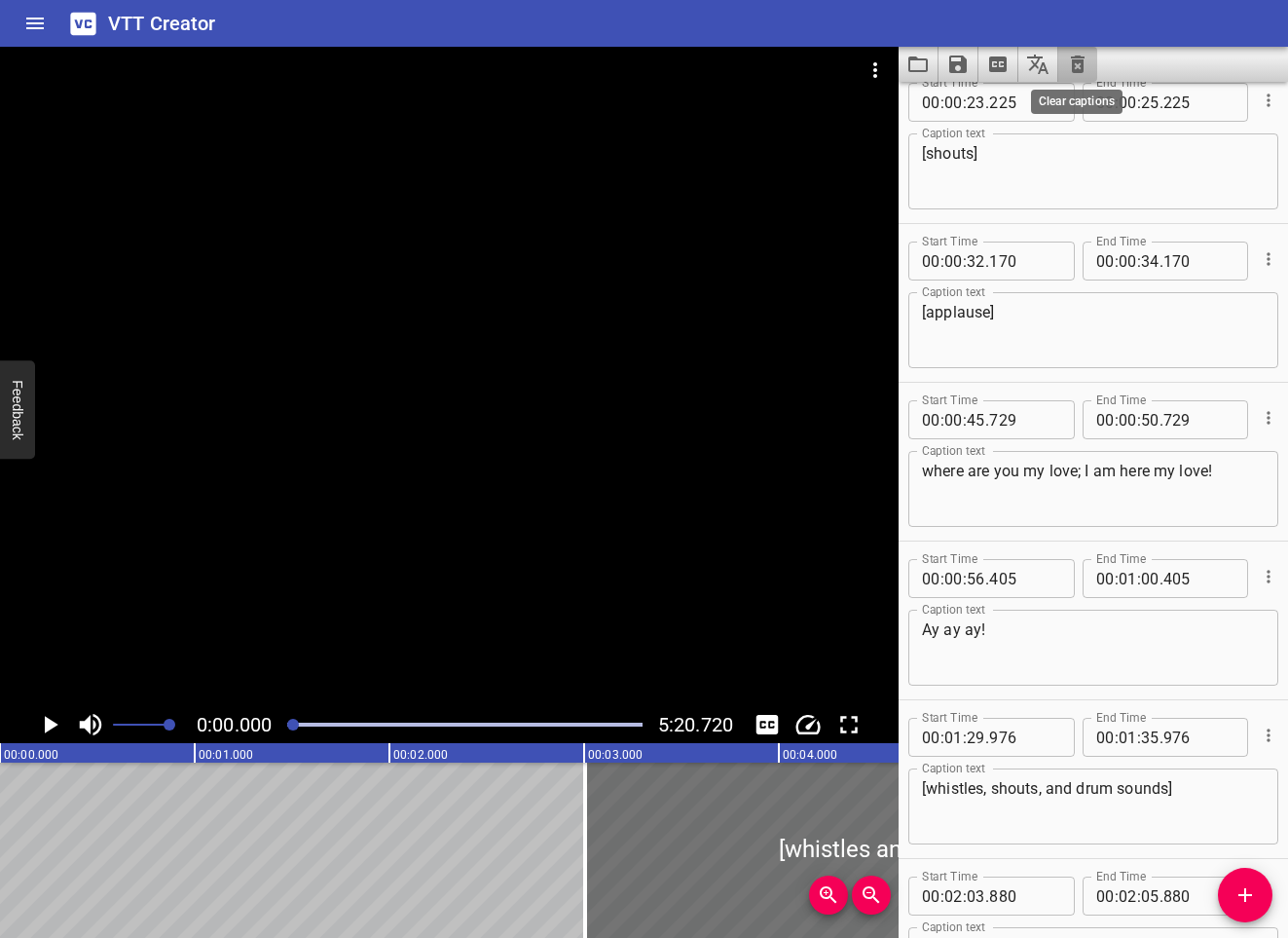 click 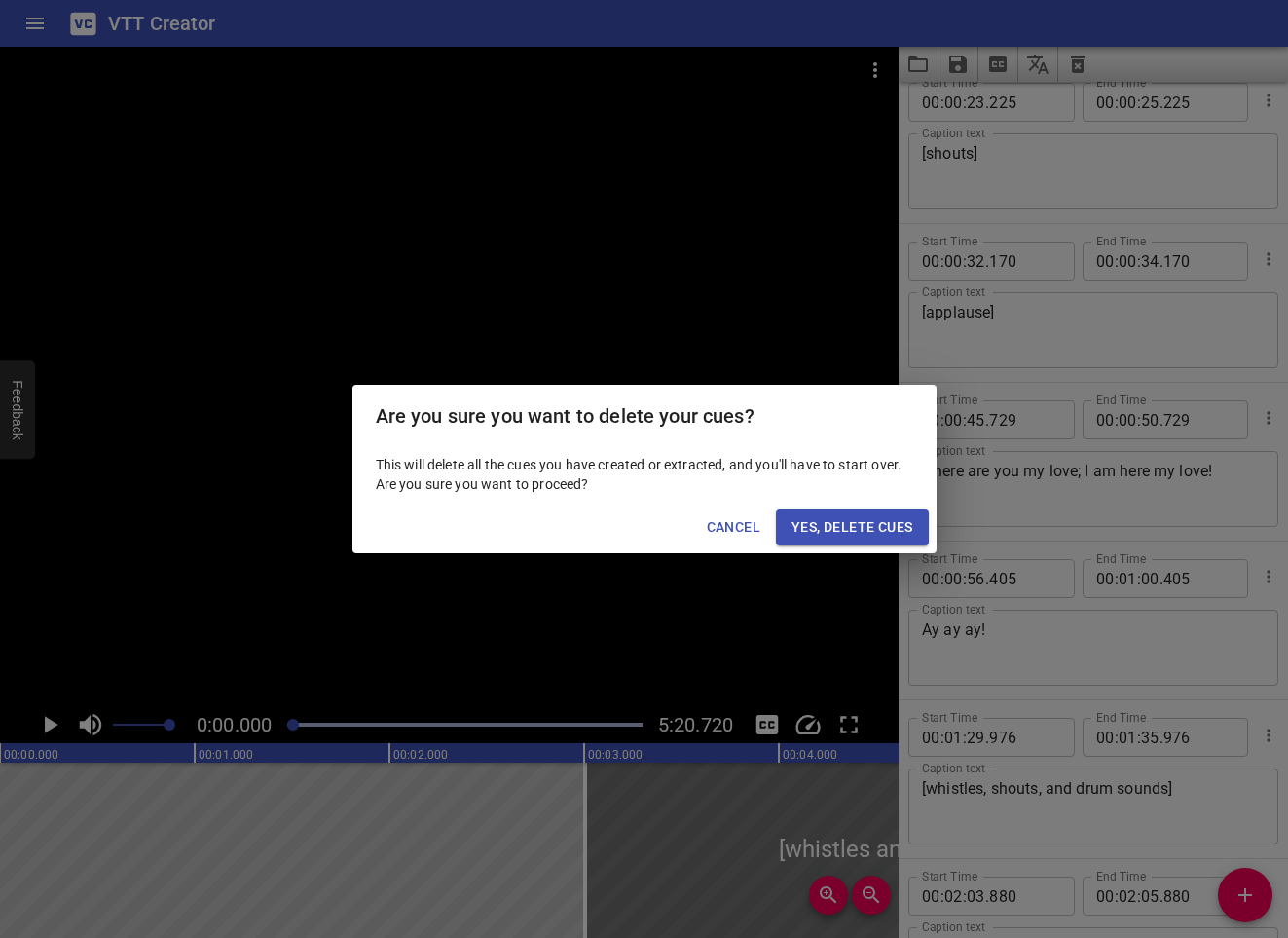 click on "Yes, Delete Cues" at bounding box center [852, 527] 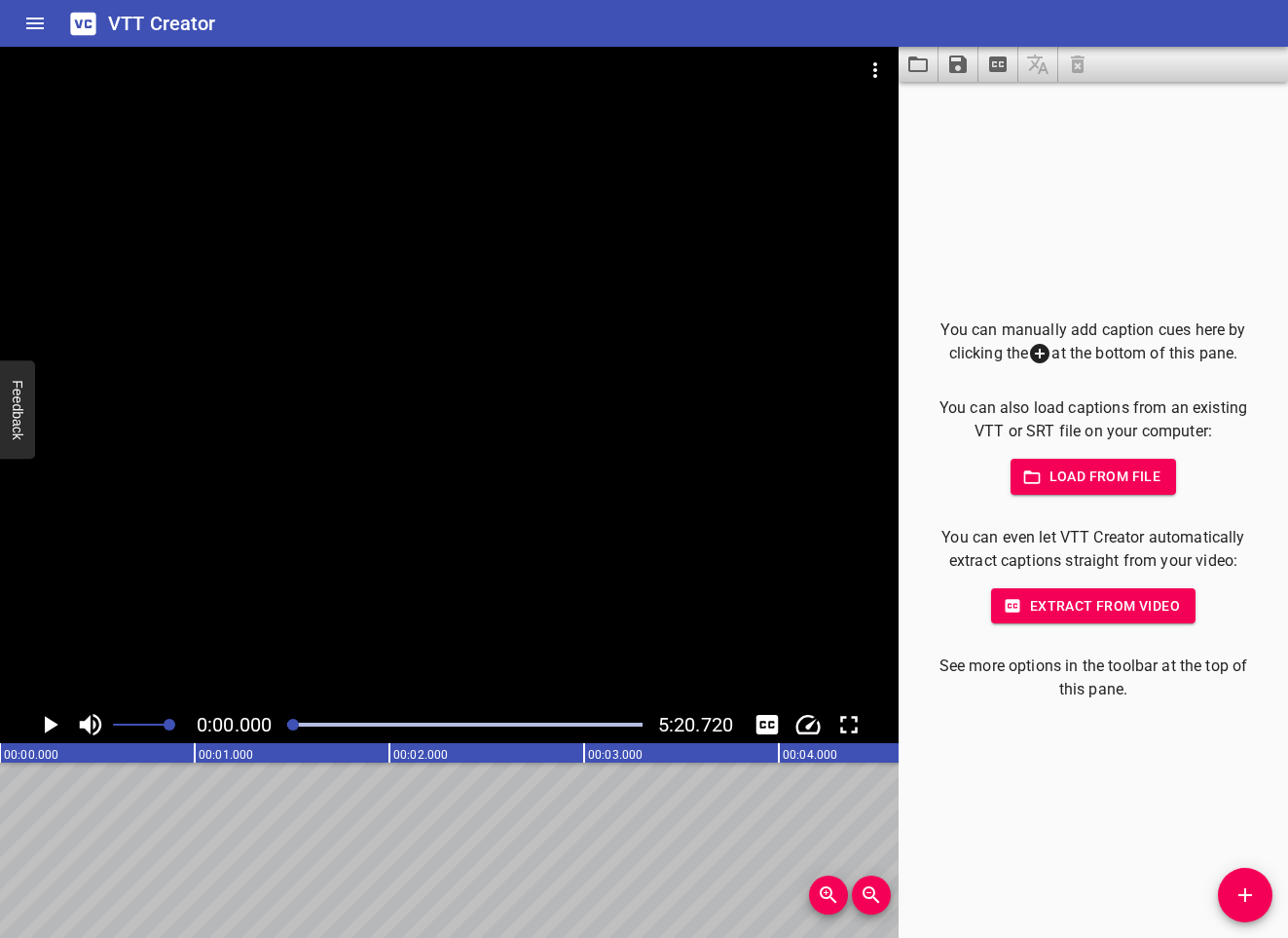 click 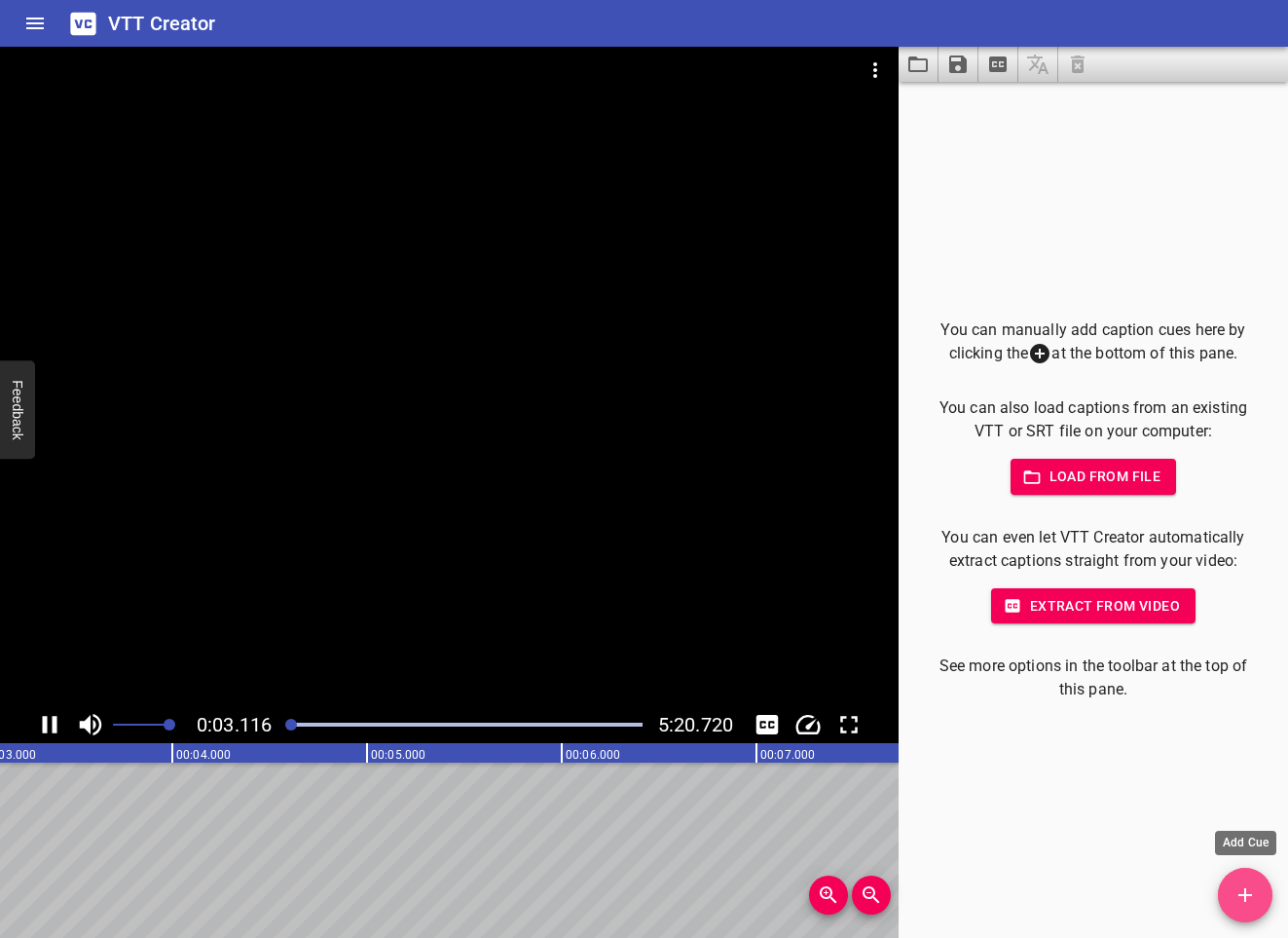 click 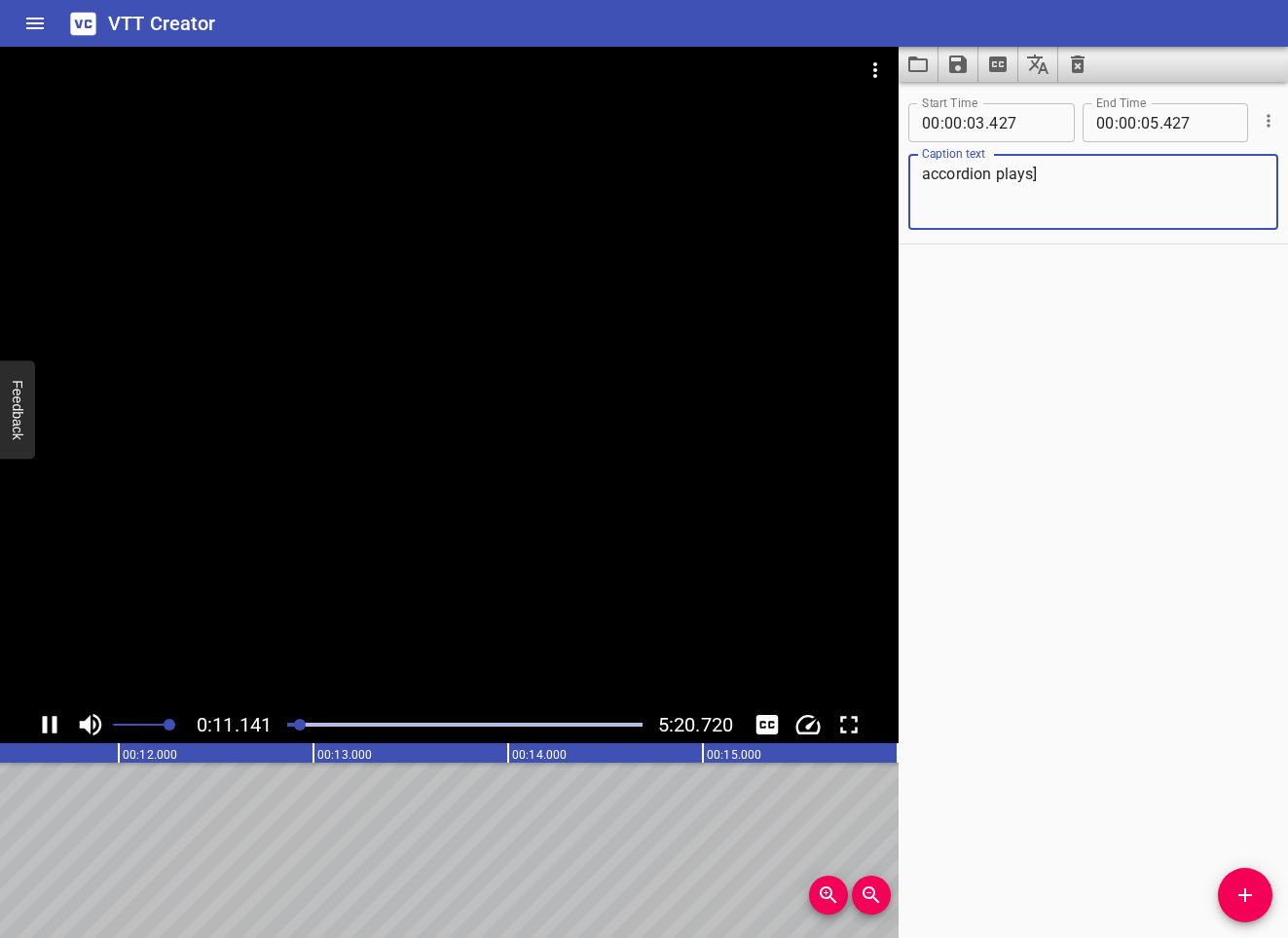 click on "accordion plays] Caption text" at bounding box center (1093, 192) 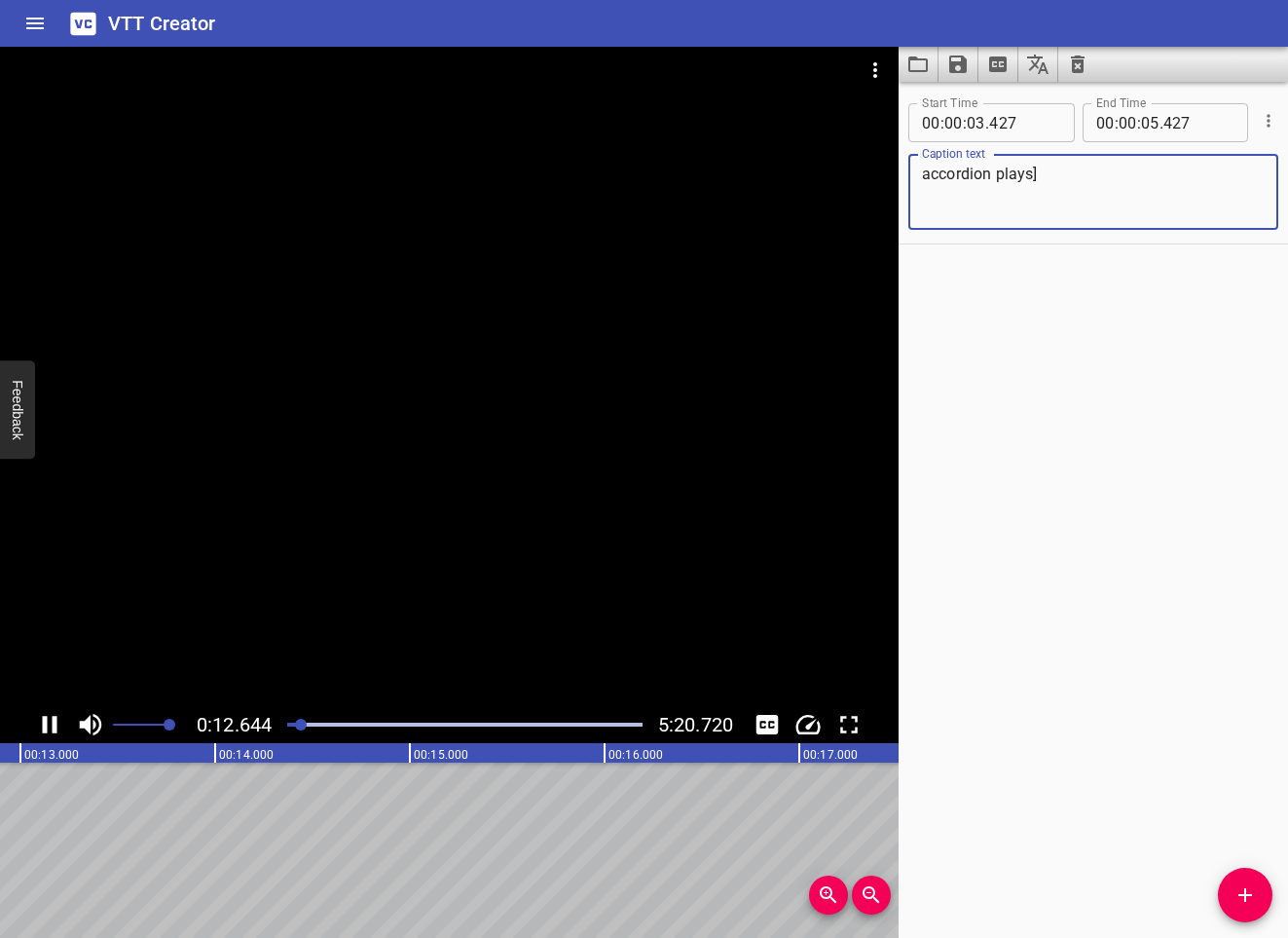 click on "accordion plays]" at bounding box center (1093, 192) 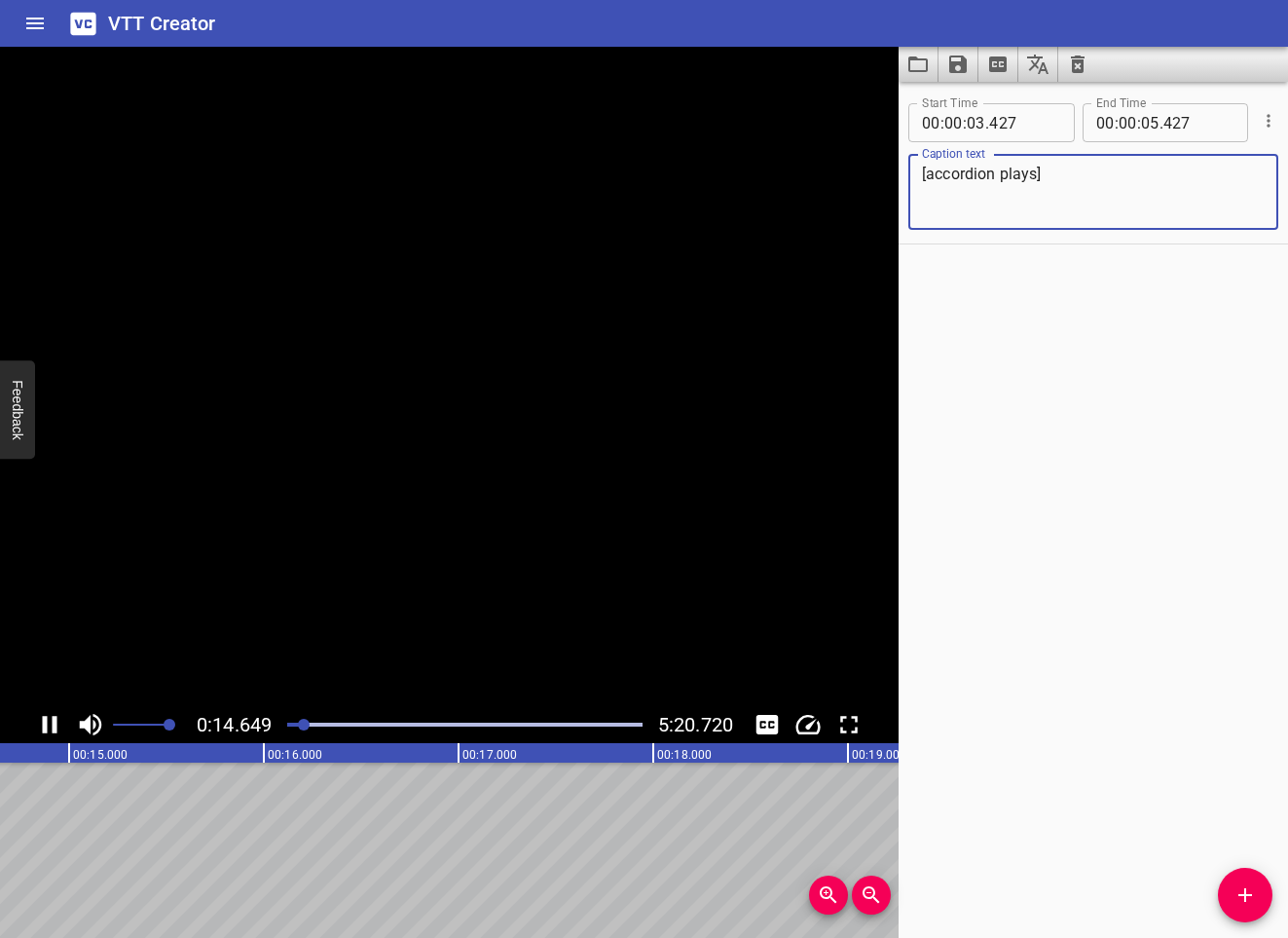 click on "[accordion plays]" at bounding box center [1093, 192] 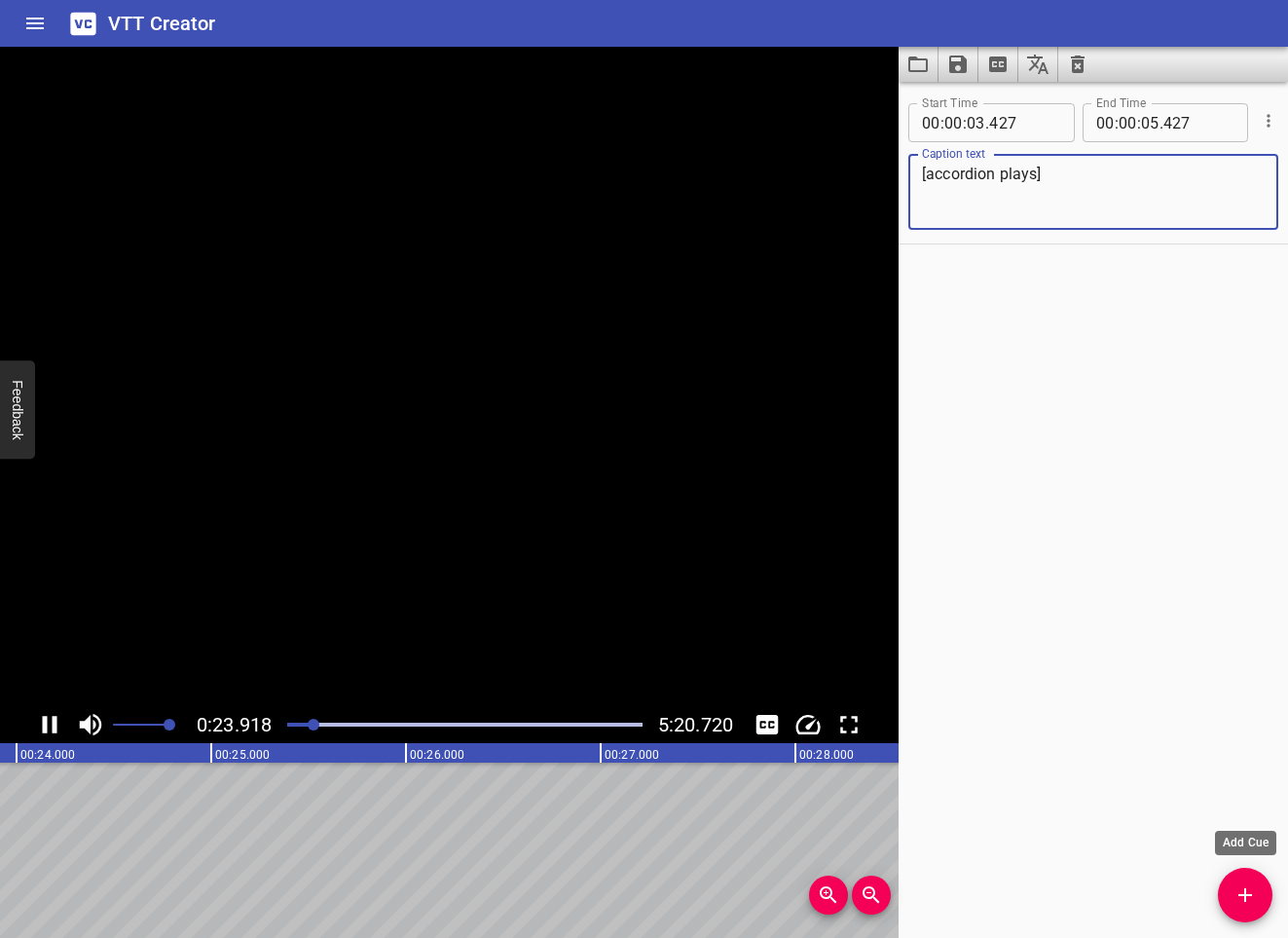 type on "[accordion plays]" 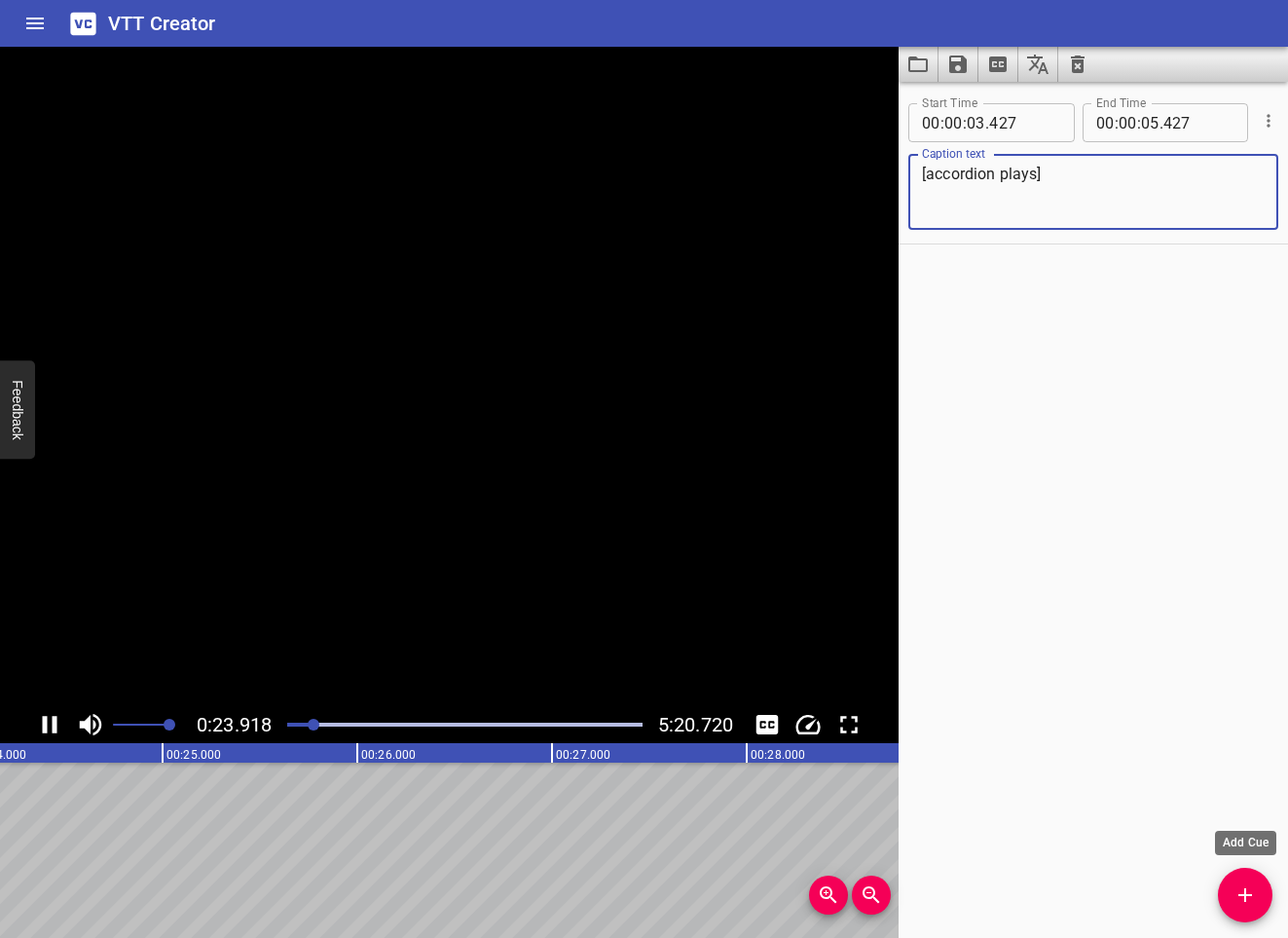 click 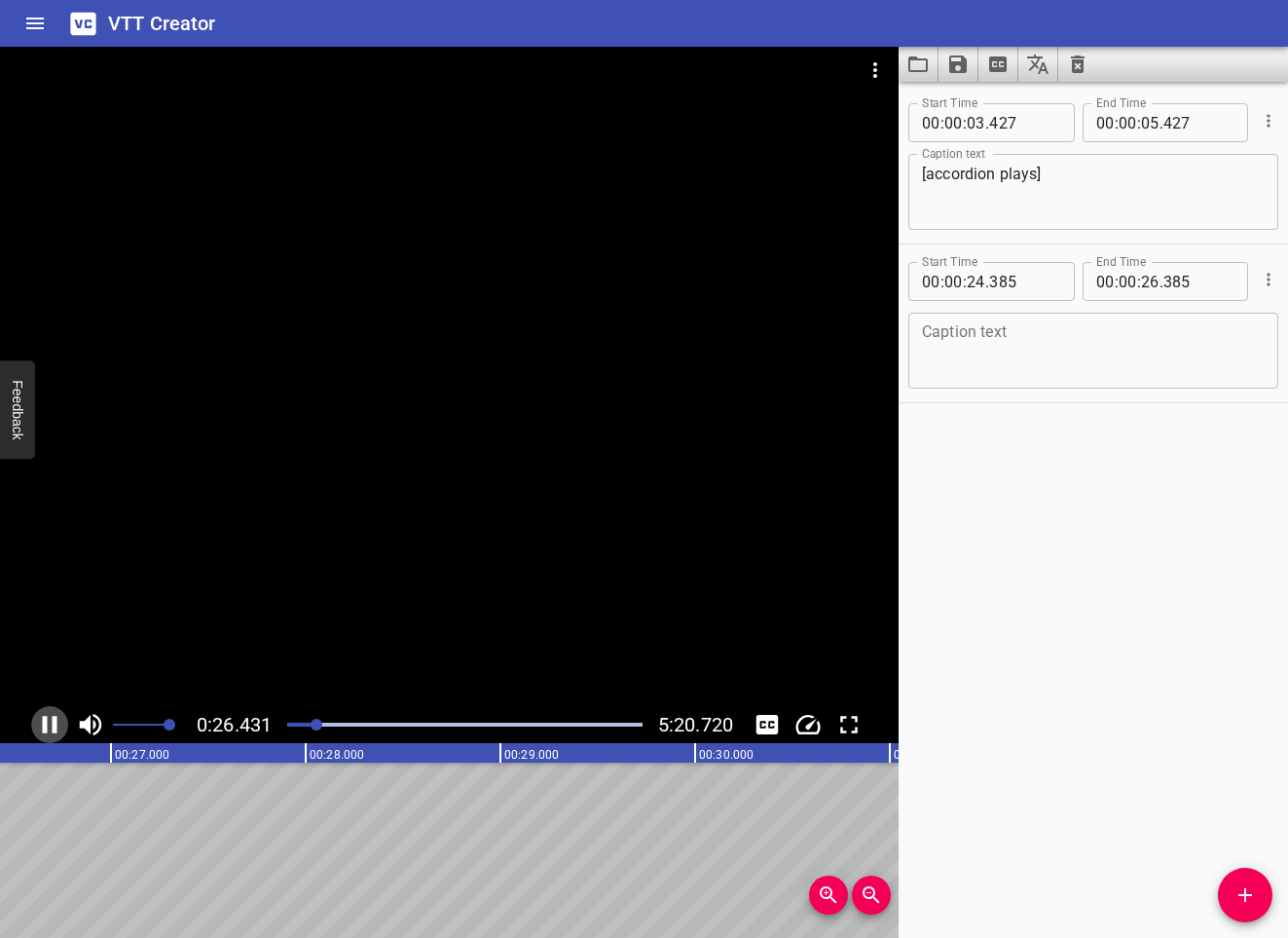 click 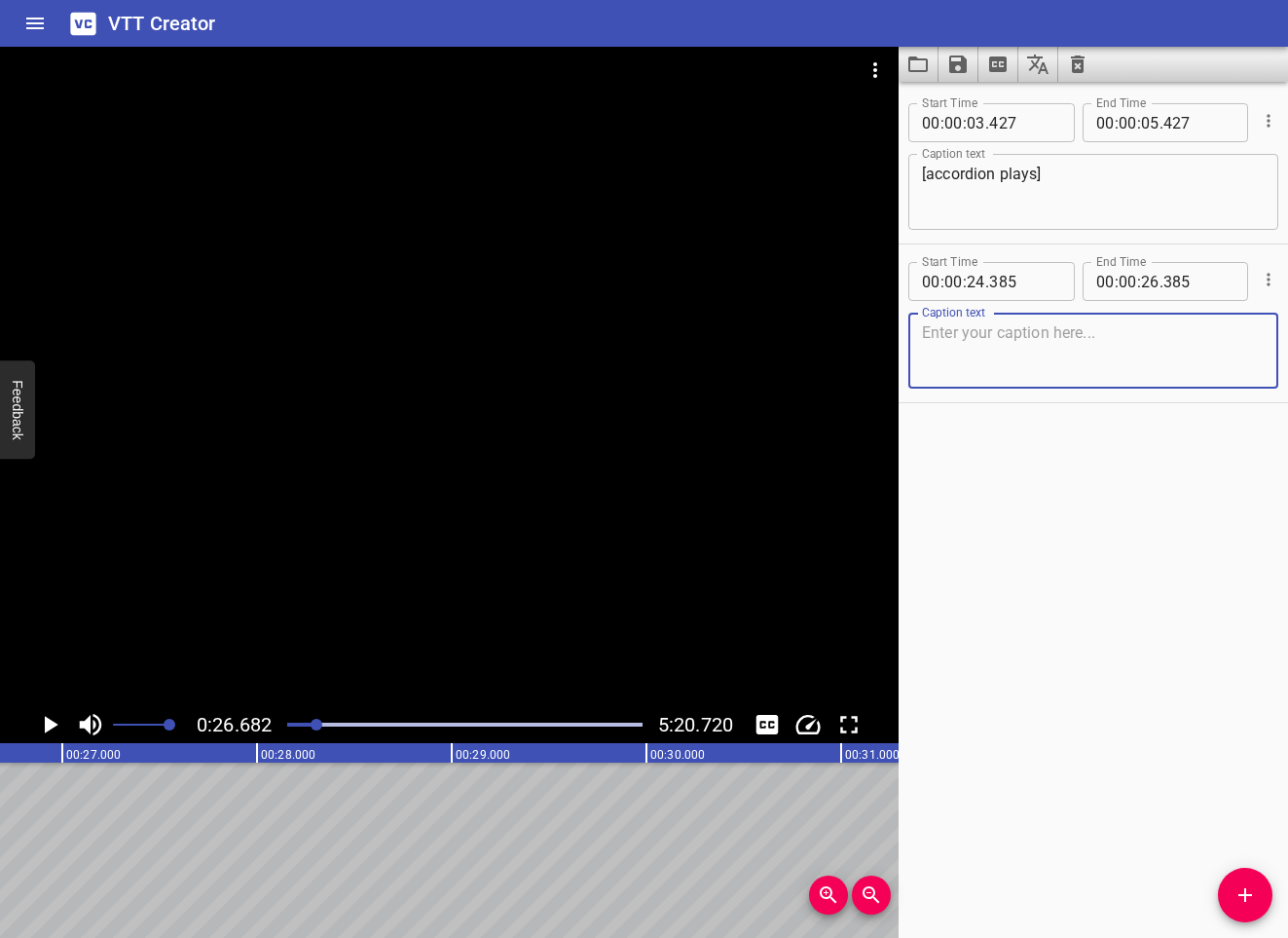 click at bounding box center (1093, 351) 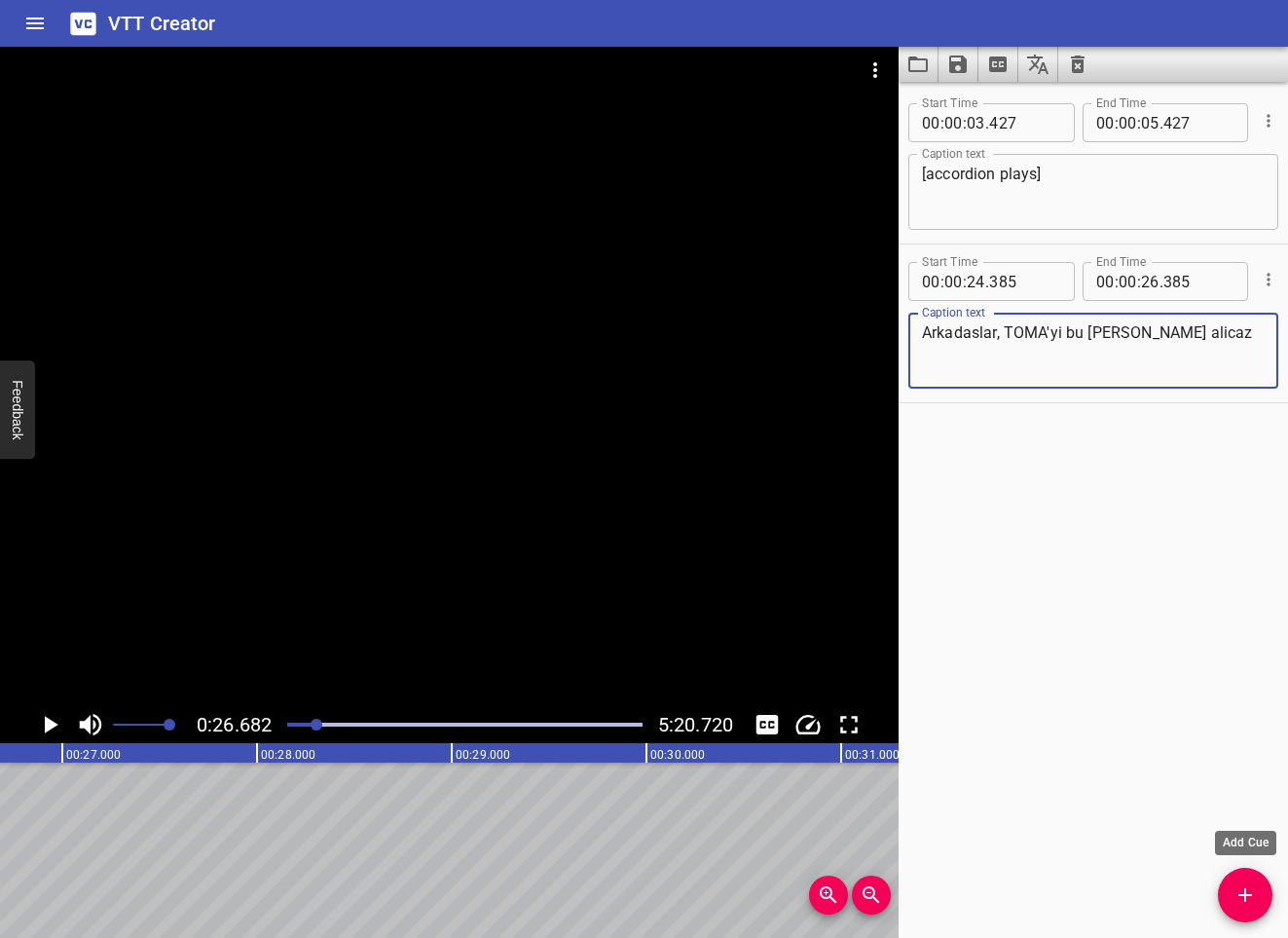 type on "Arkadaslar, TOMA'yi bu tarafa alicaz" 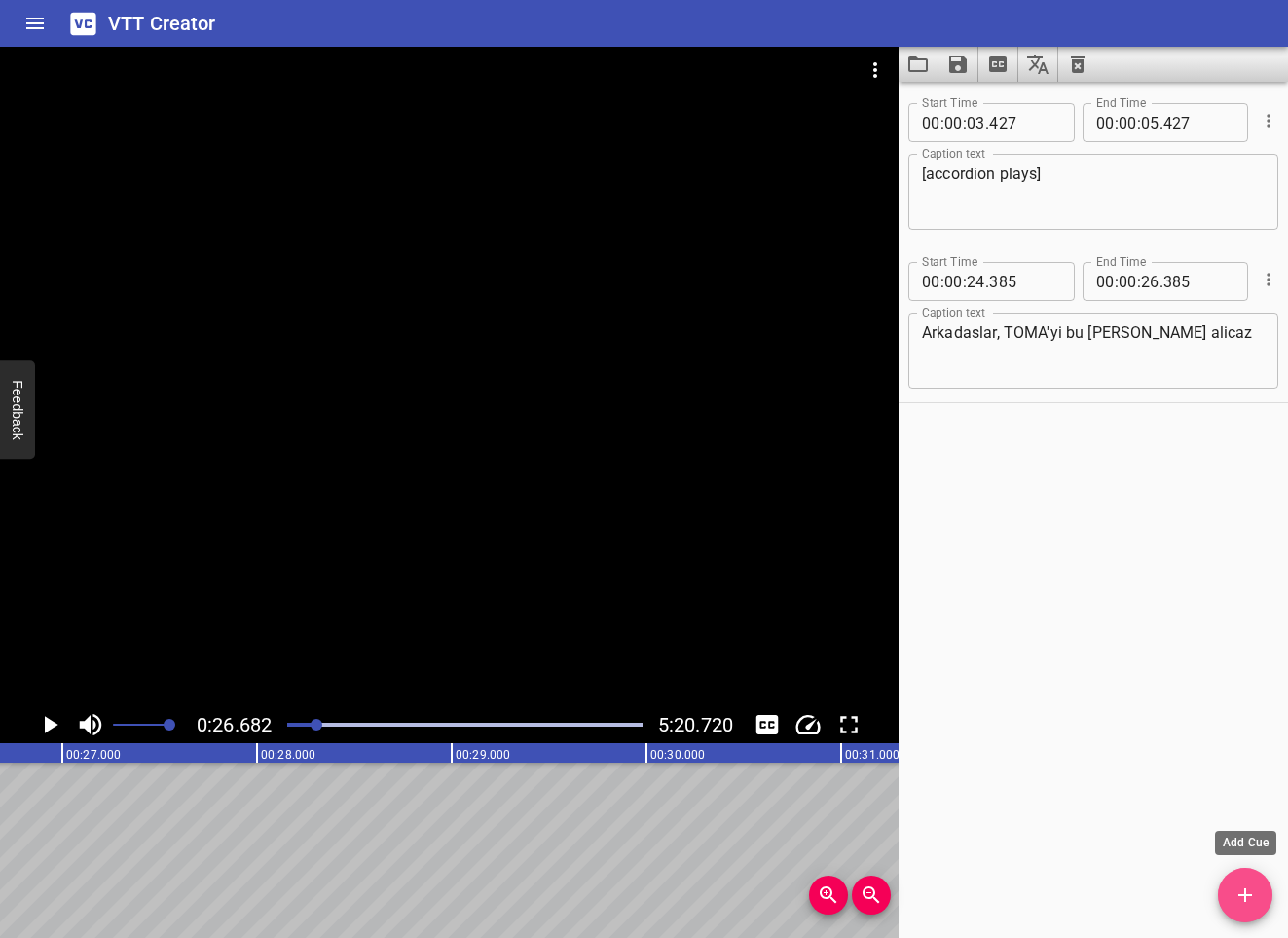click at bounding box center [1245, 895] 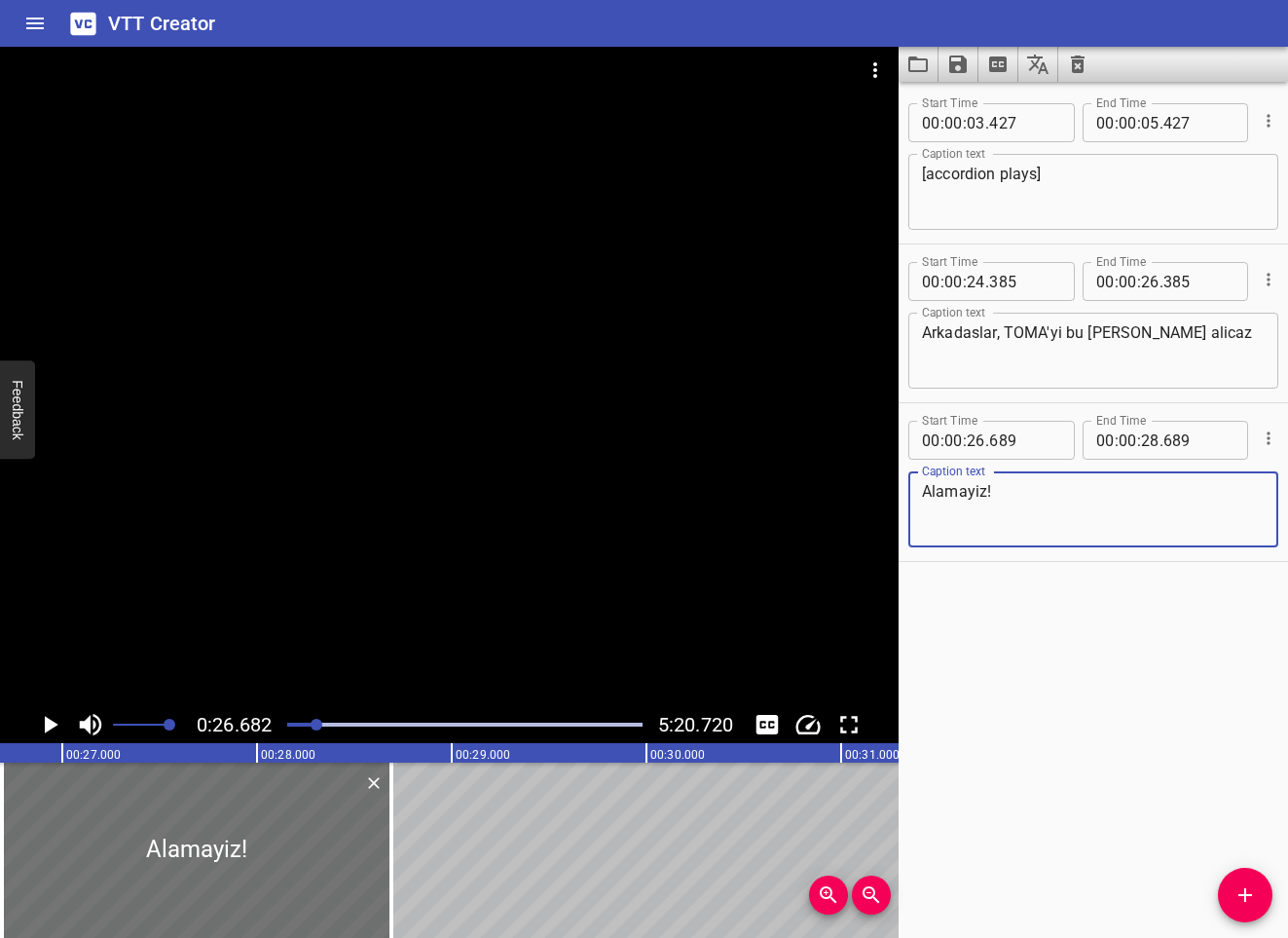 type on "Alamayiz!" 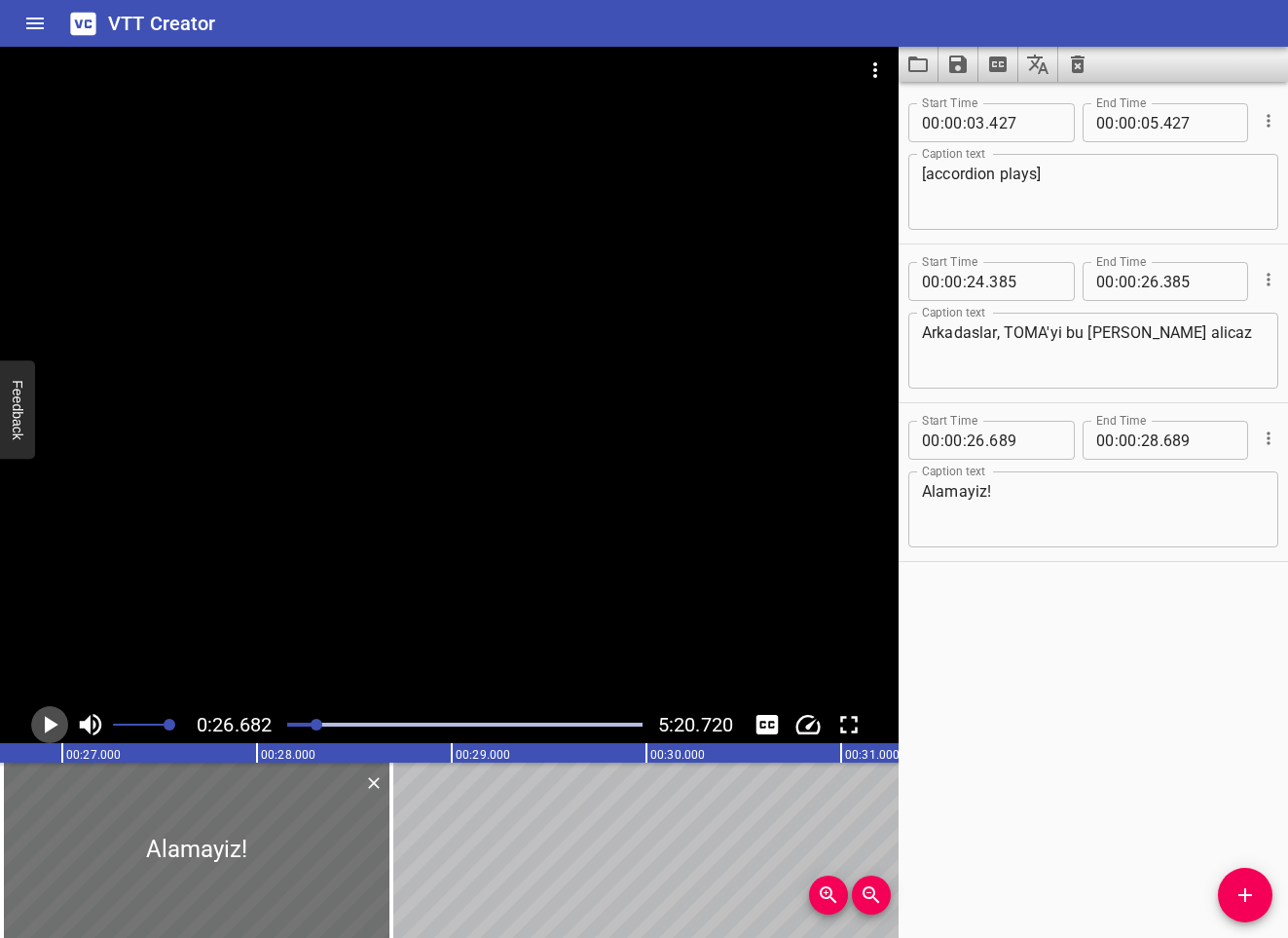 click 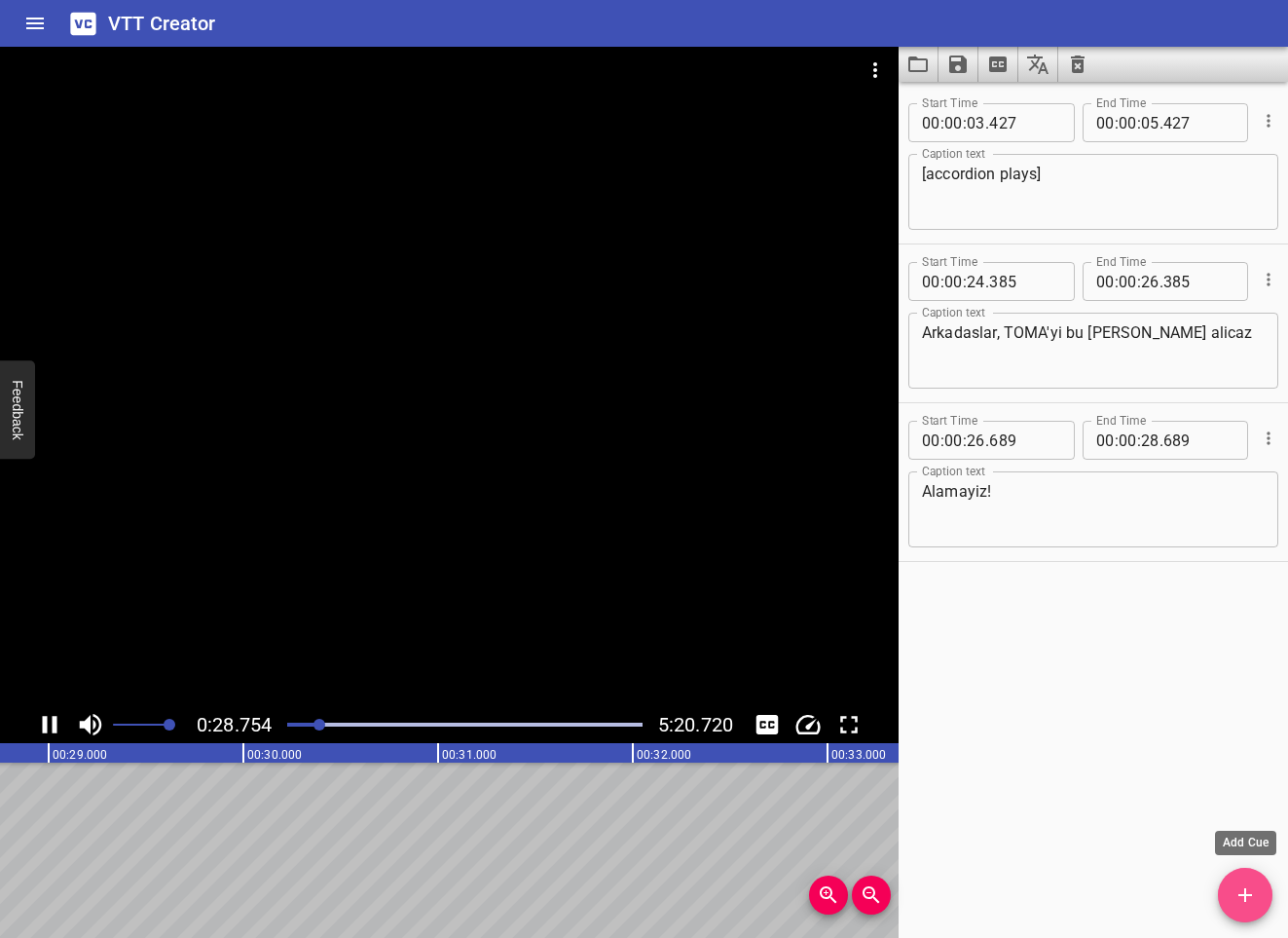 click 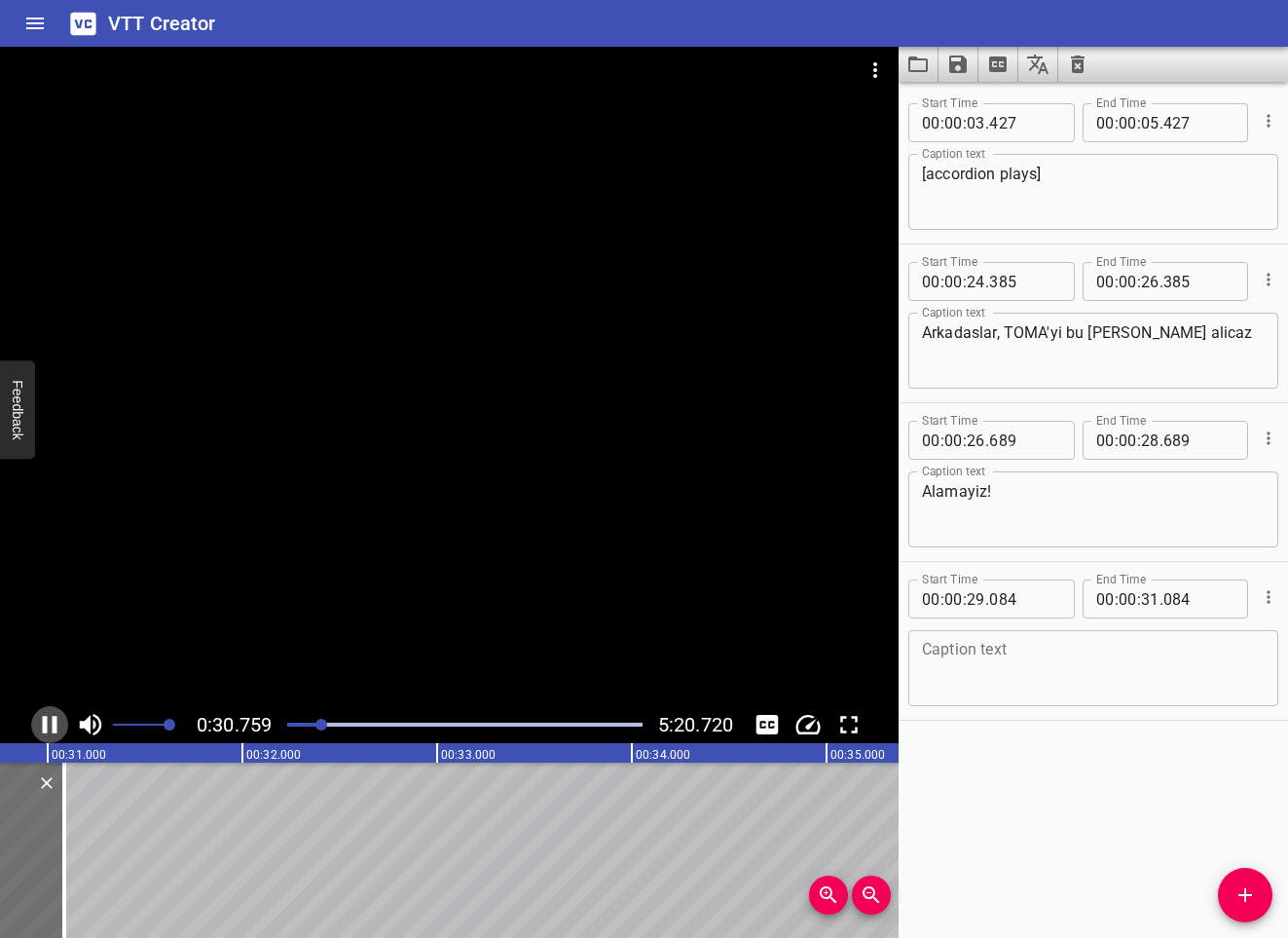 click 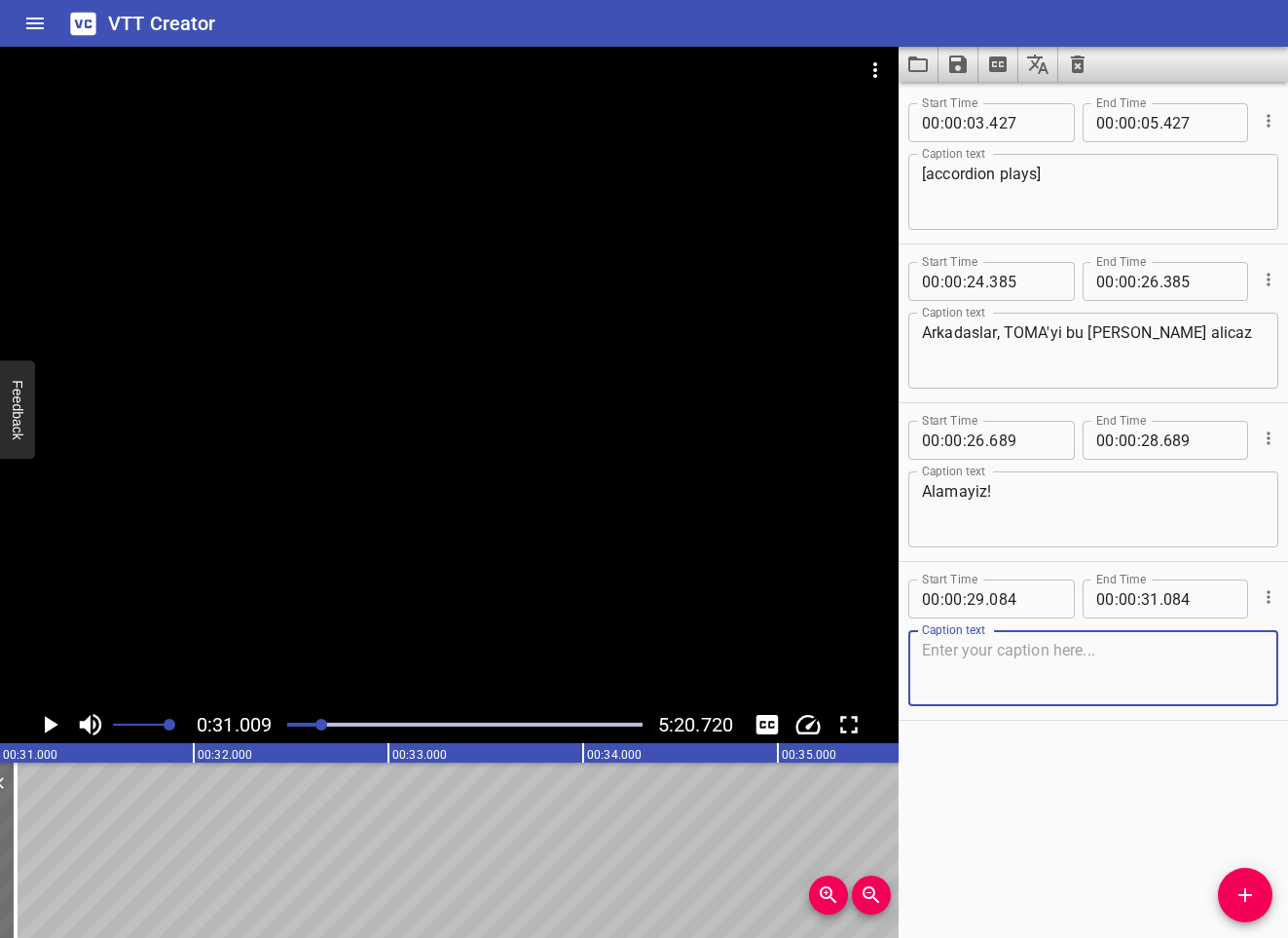 click at bounding box center (1093, 668) 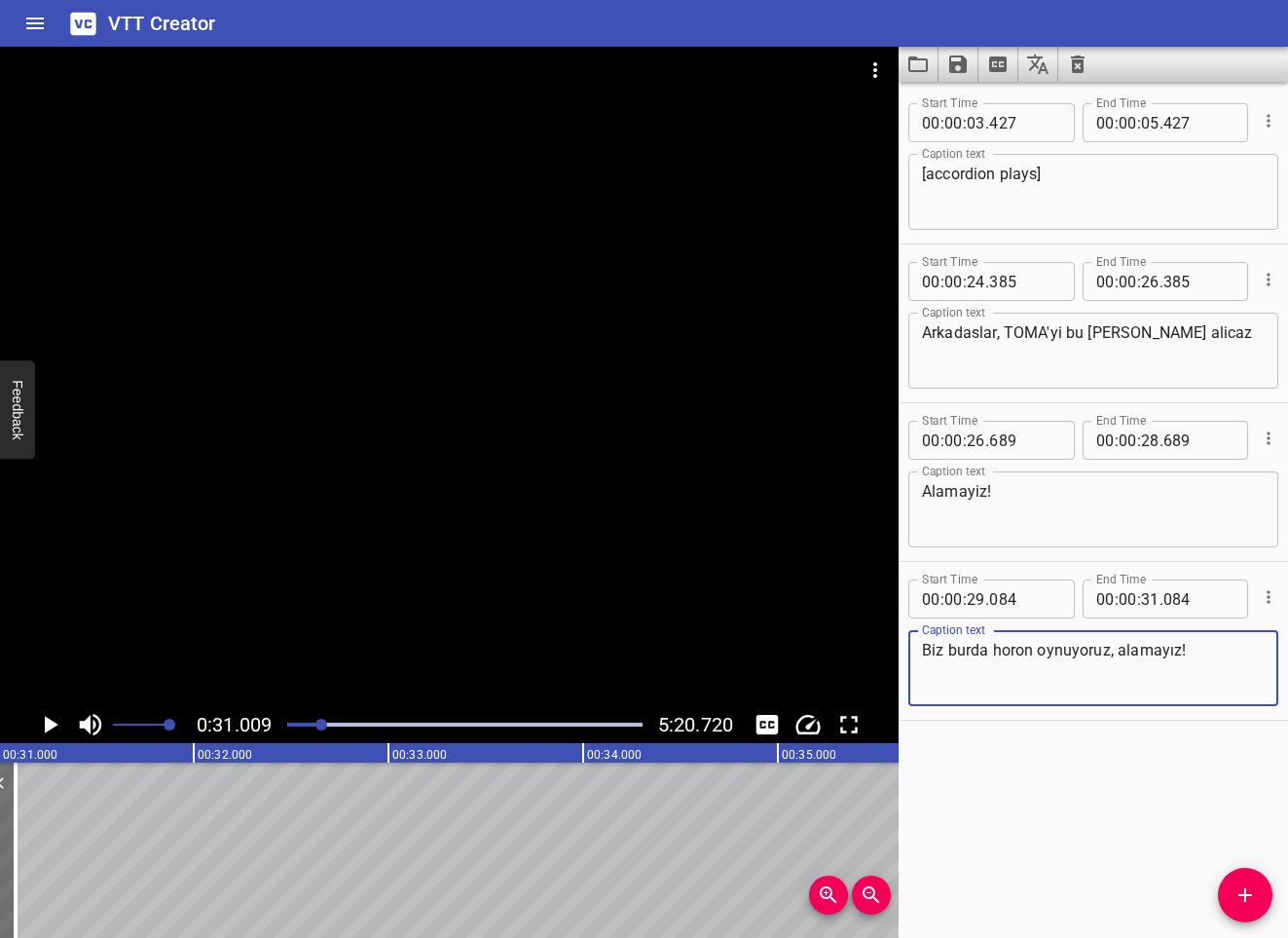 type on "Biz burda horon oynuyoruz, alamayız!" 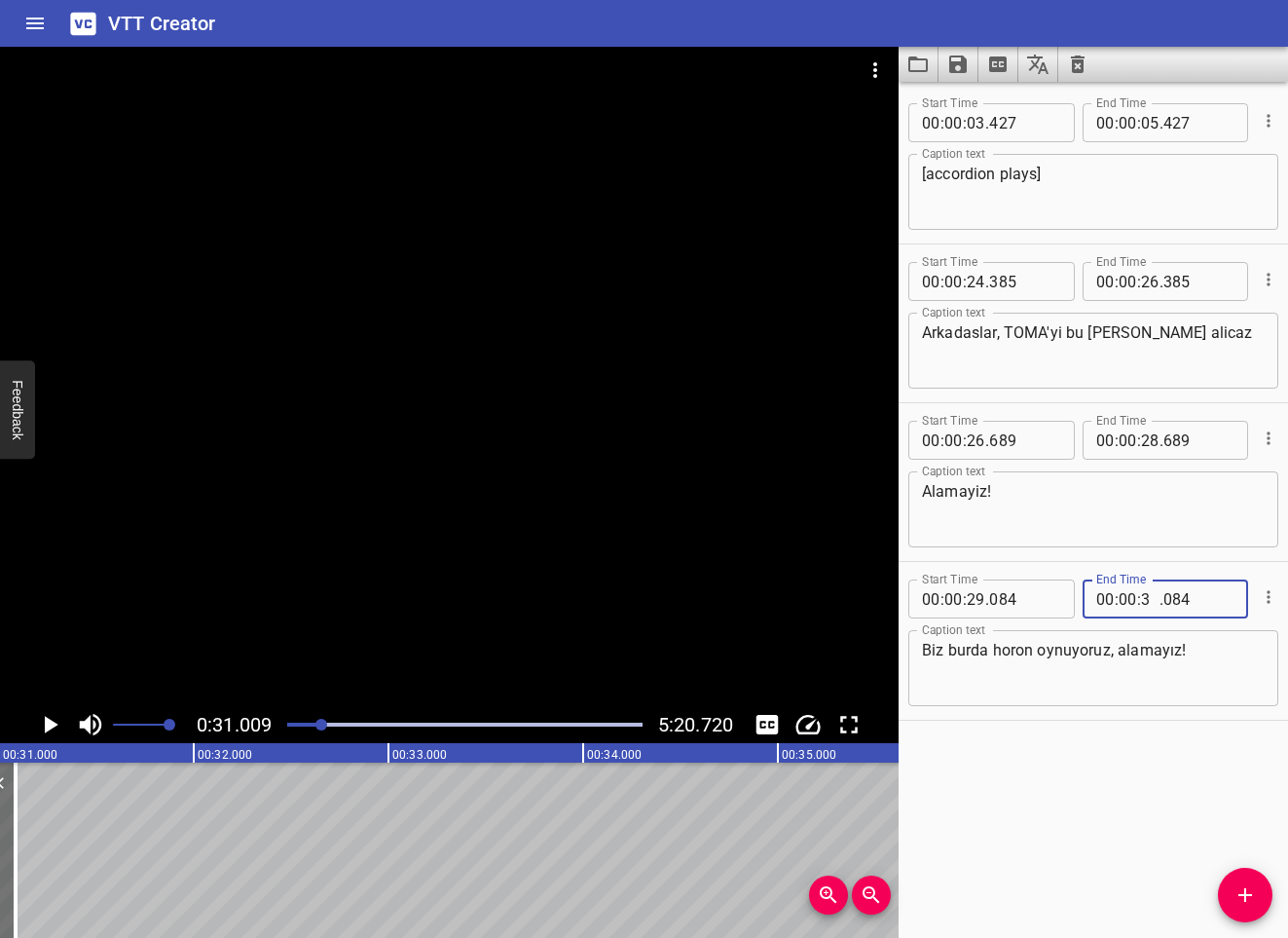 type on "32" 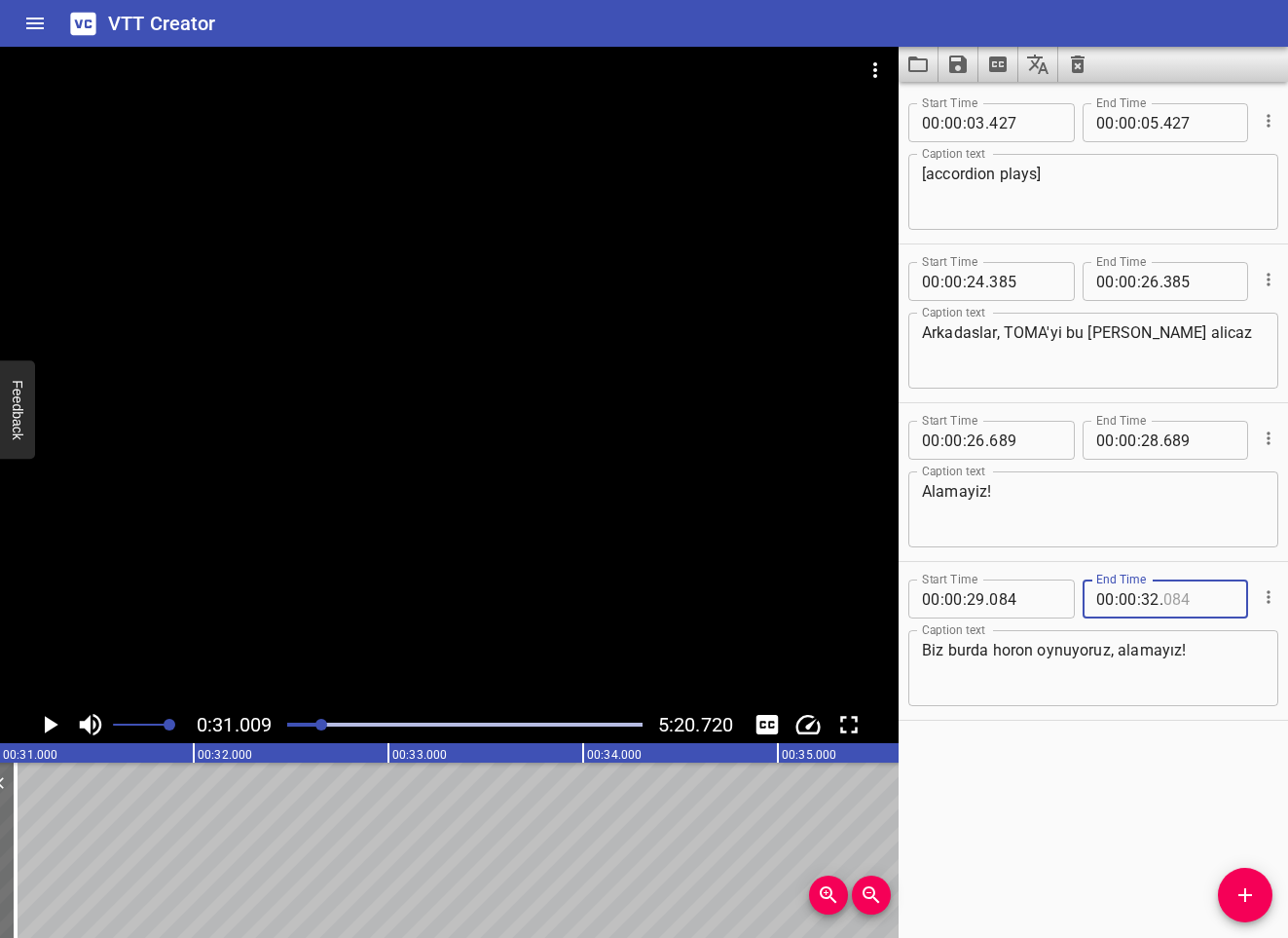 type on "084" 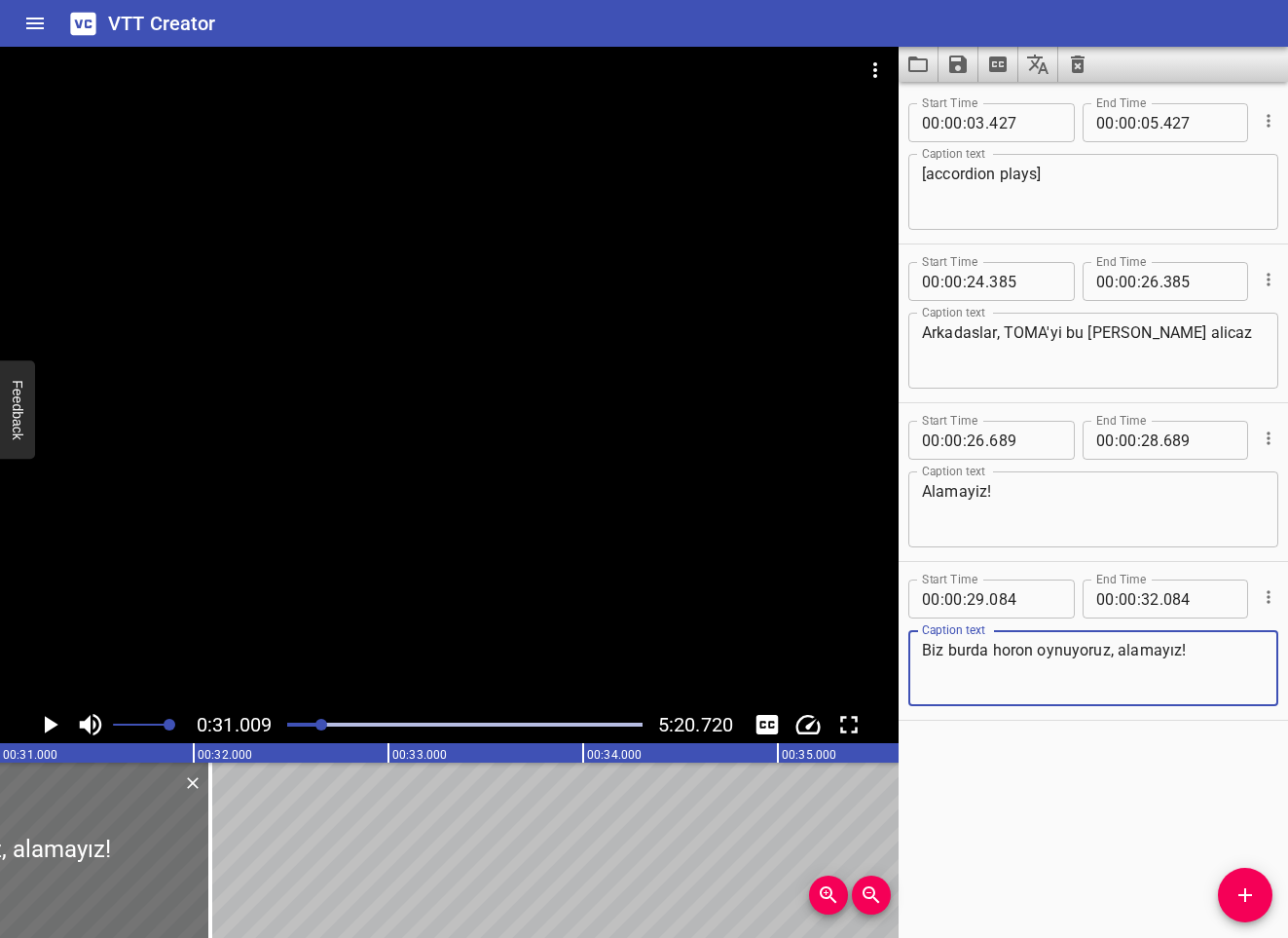 click on "Biz burda horon oynuyoruz, alamayız!" at bounding box center (1093, 668) 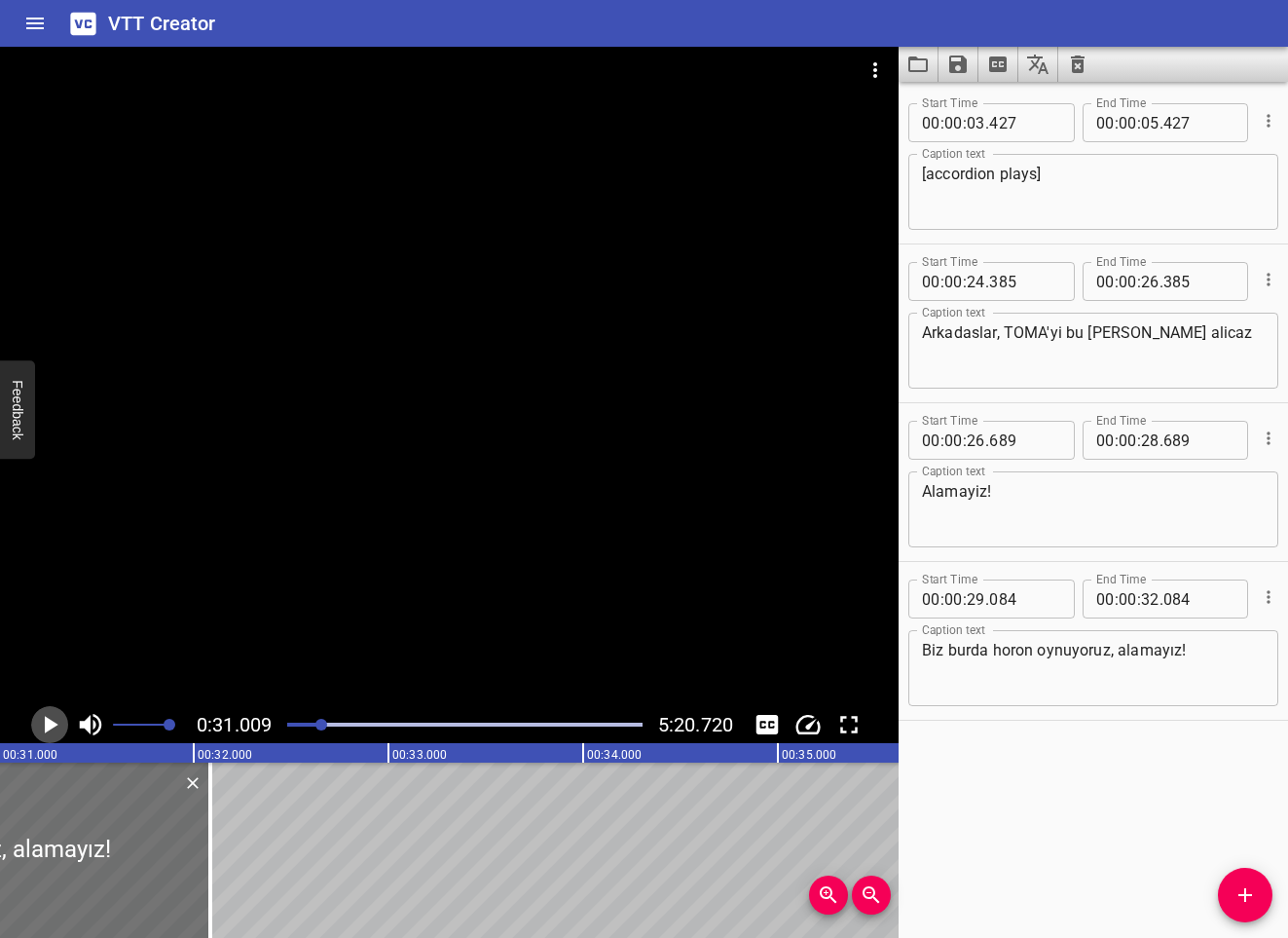click 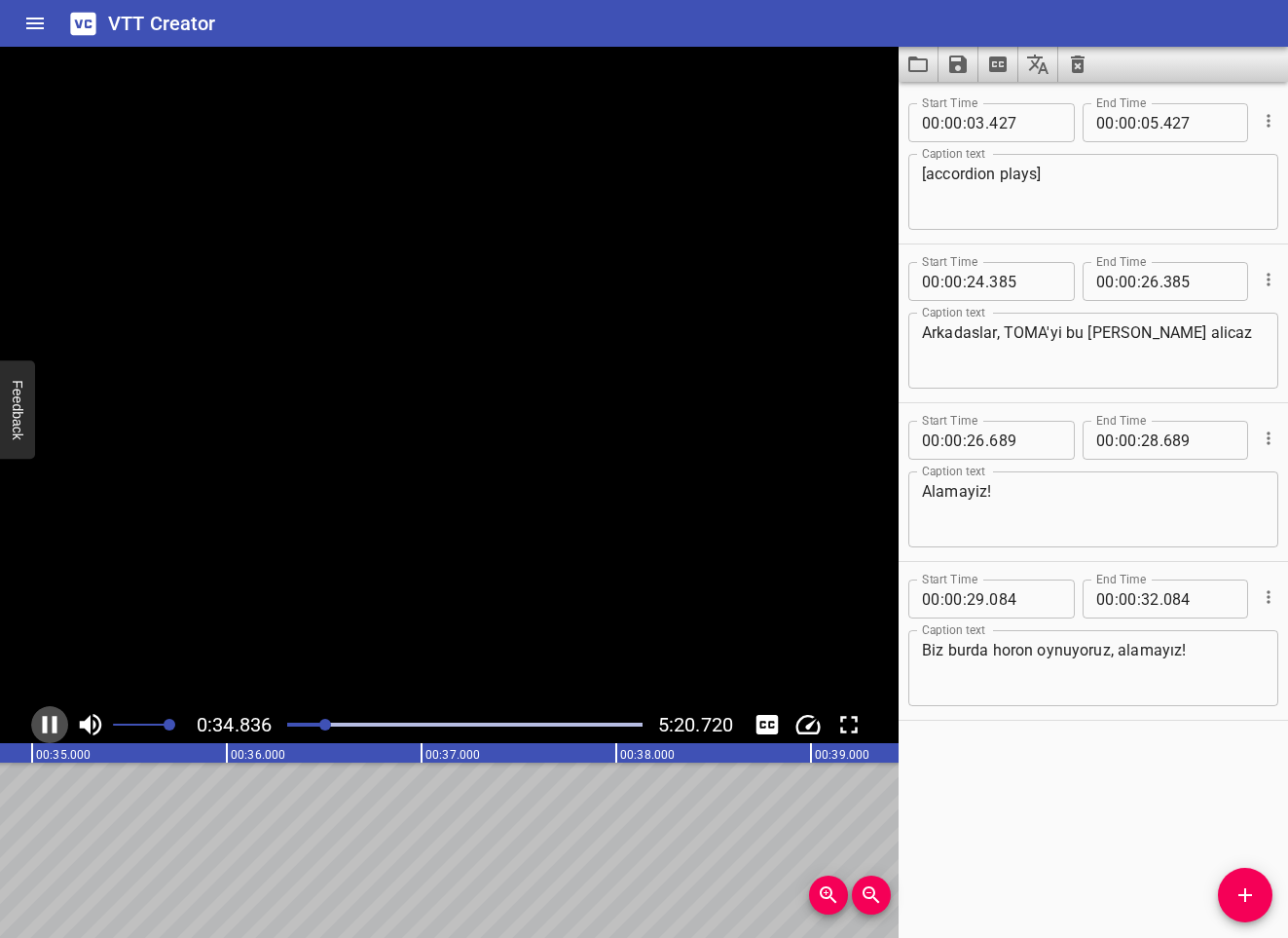 click 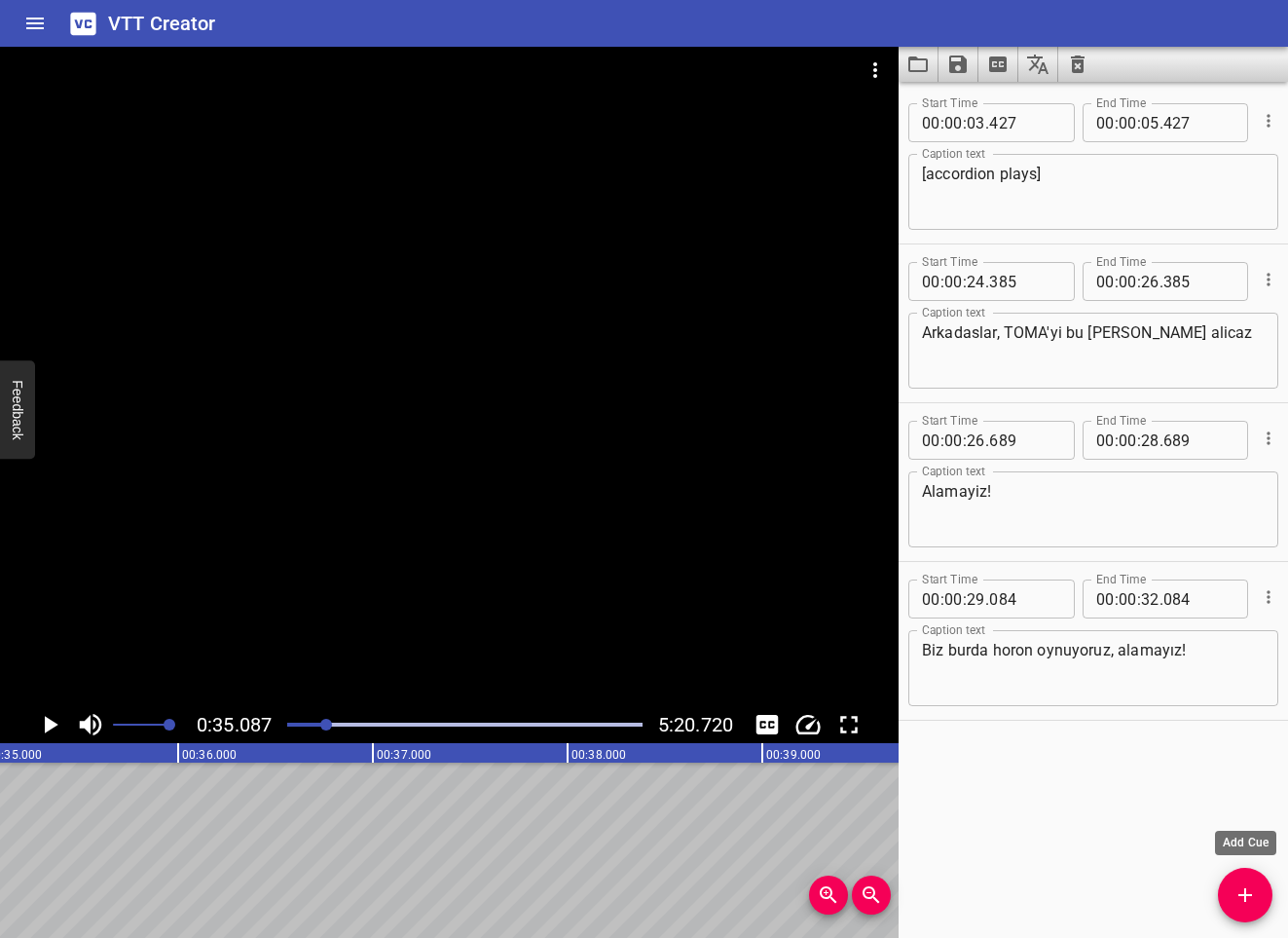 click 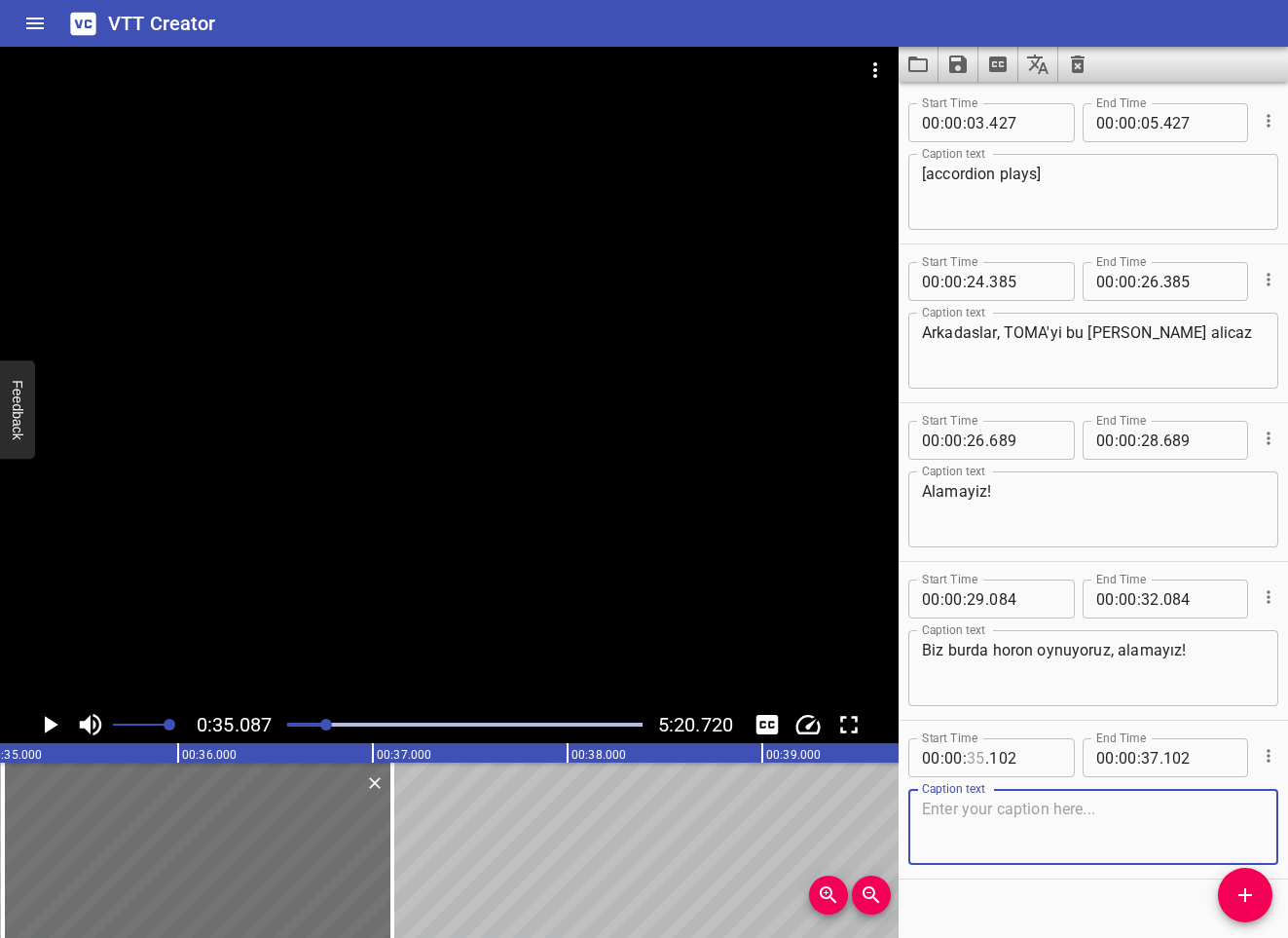 click at bounding box center (975, 758) 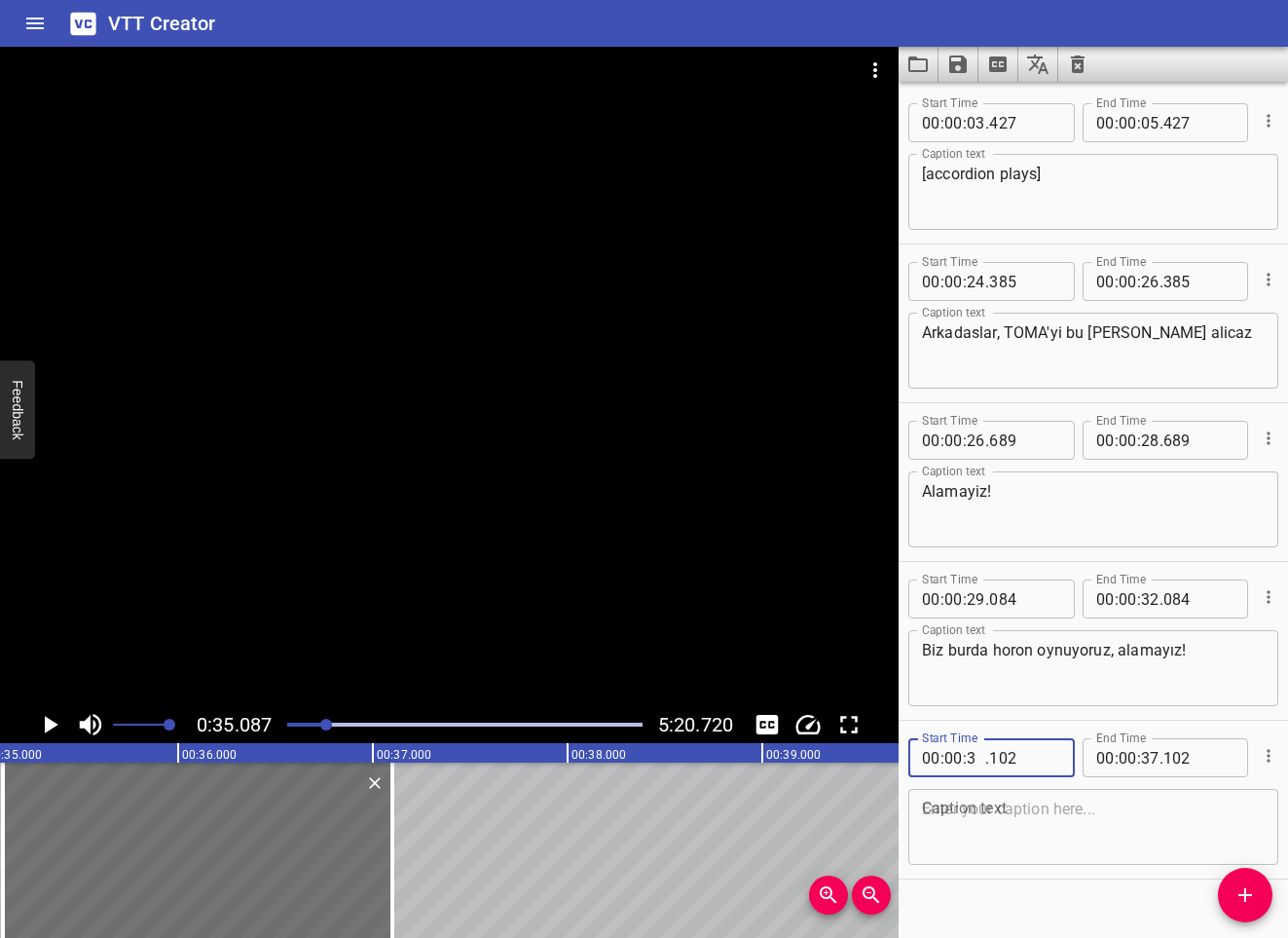type on "34" 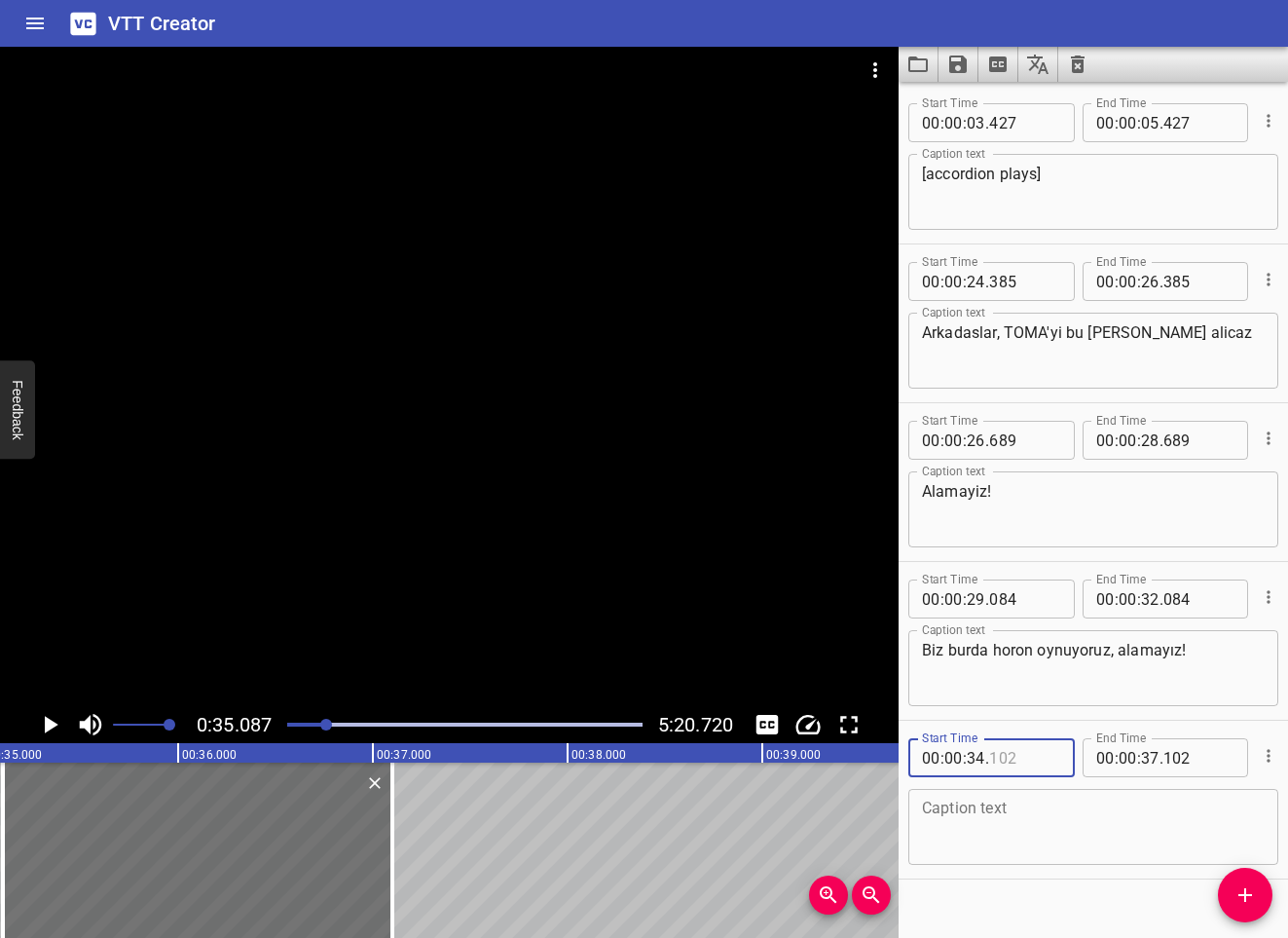 type on "102" 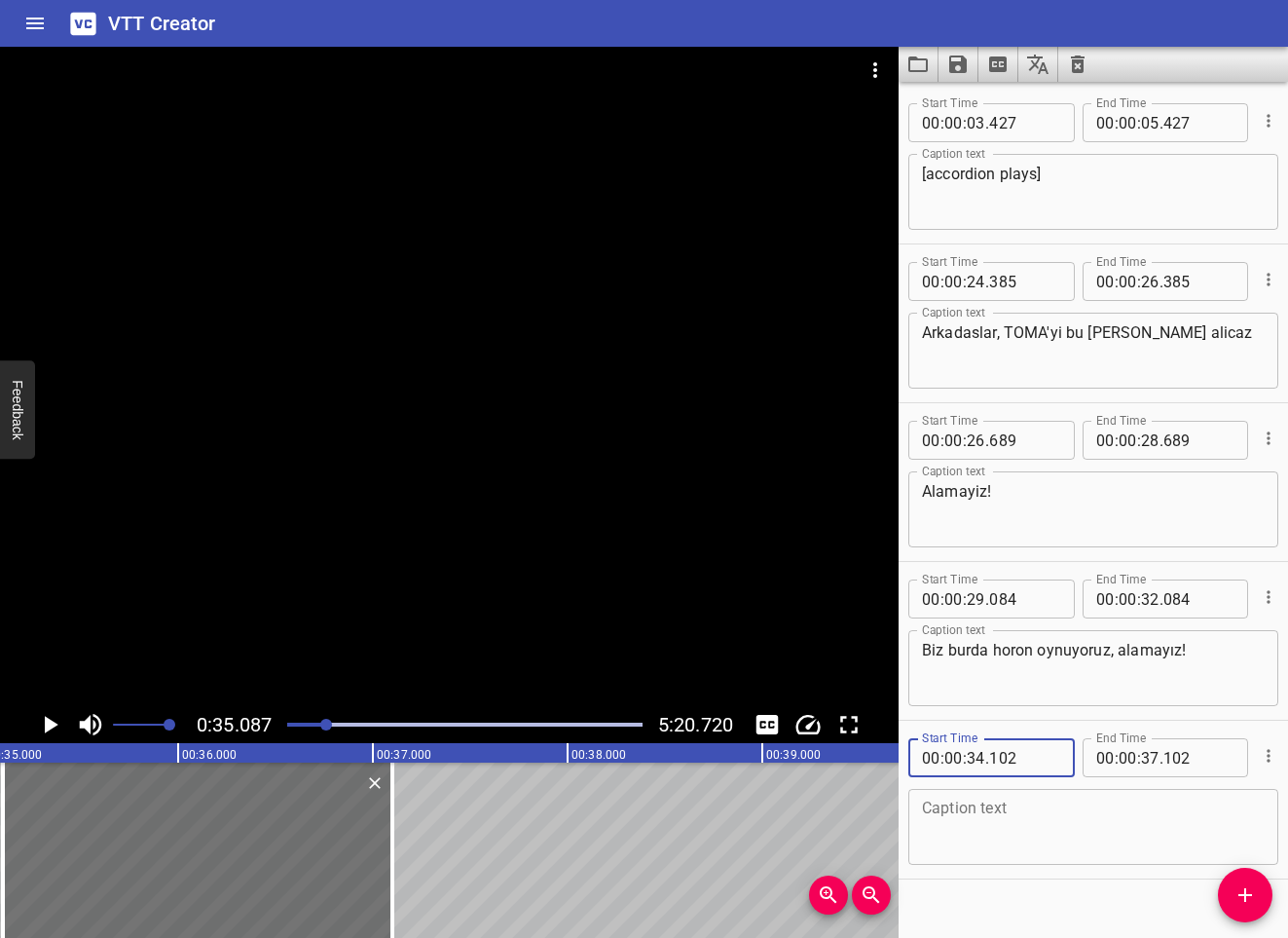 click at bounding box center (1093, 827) 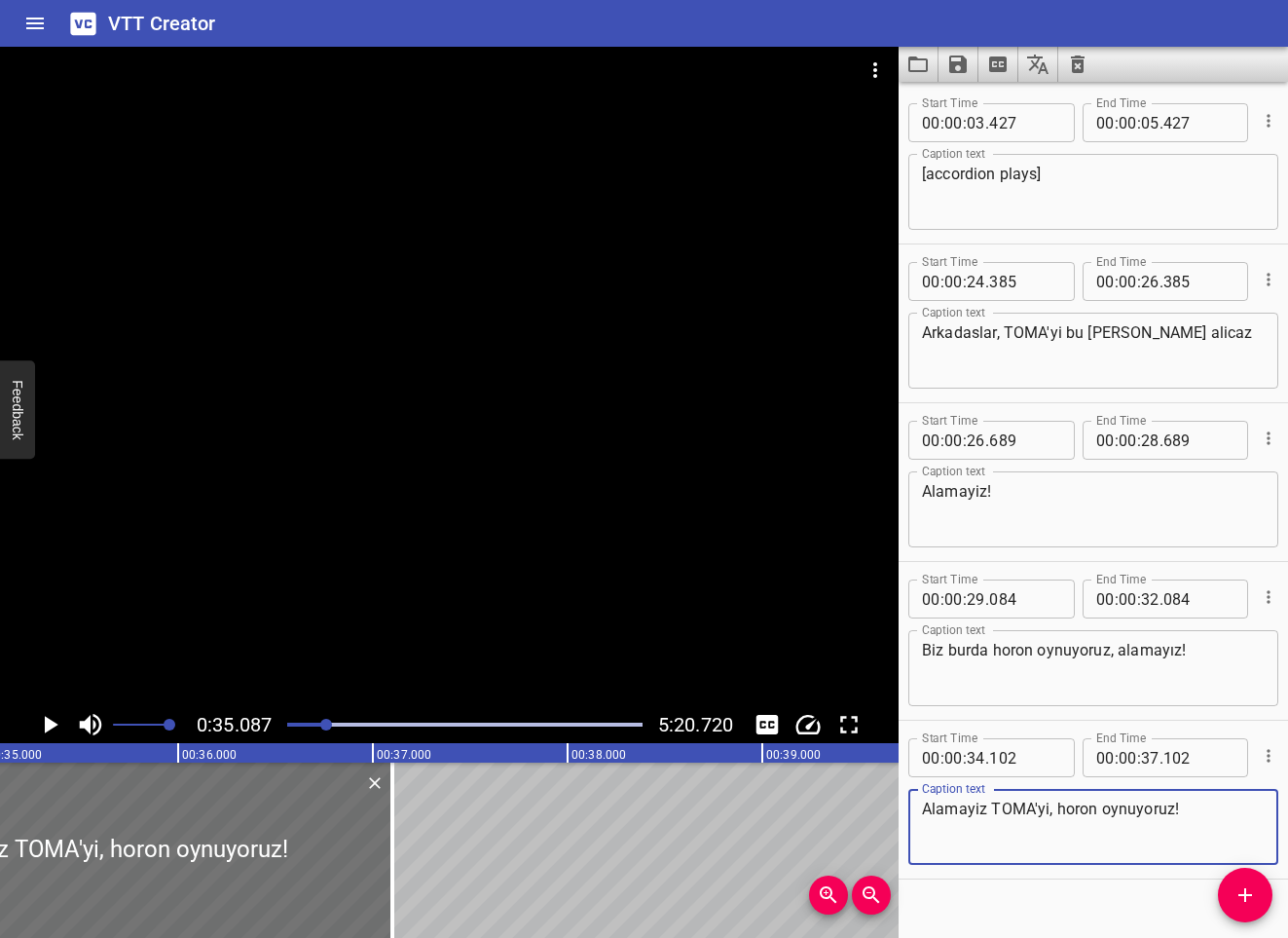 type on "Alamayiz TOMA'yi, horon oynuyoruz!" 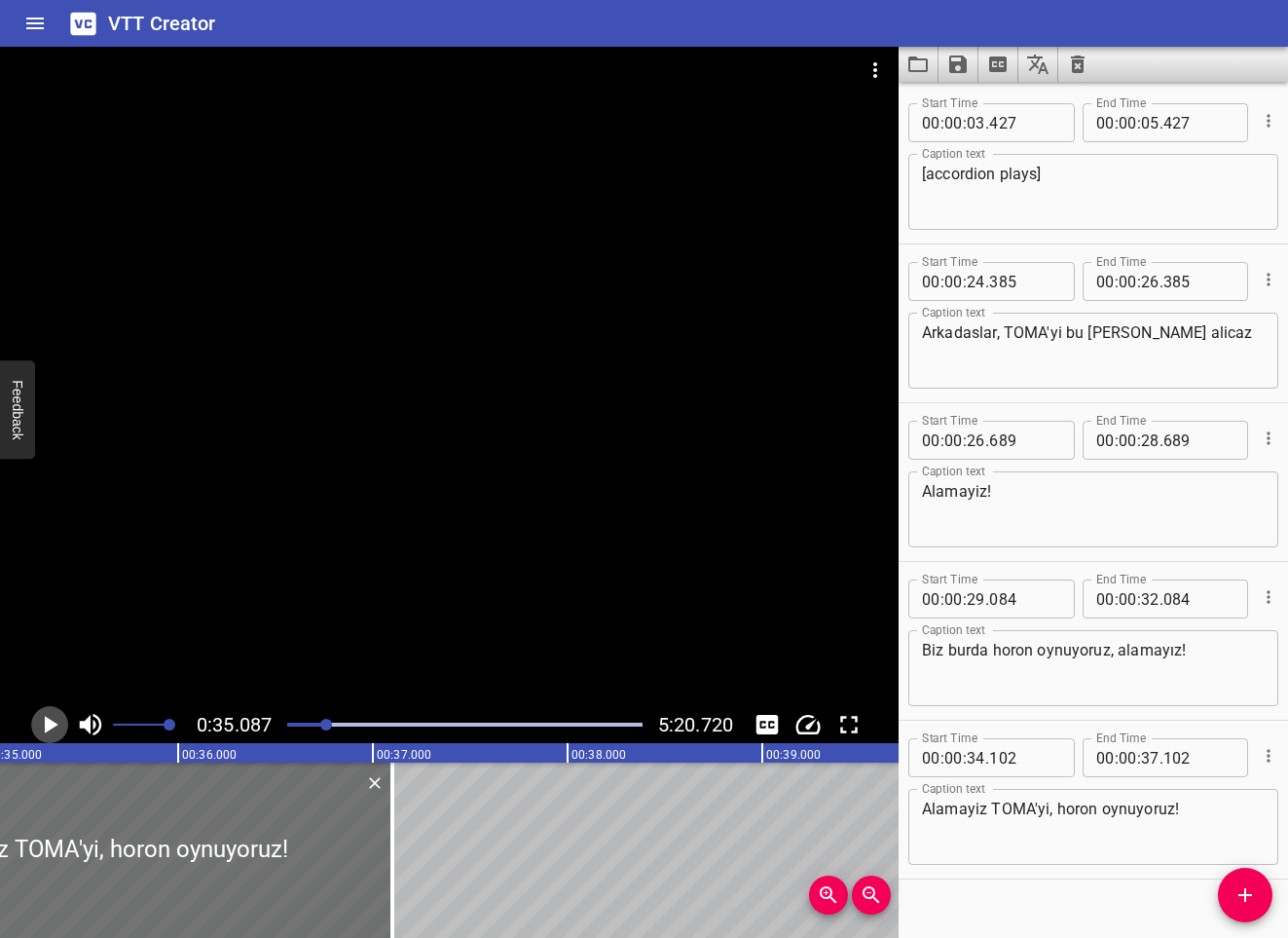 click 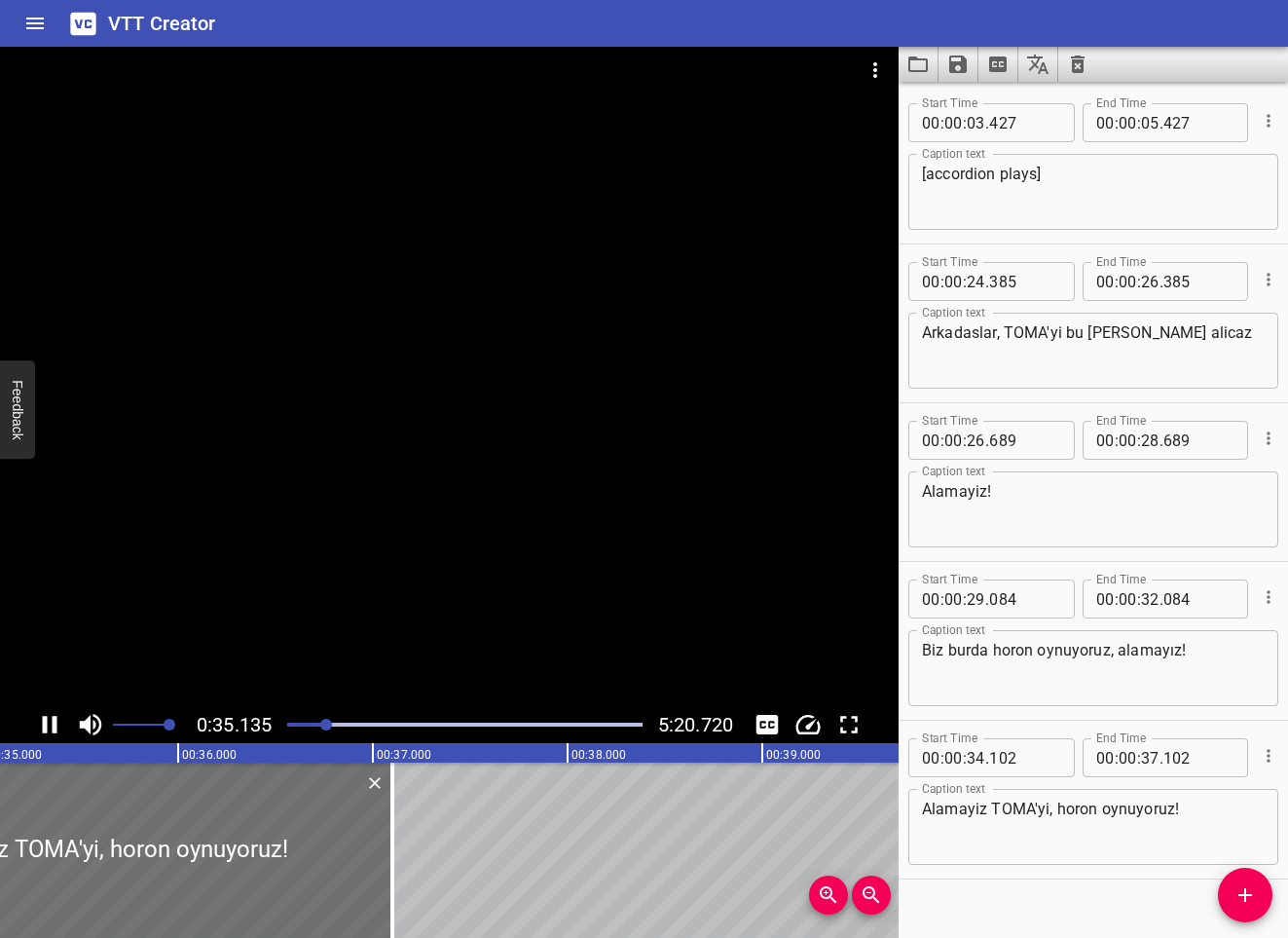scroll, scrollTop: 0, scrollLeft: 6840, axis: horizontal 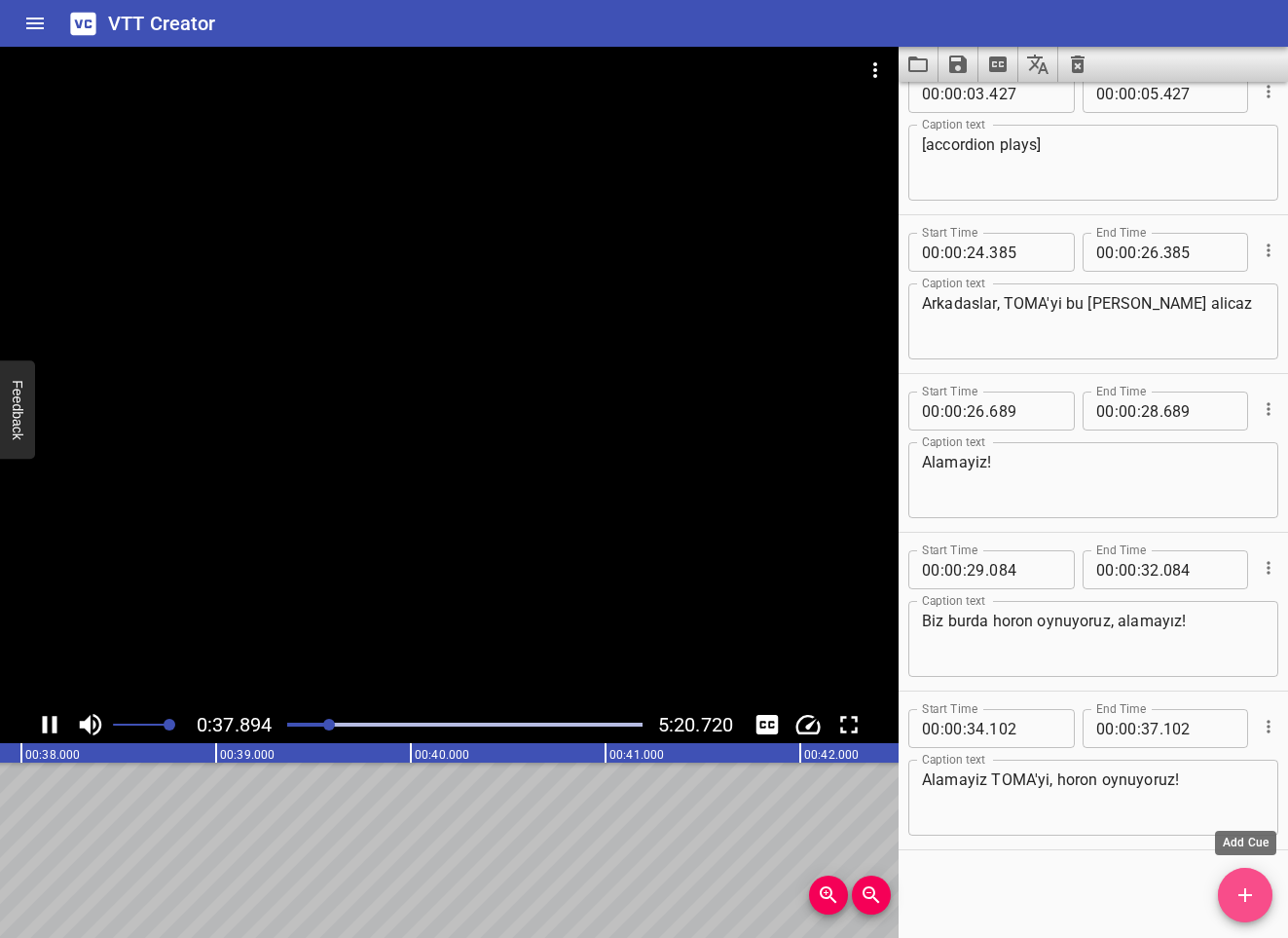 click 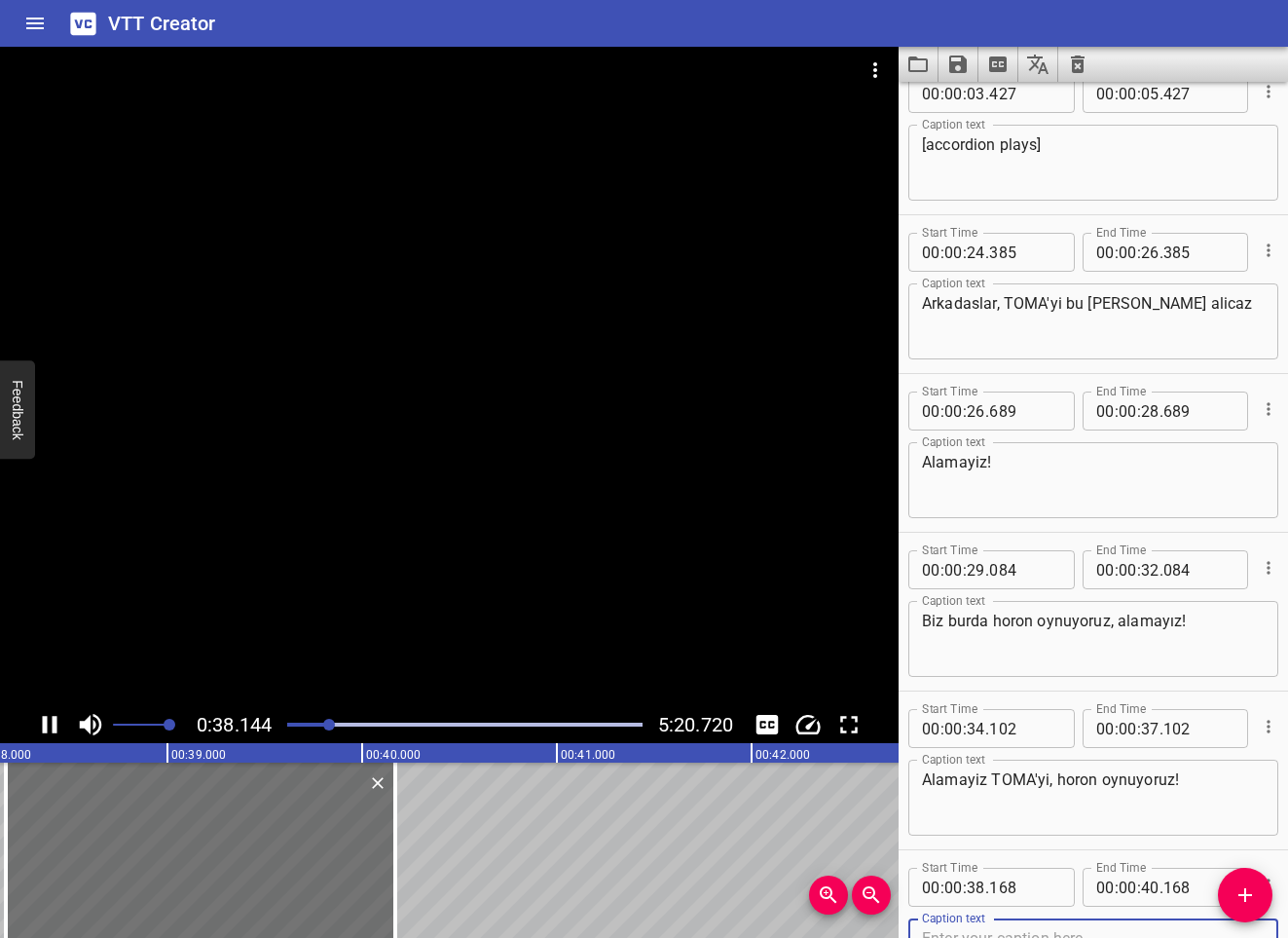 scroll, scrollTop: 0, scrollLeft: 7476, axis: horizontal 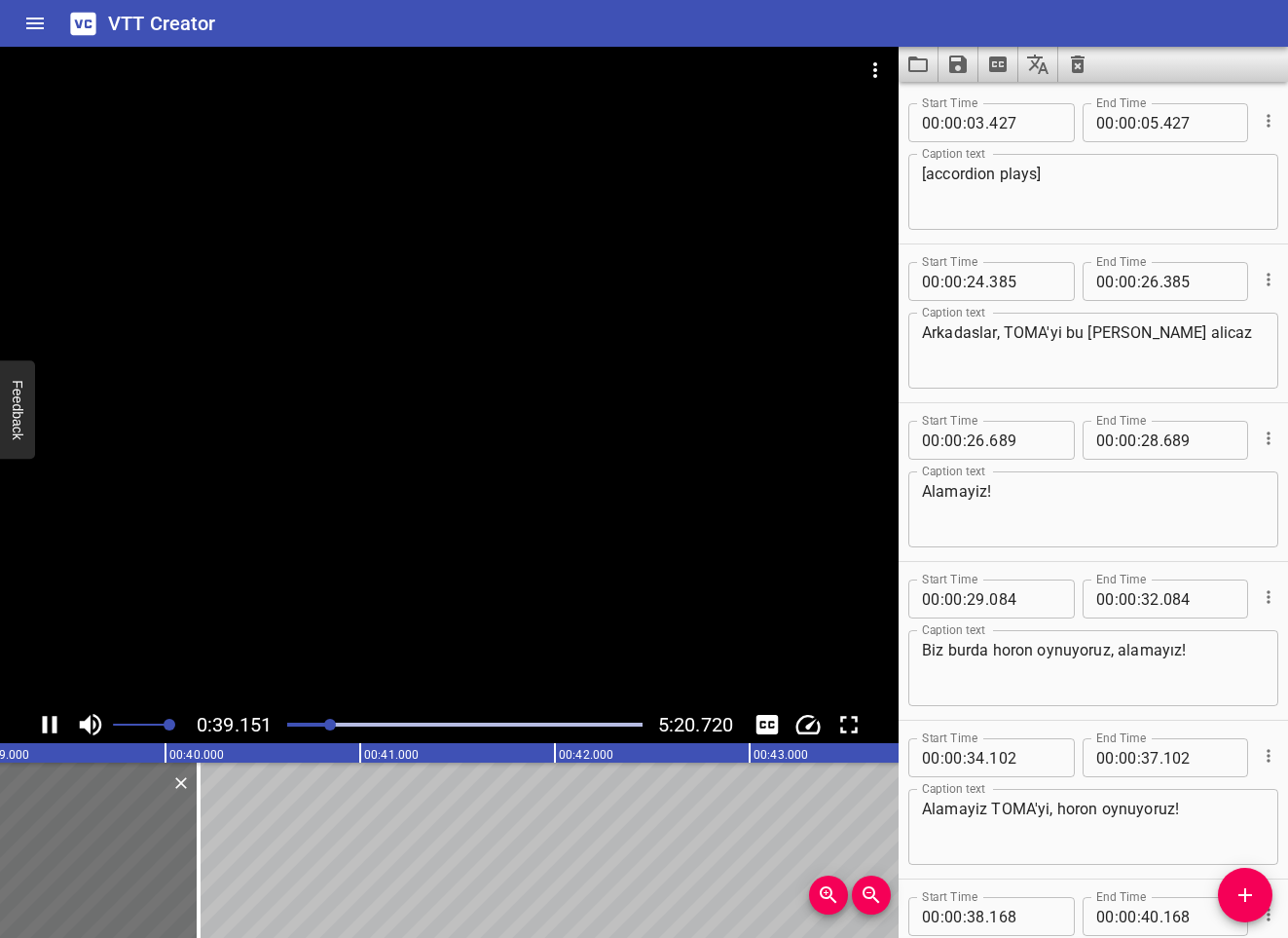 click 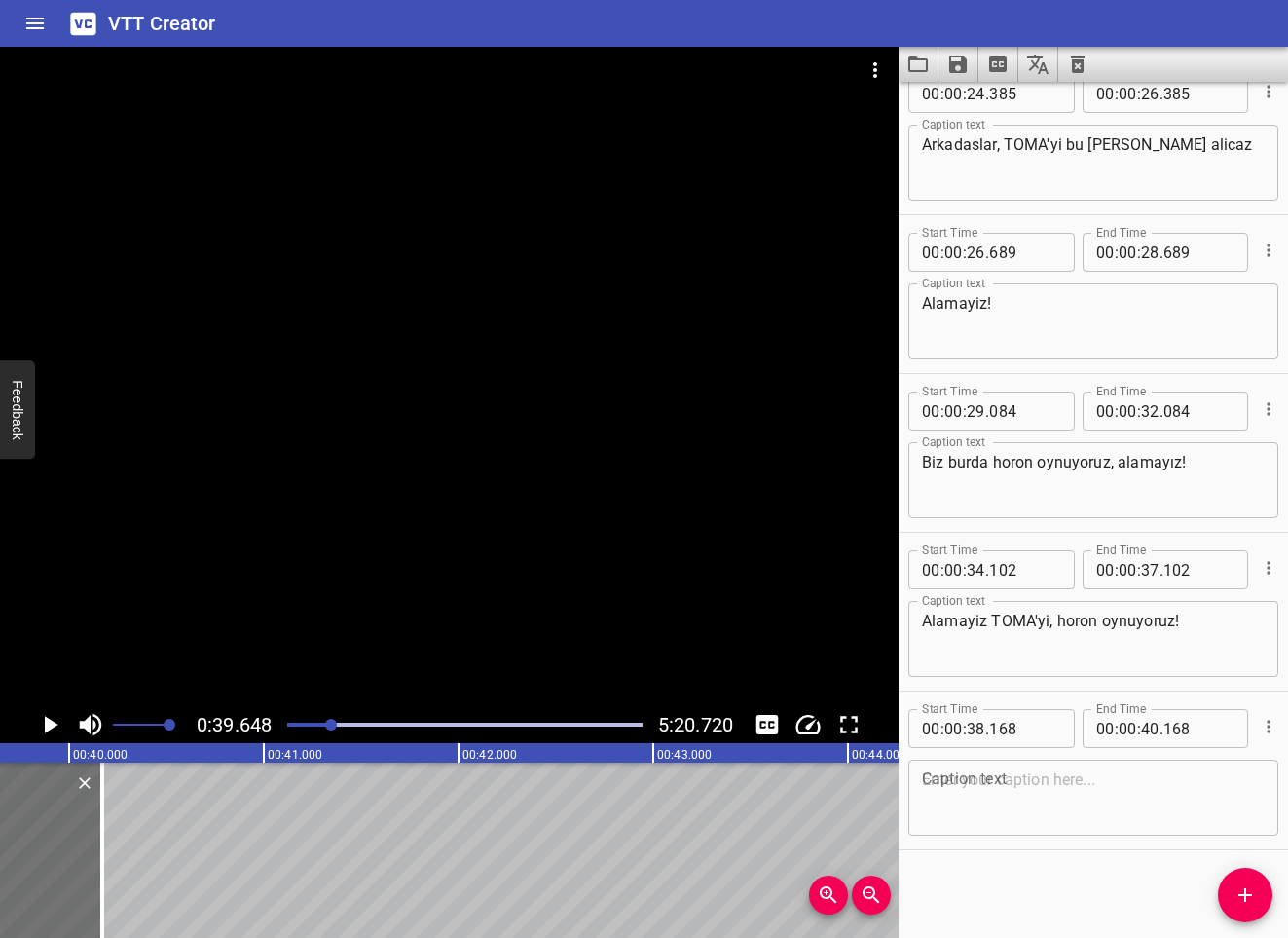 scroll, scrollTop: 188, scrollLeft: 0, axis: vertical 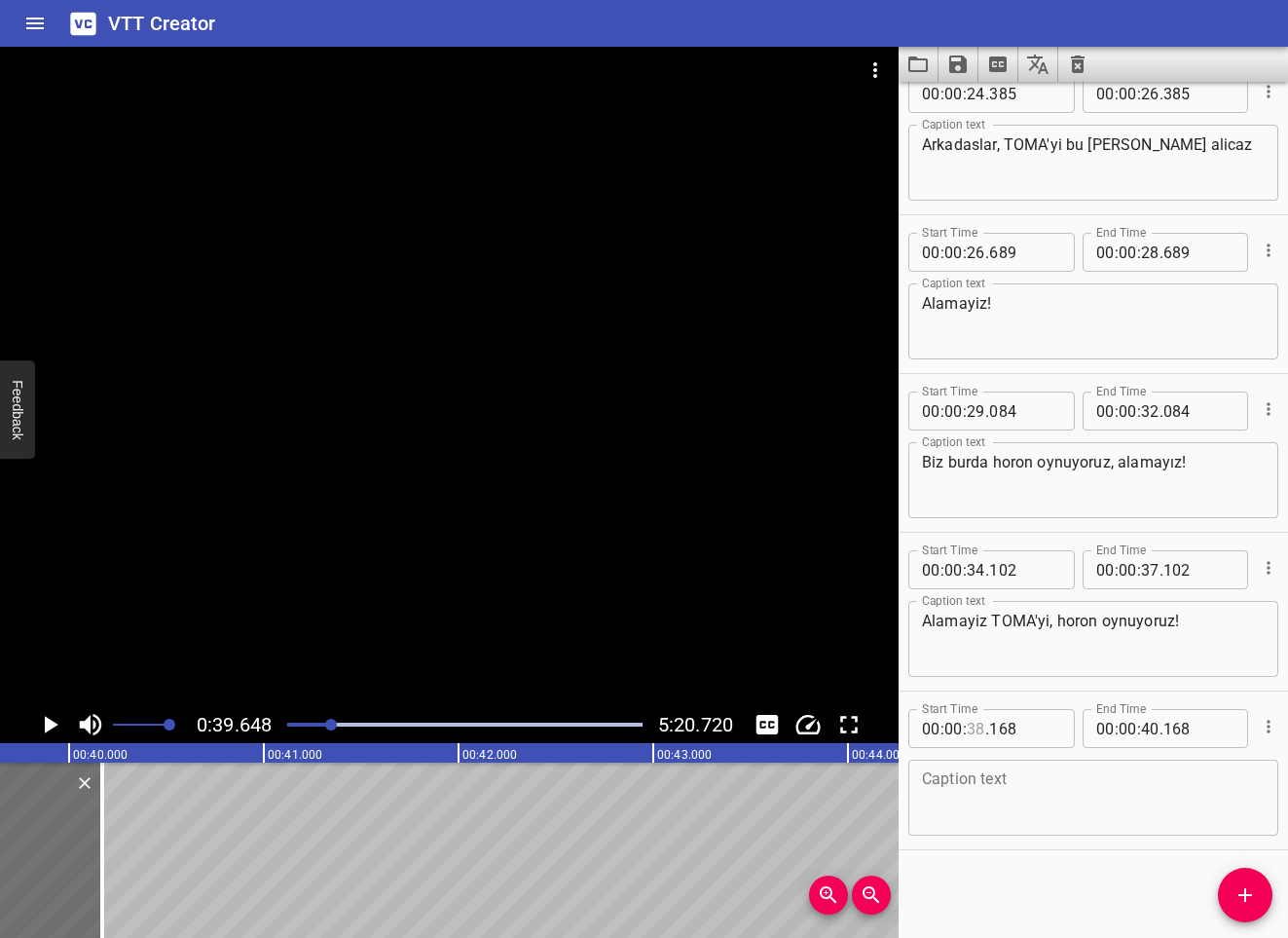 click at bounding box center [975, 729] 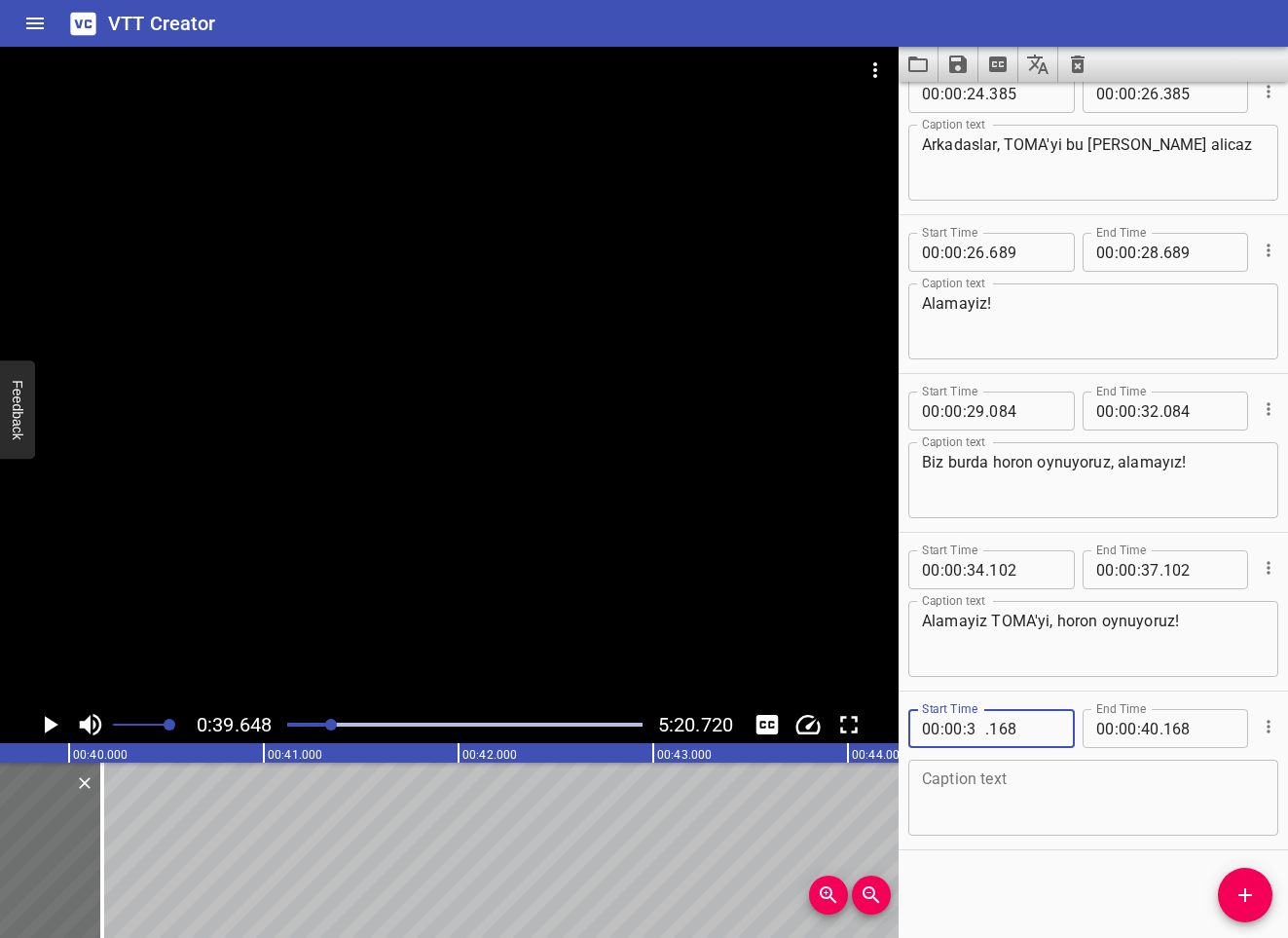 type on "37" 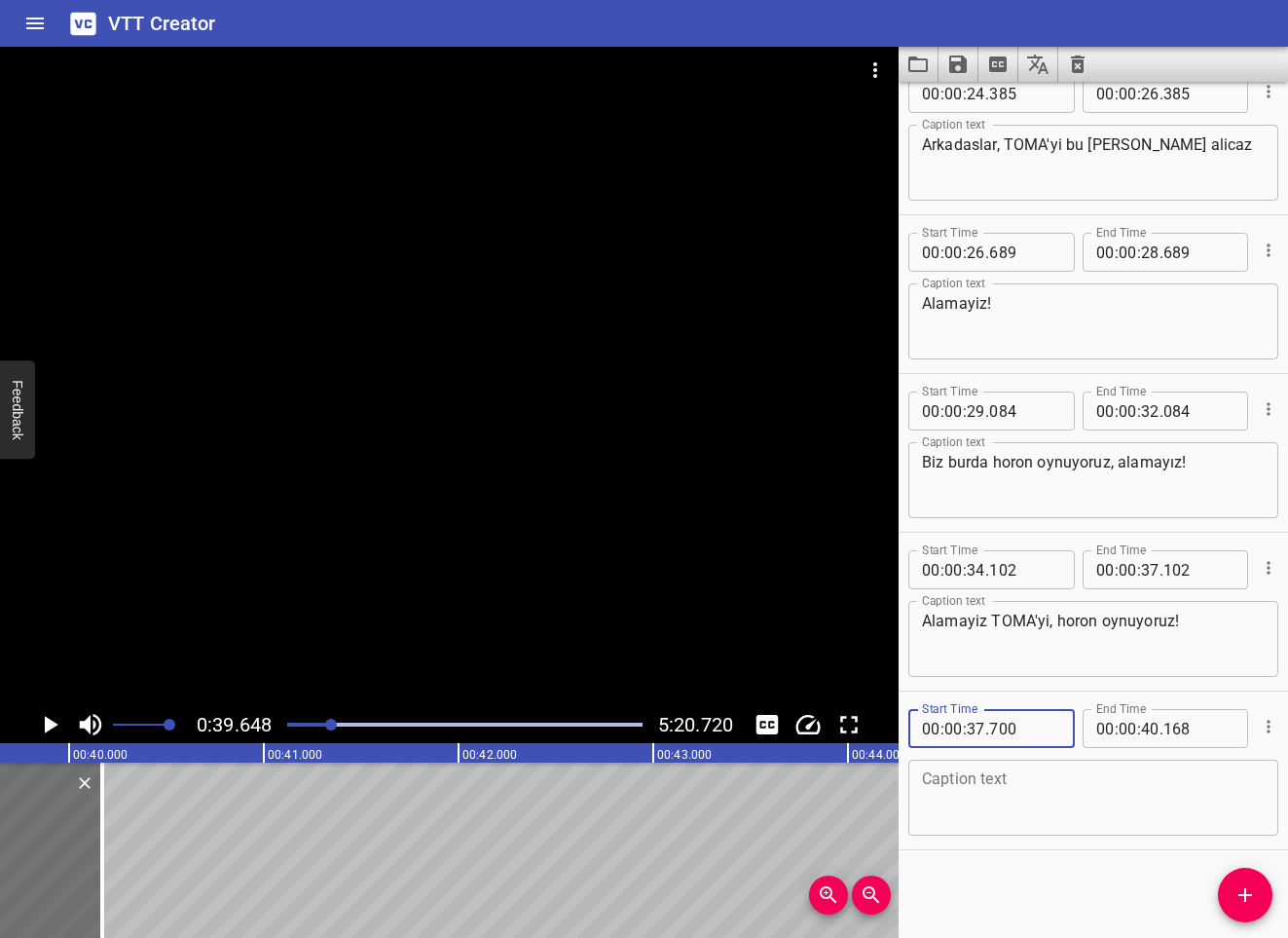type on "700" 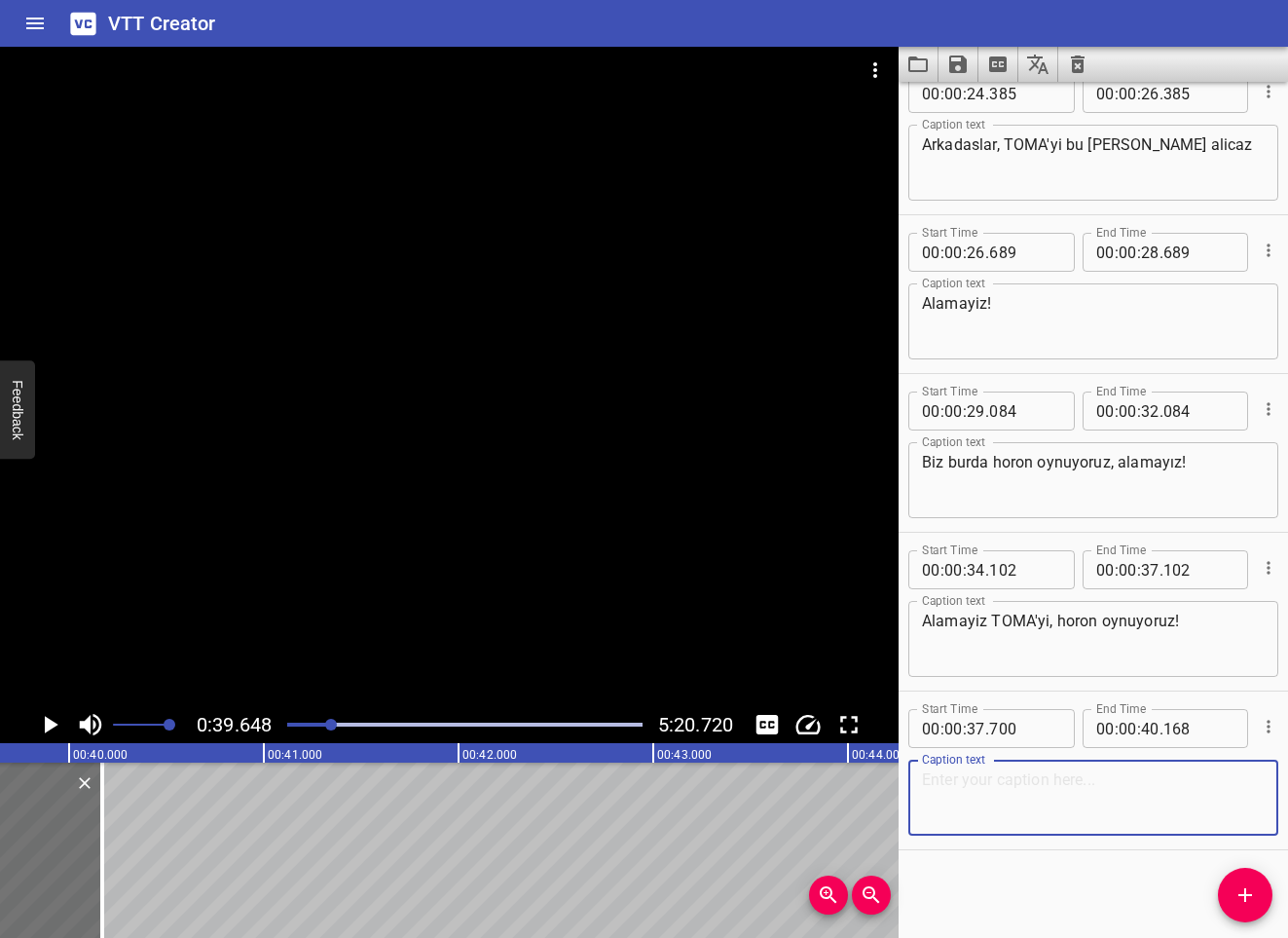 type on "S" 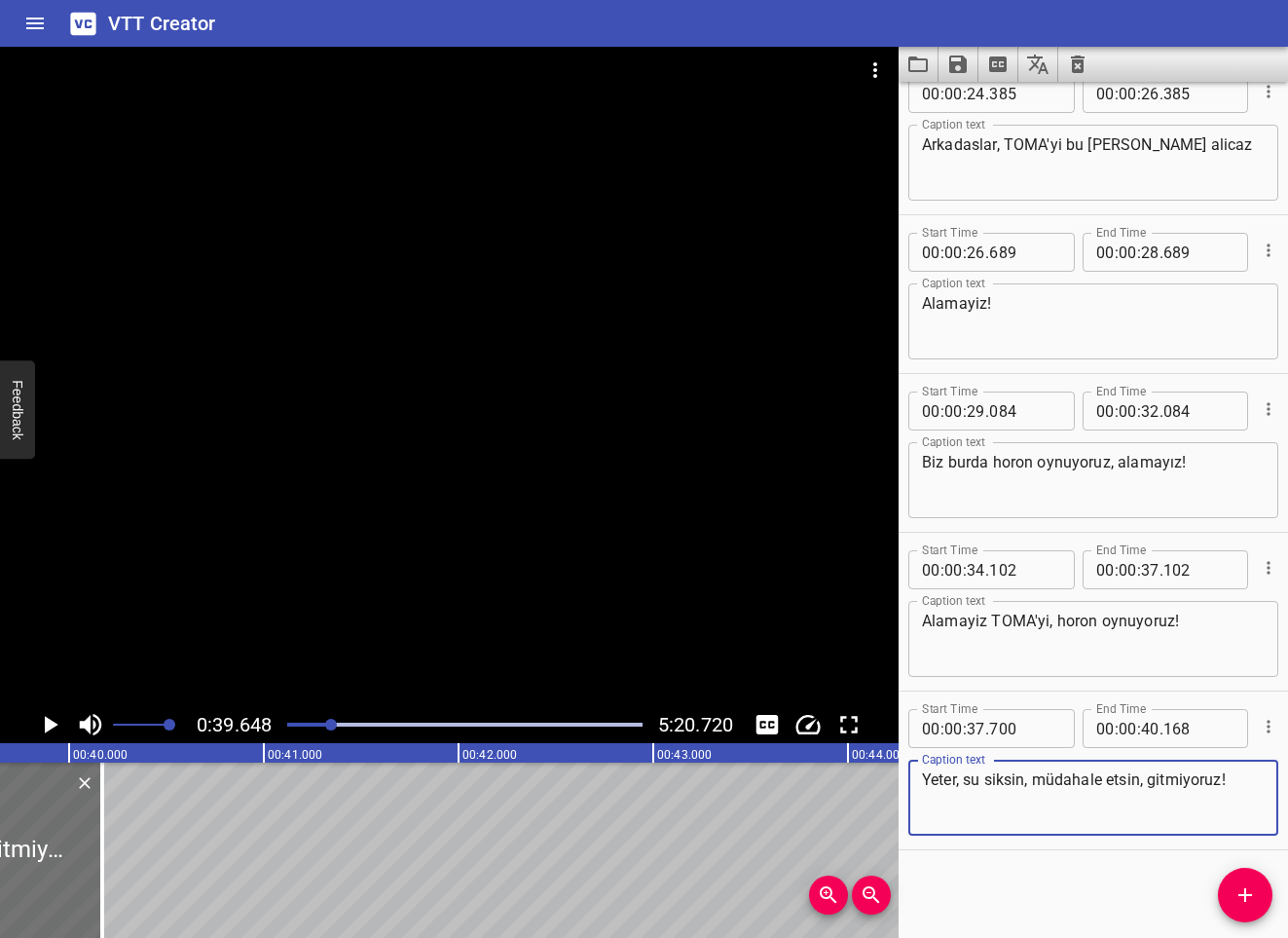 type on "Yeter, su siksin, müdahale etsin, gitmiyoruz!" 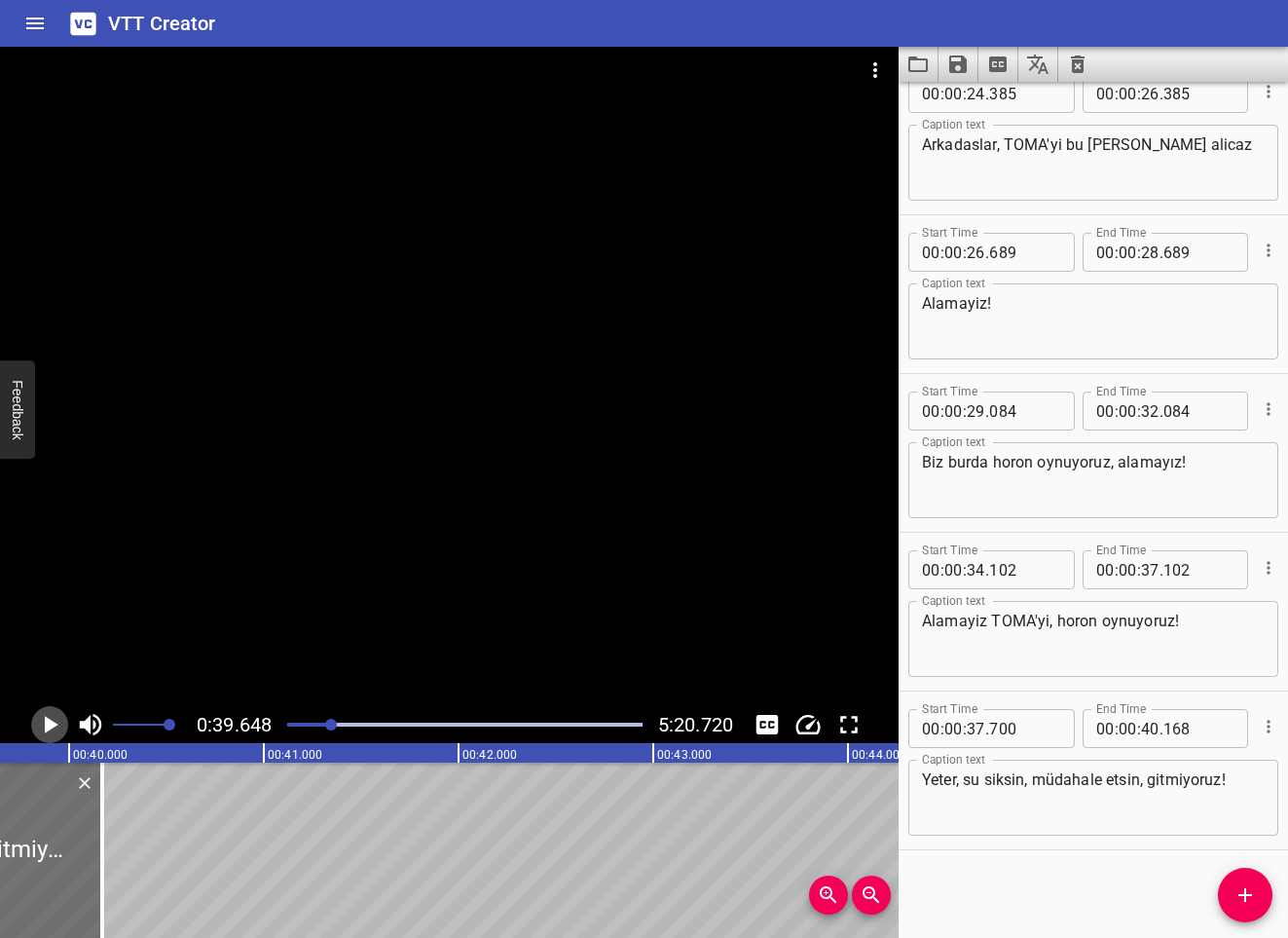 click 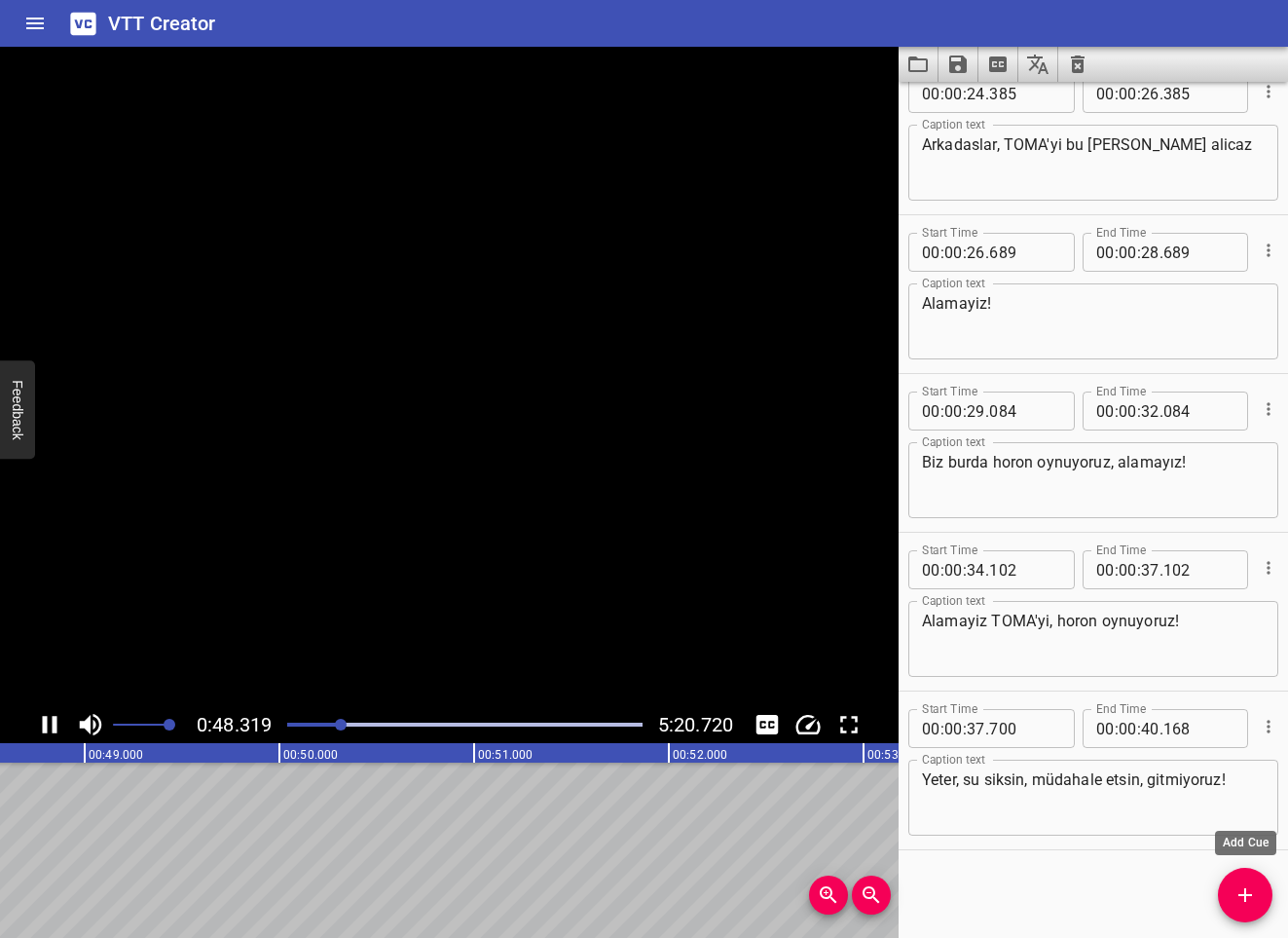 click 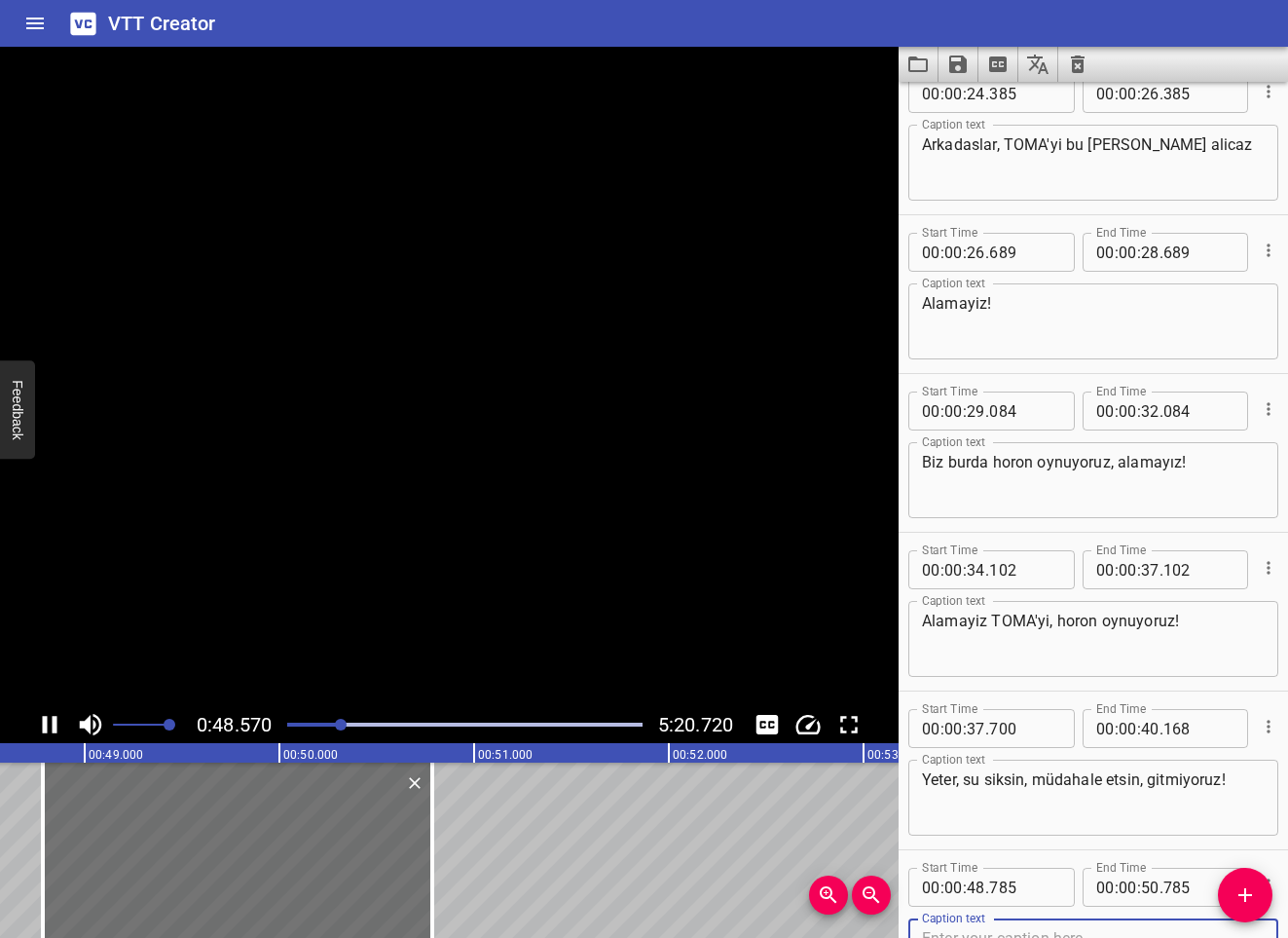 scroll, scrollTop: 0, scrollLeft: 9505, axis: horizontal 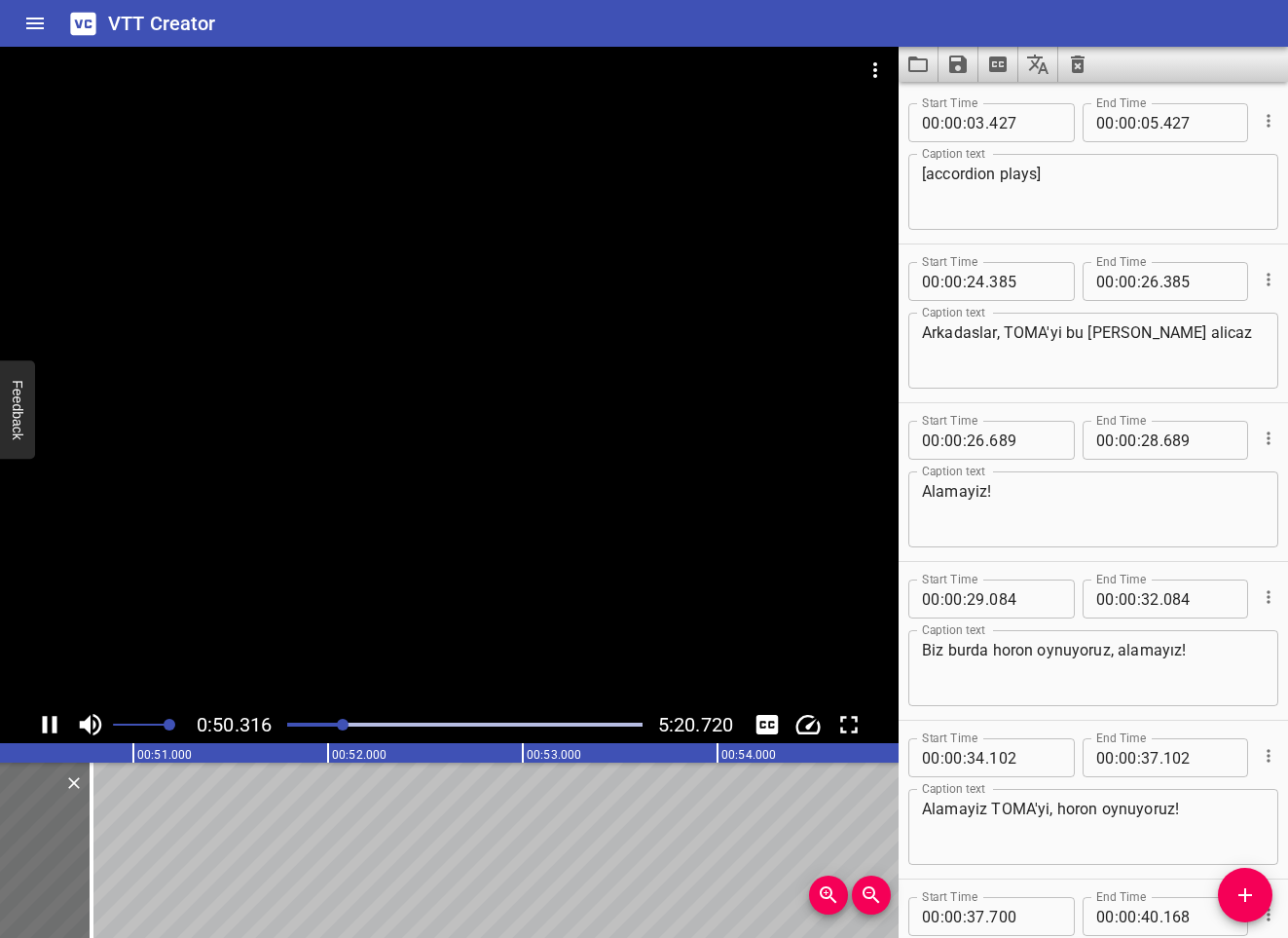 click 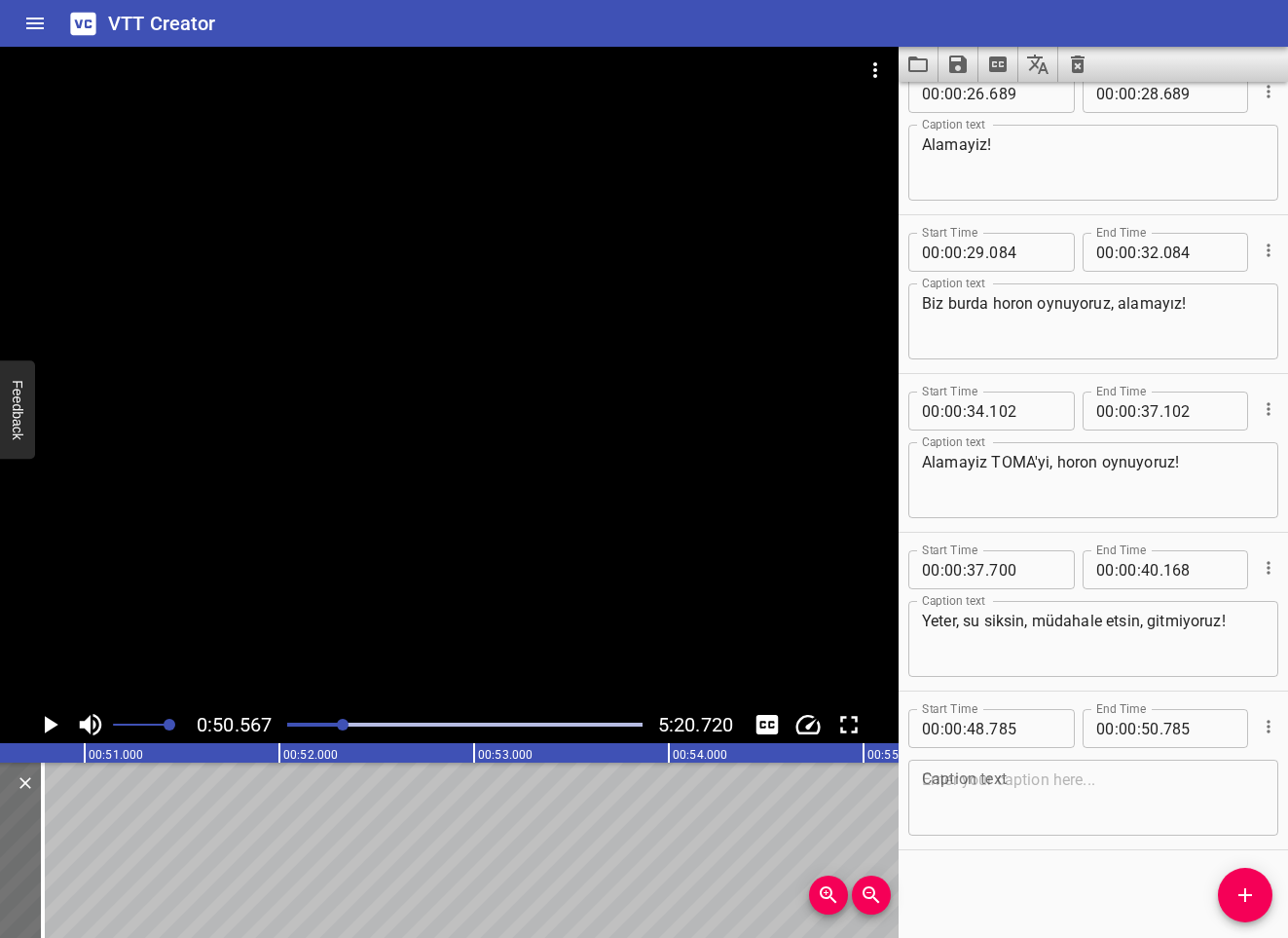 scroll, scrollTop: 347, scrollLeft: 0, axis: vertical 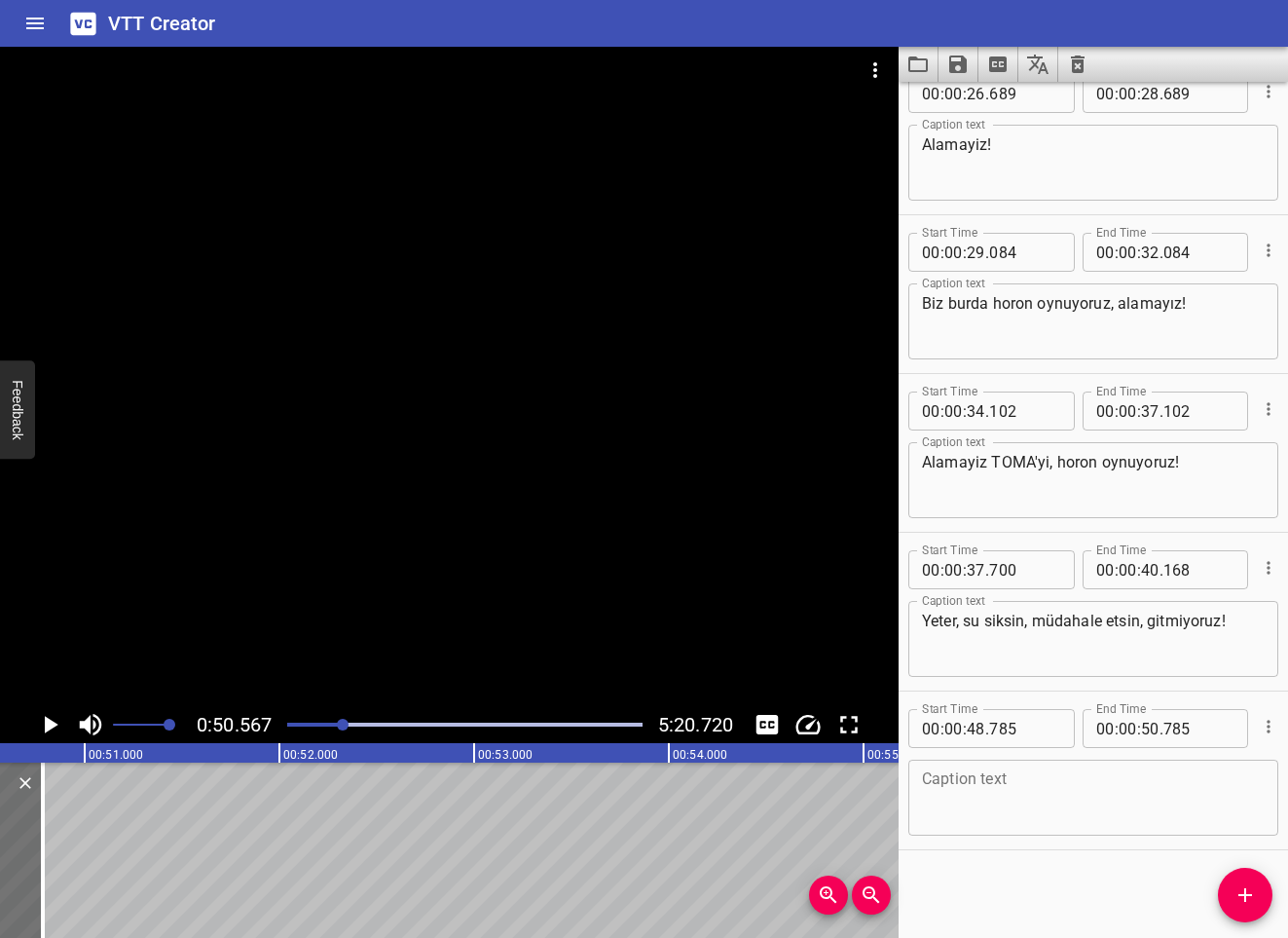 click at bounding box center [1093, 798] 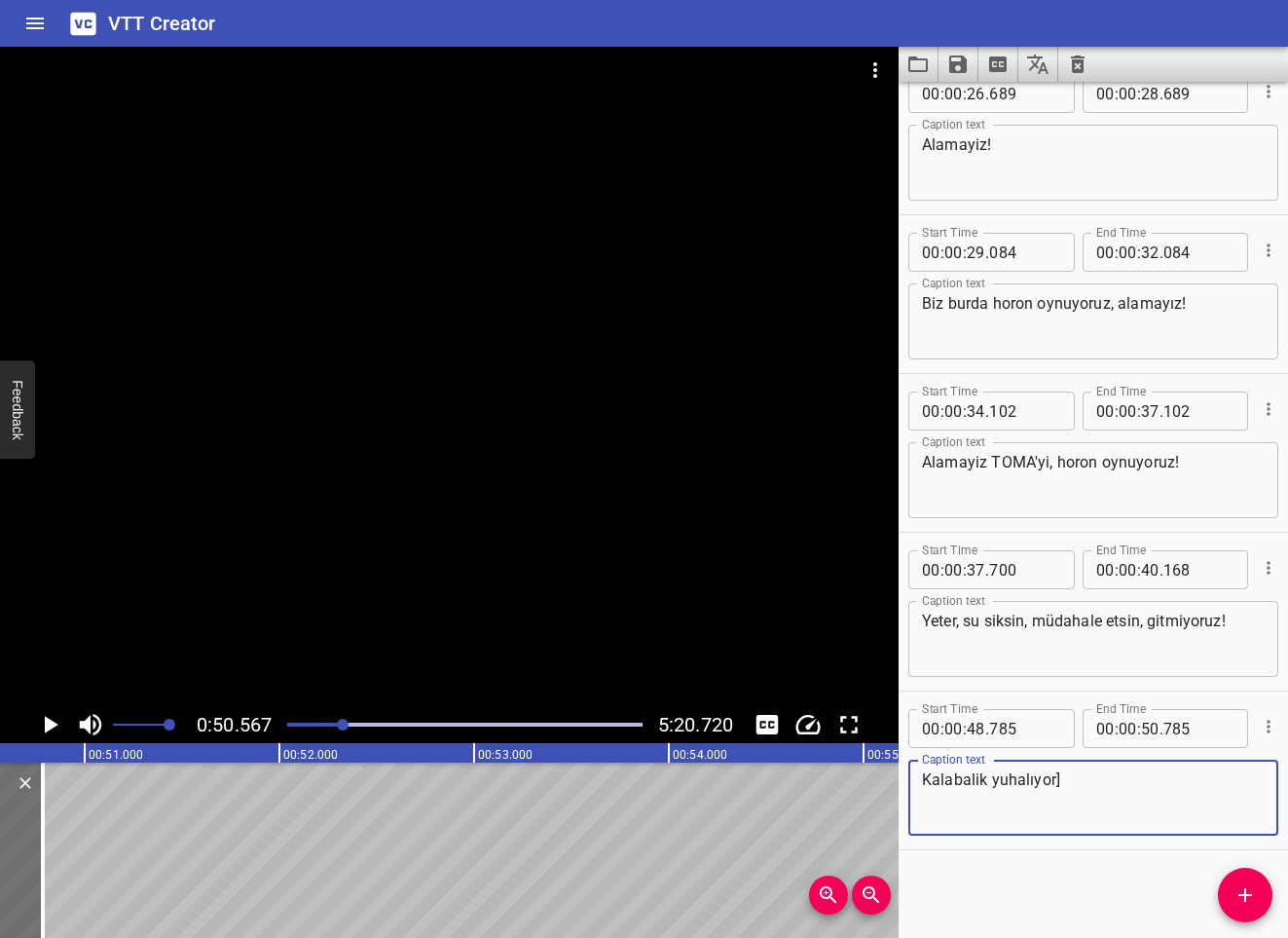 click on "Kalabalik yuhalıyor]" at bounding box center (1093, 798) 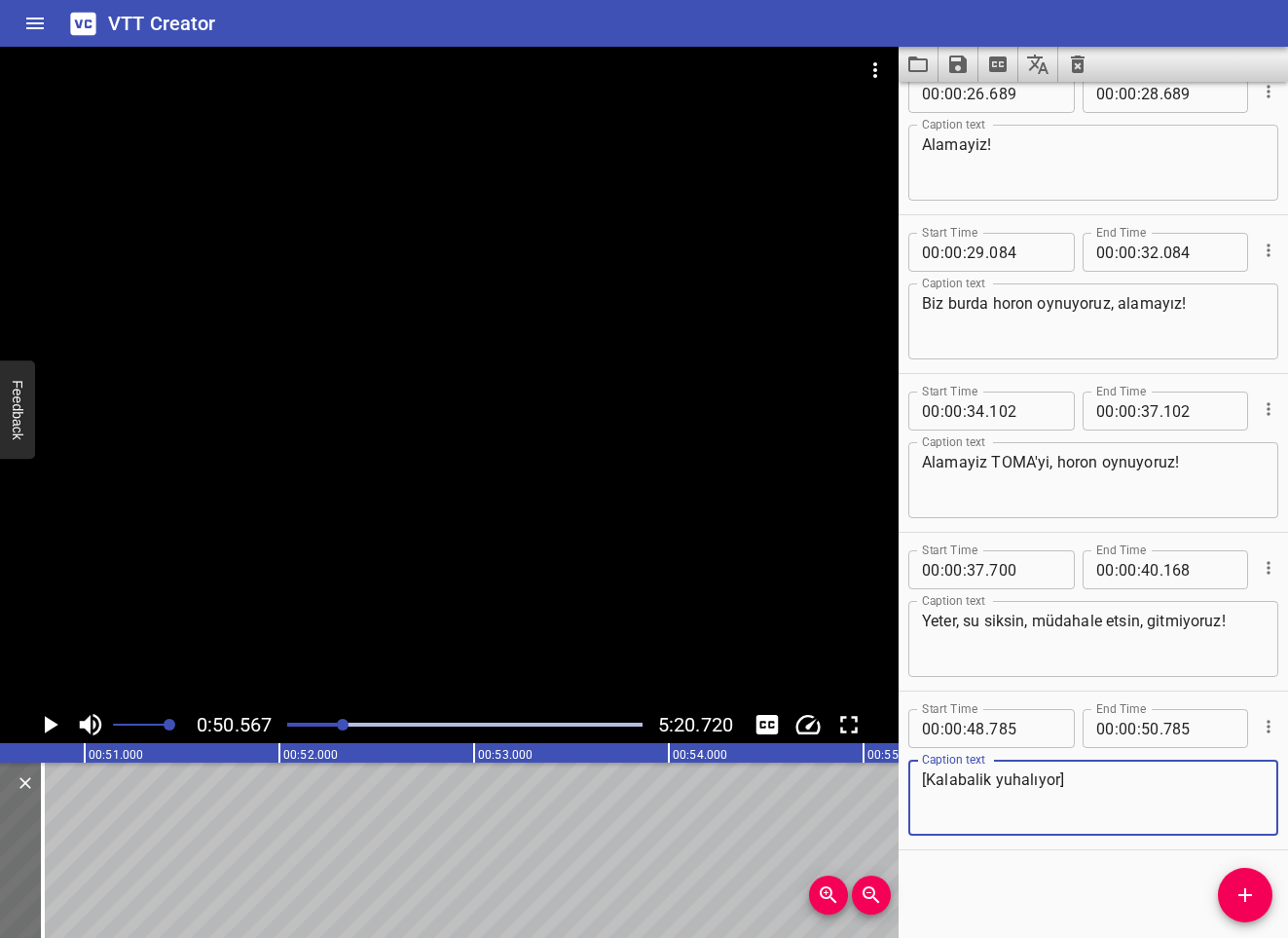 type on "[Kalabalik yuhalıyor]" 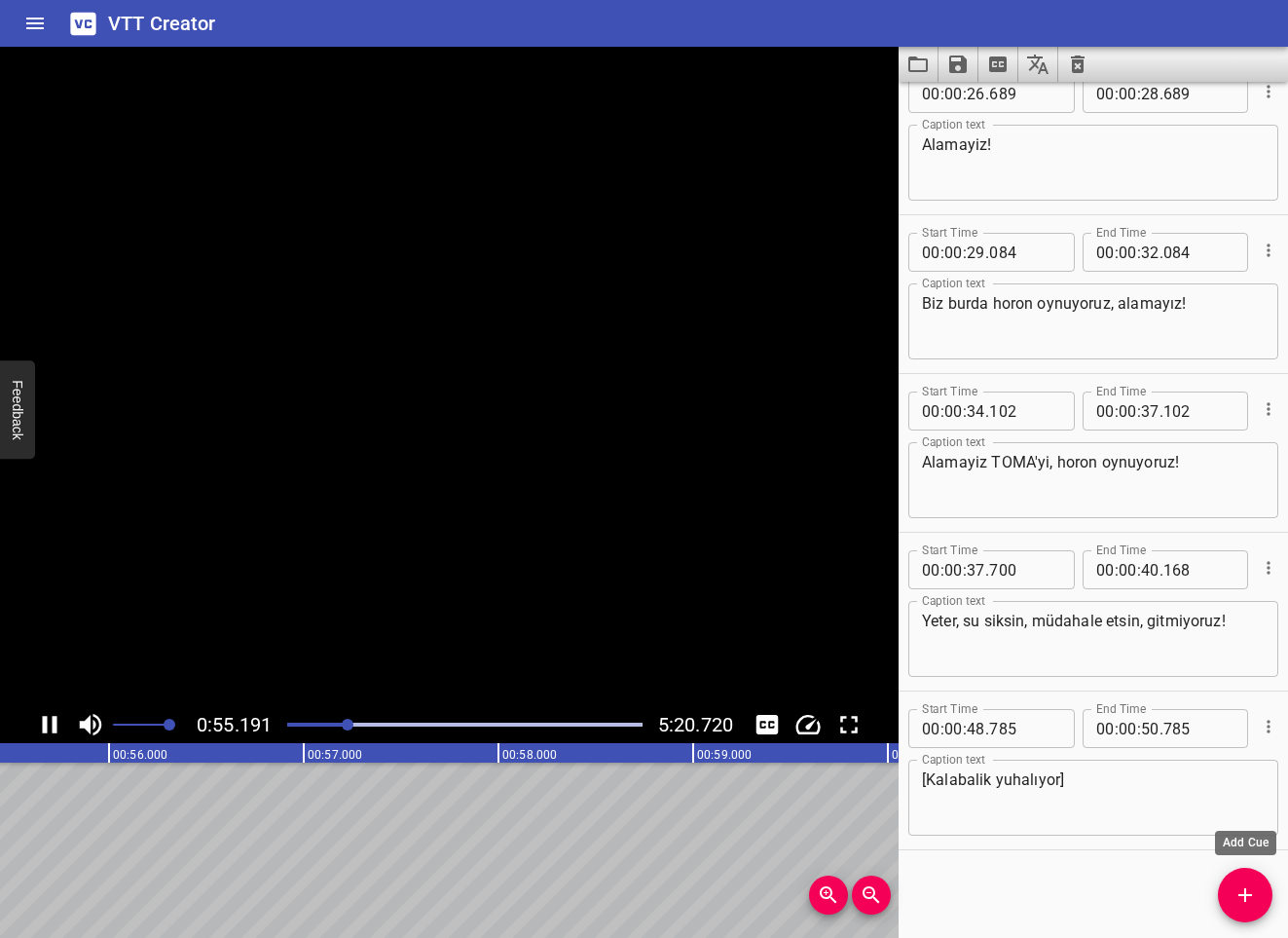 click 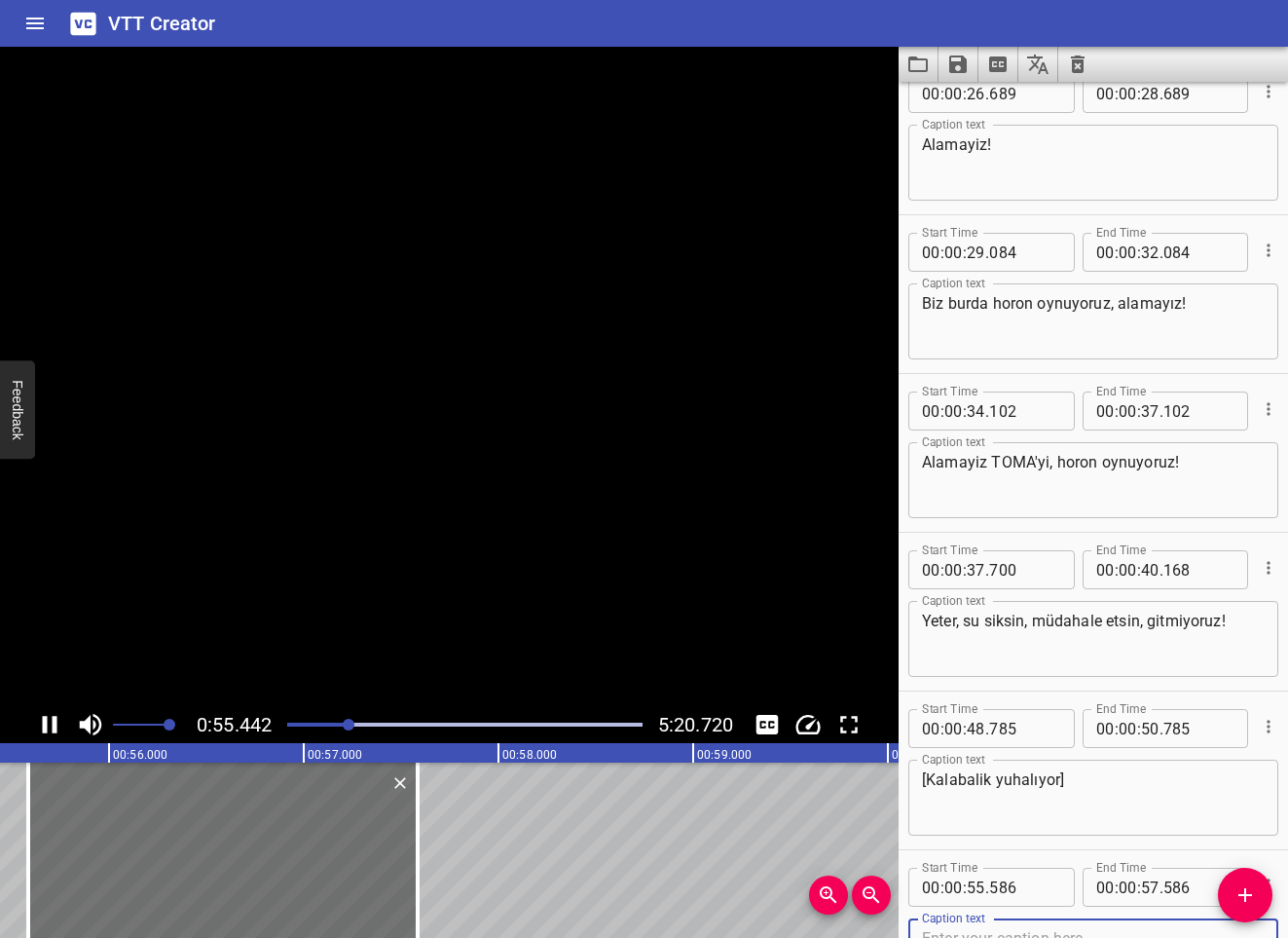 scroll, scrollTop: 0, scrollLeft: 10843, axis: horizontal 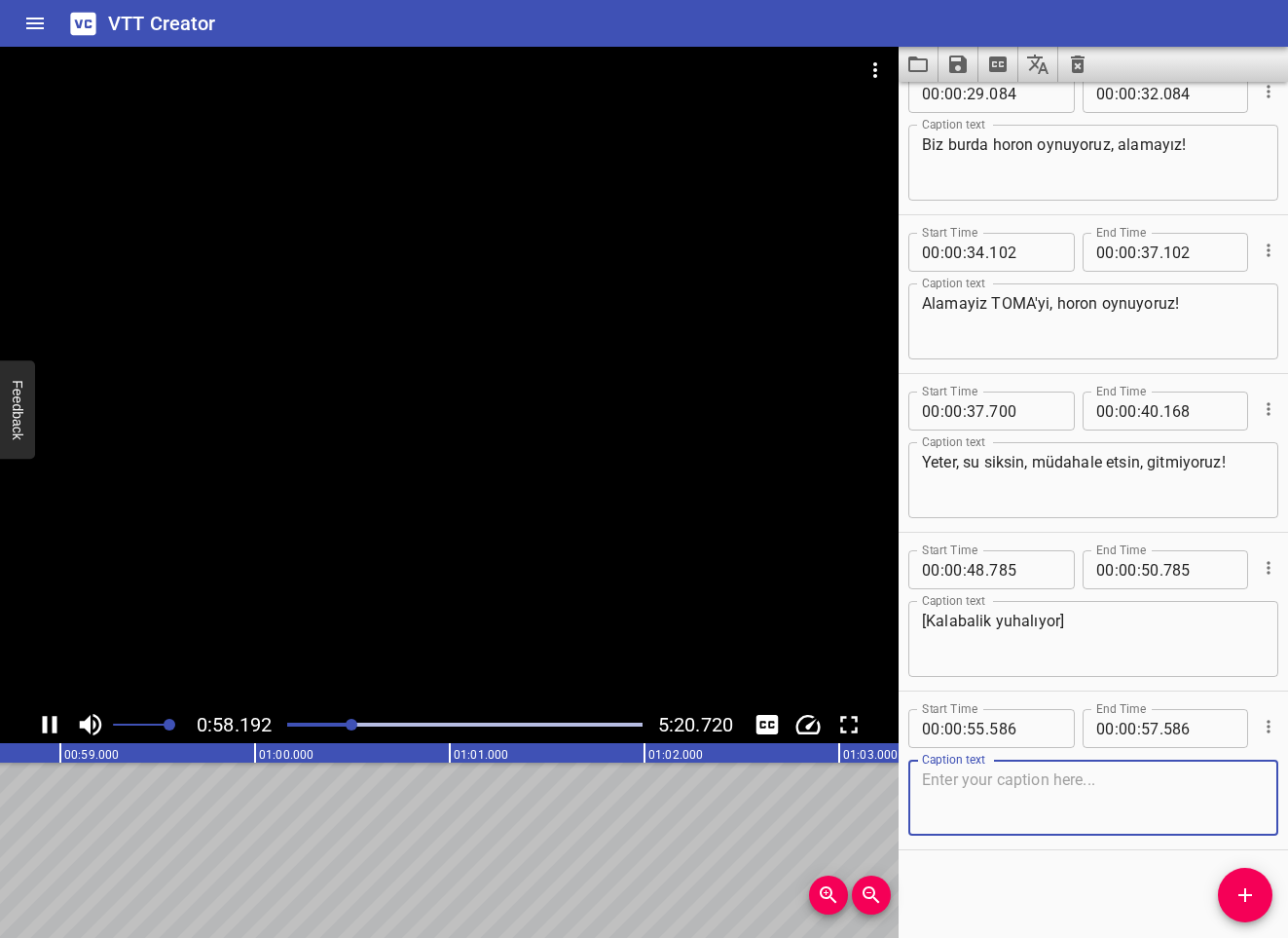 click 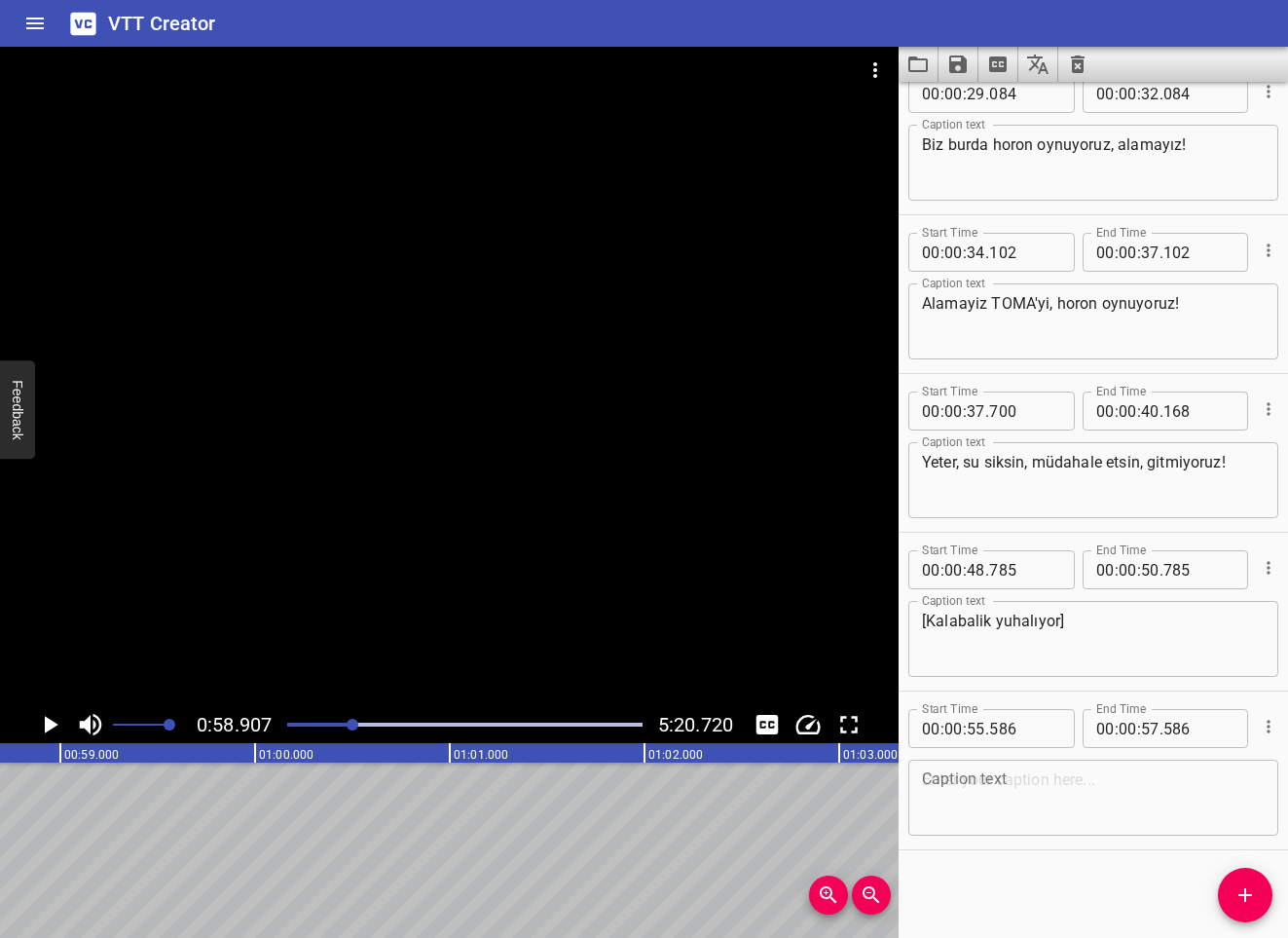 scroll, scrollTop: 0, scrollLeft: 11469, axis: horizontal 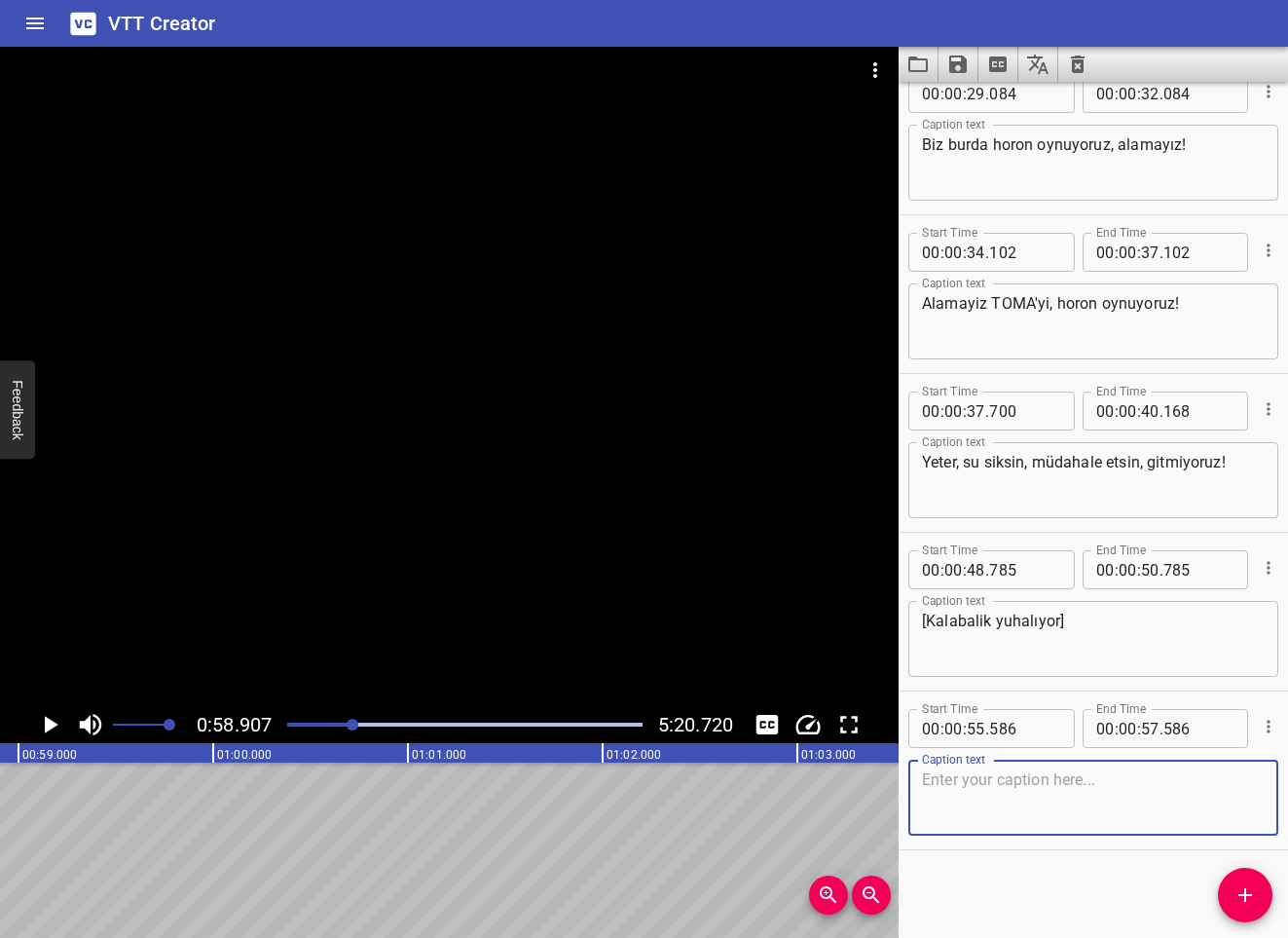 click at bounding box center [1093, 798] 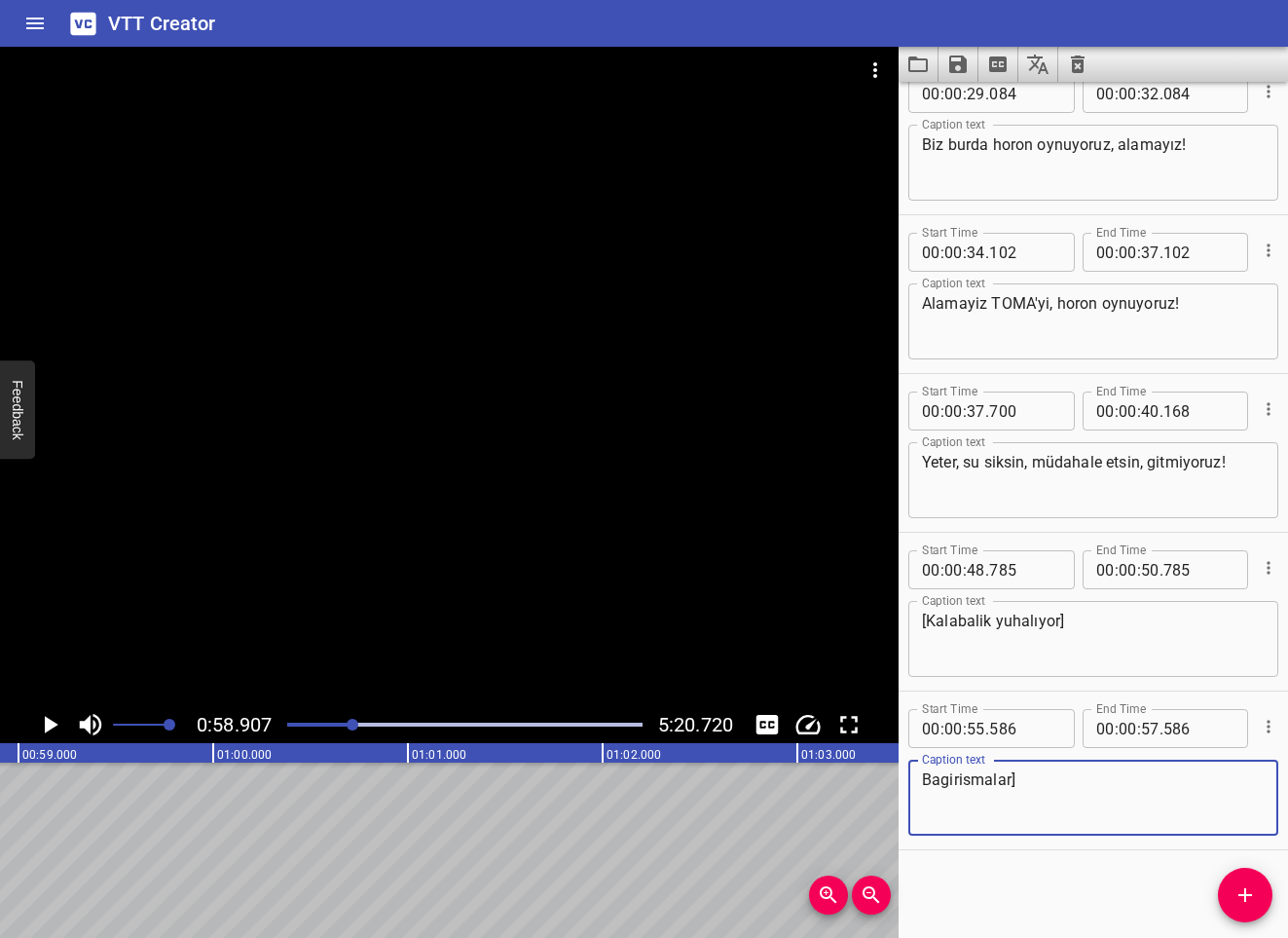 click on "Bagirismalar]" at bounding box center [1093, 798] 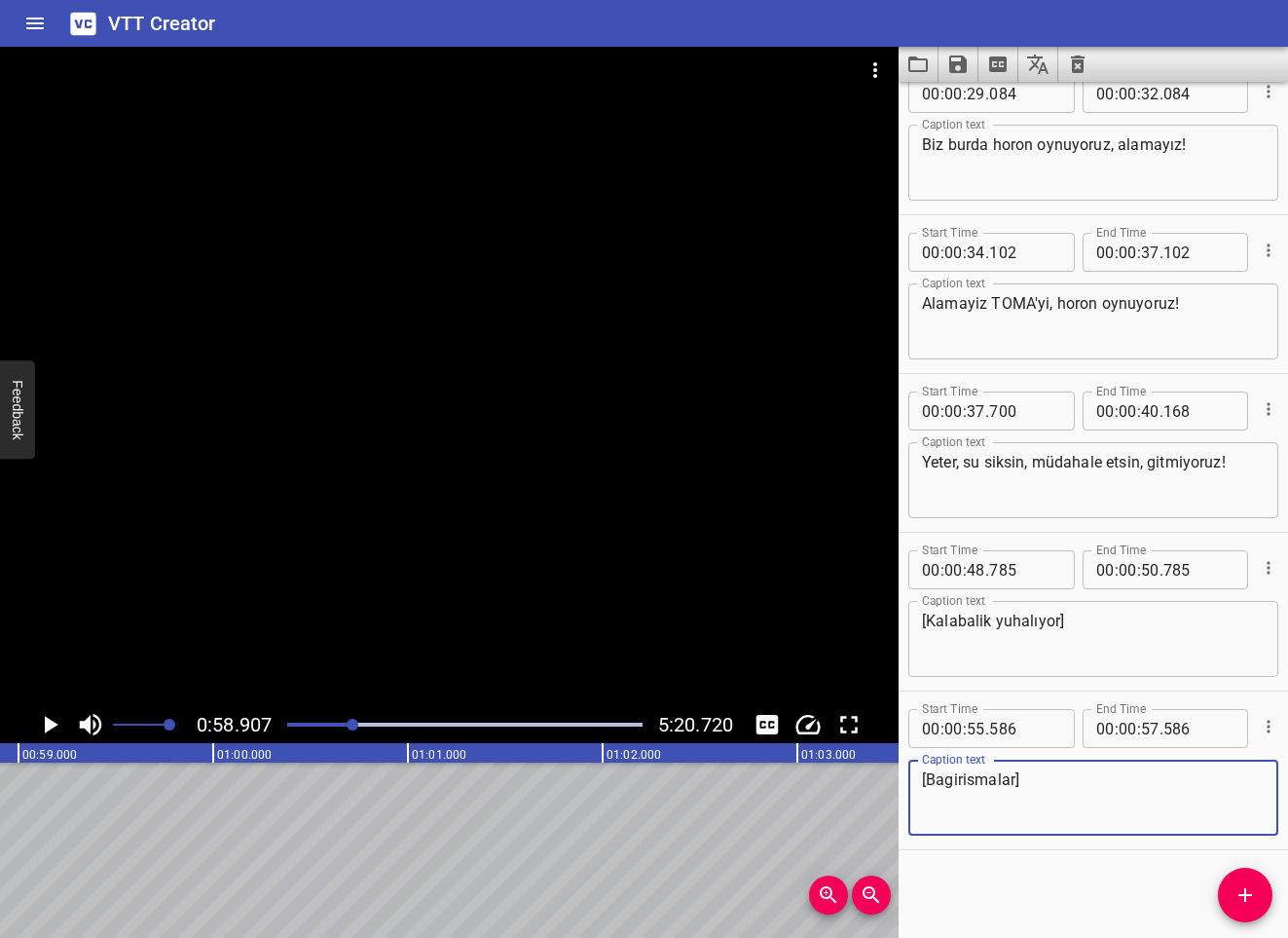type on "[Bagirismalar]" 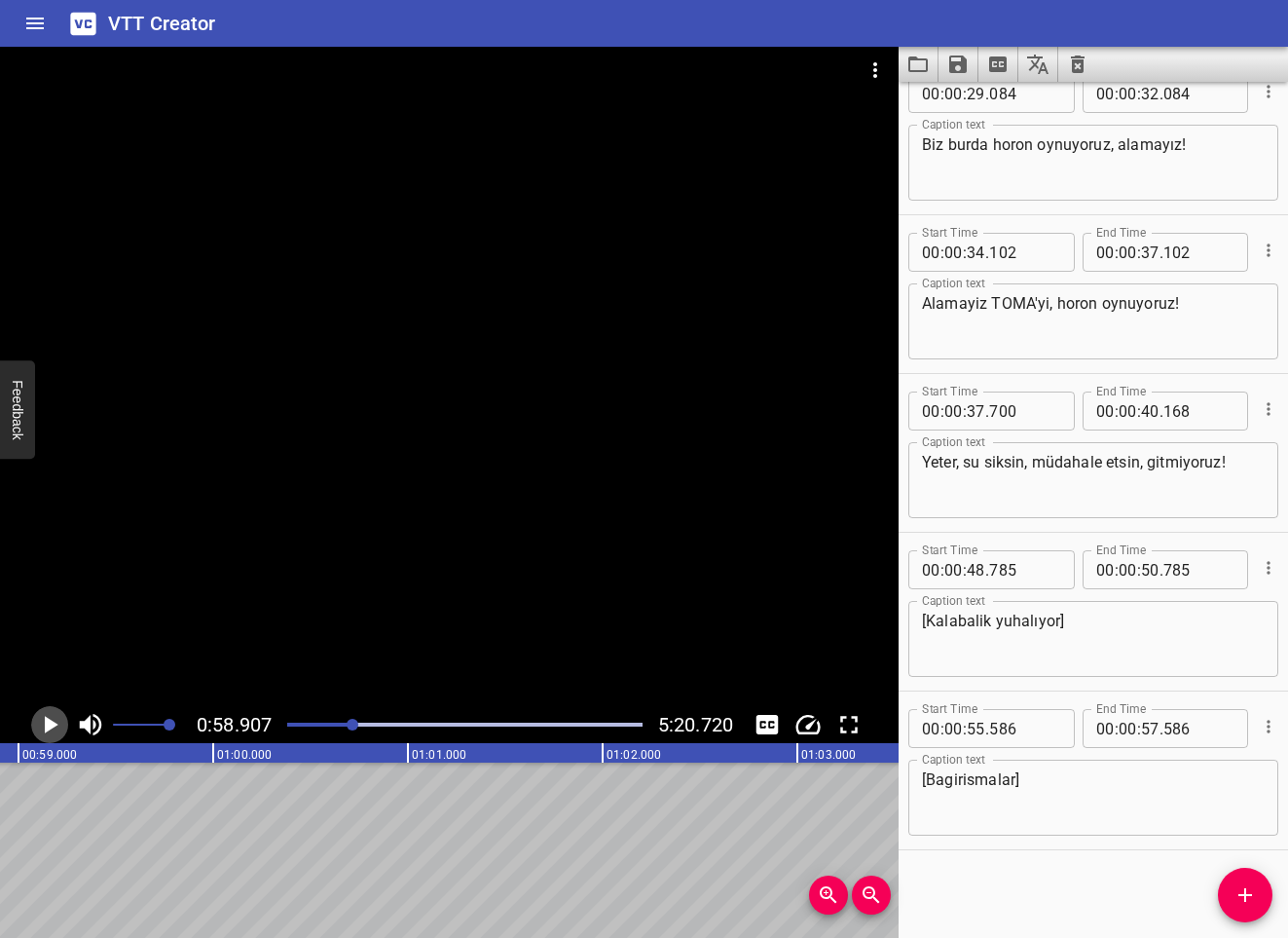 click 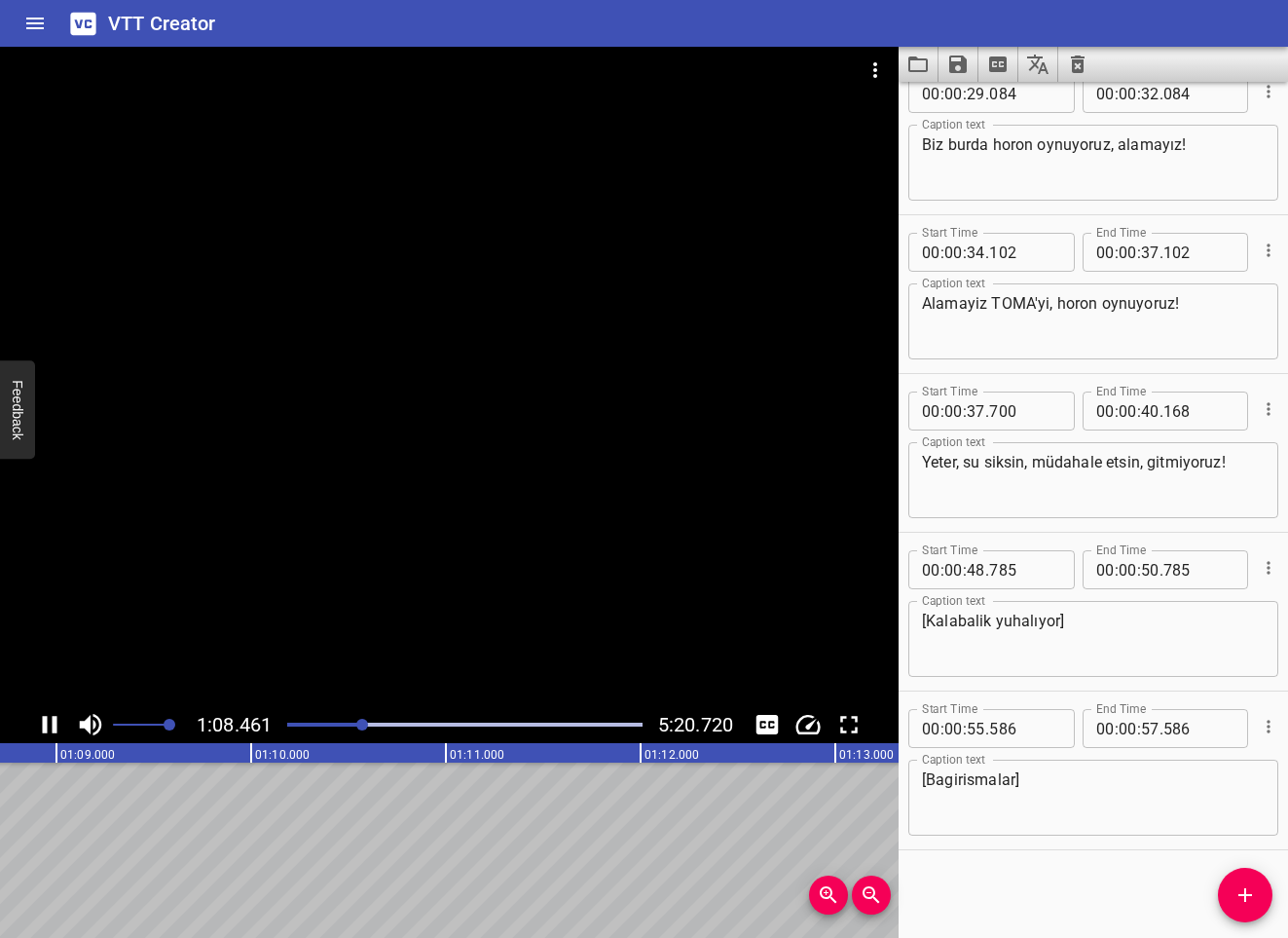 click 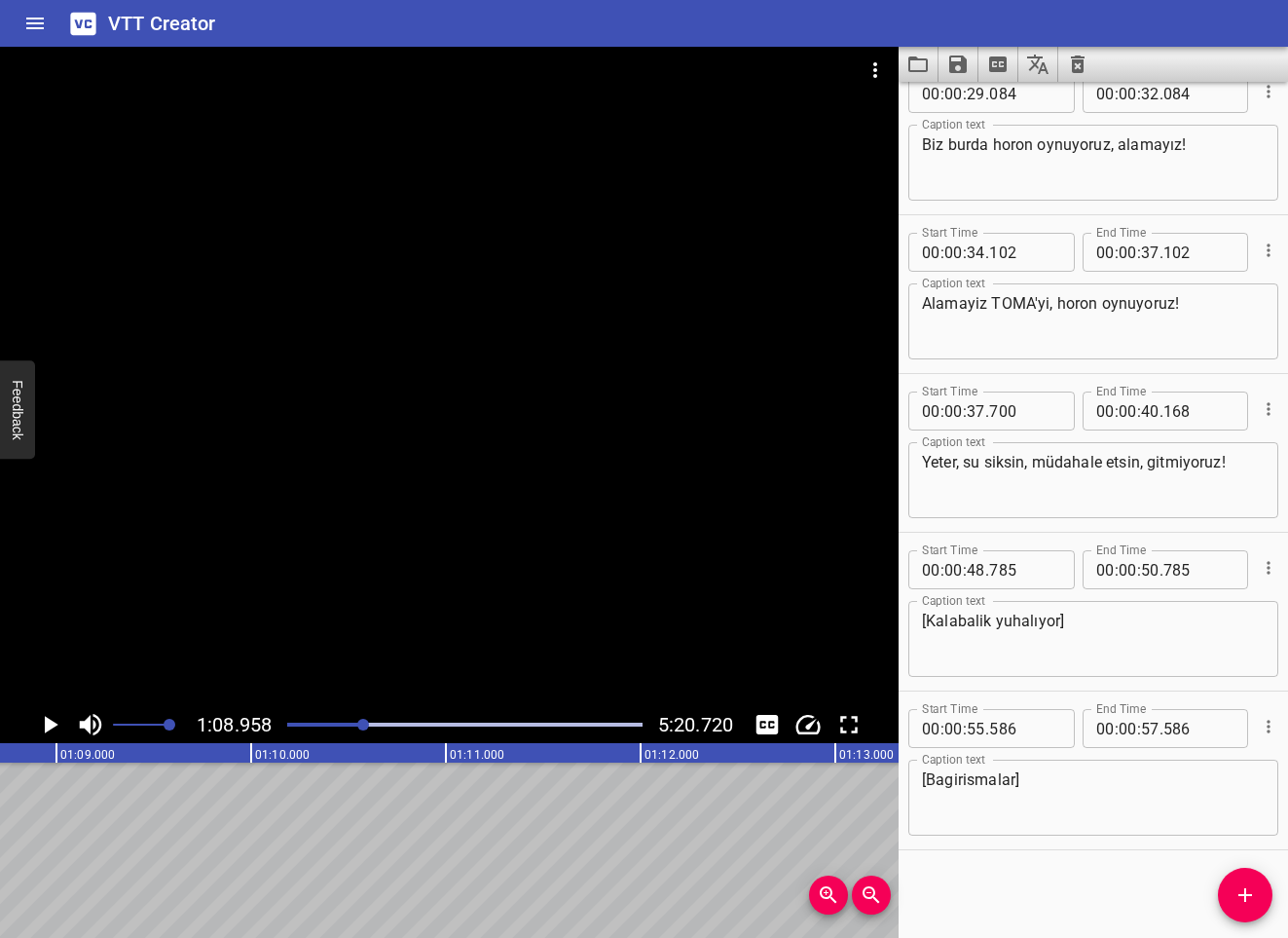 scroll, scrollTop: 0, scrollLeft: 13426, axis: horizontal 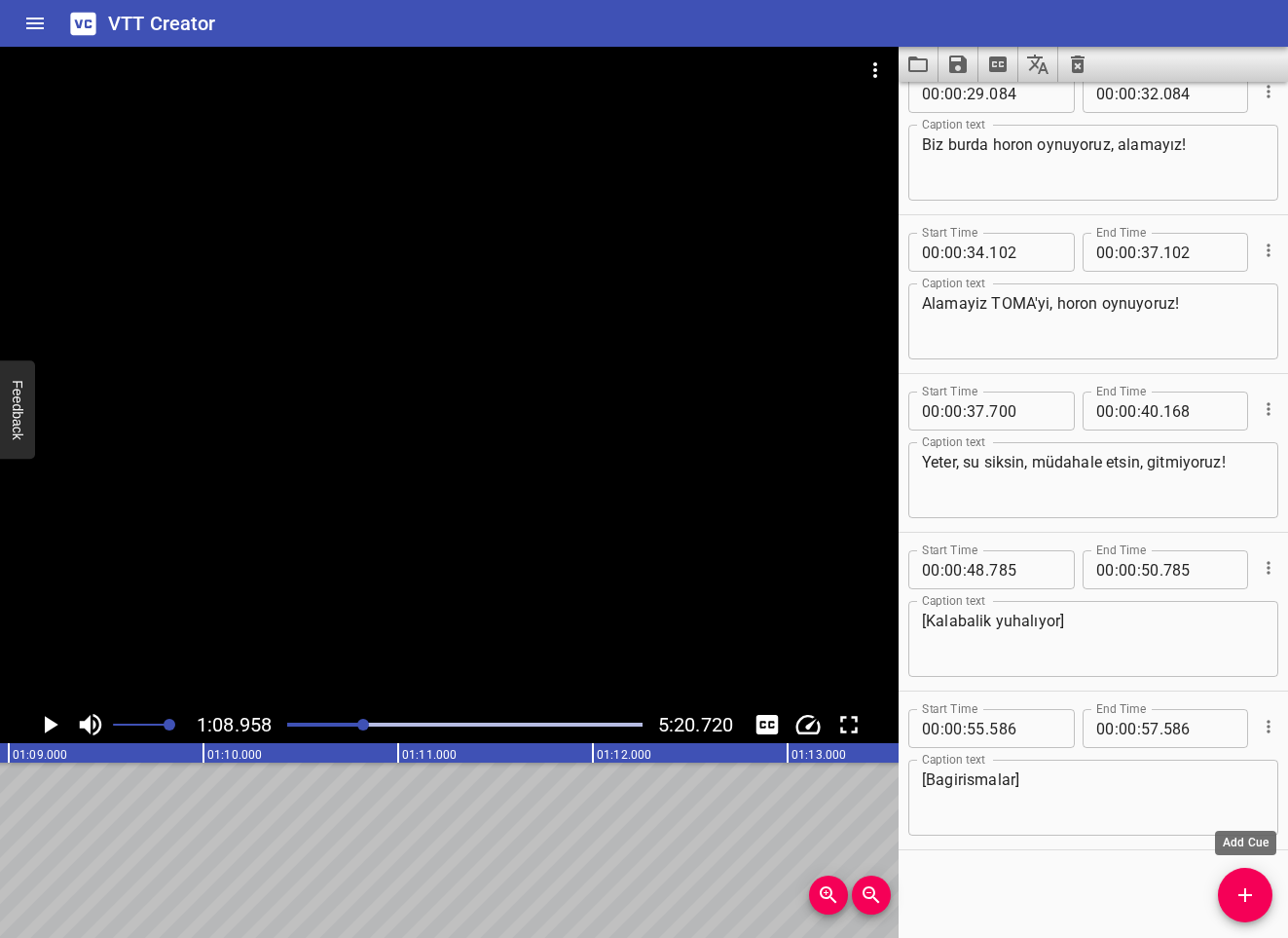 click 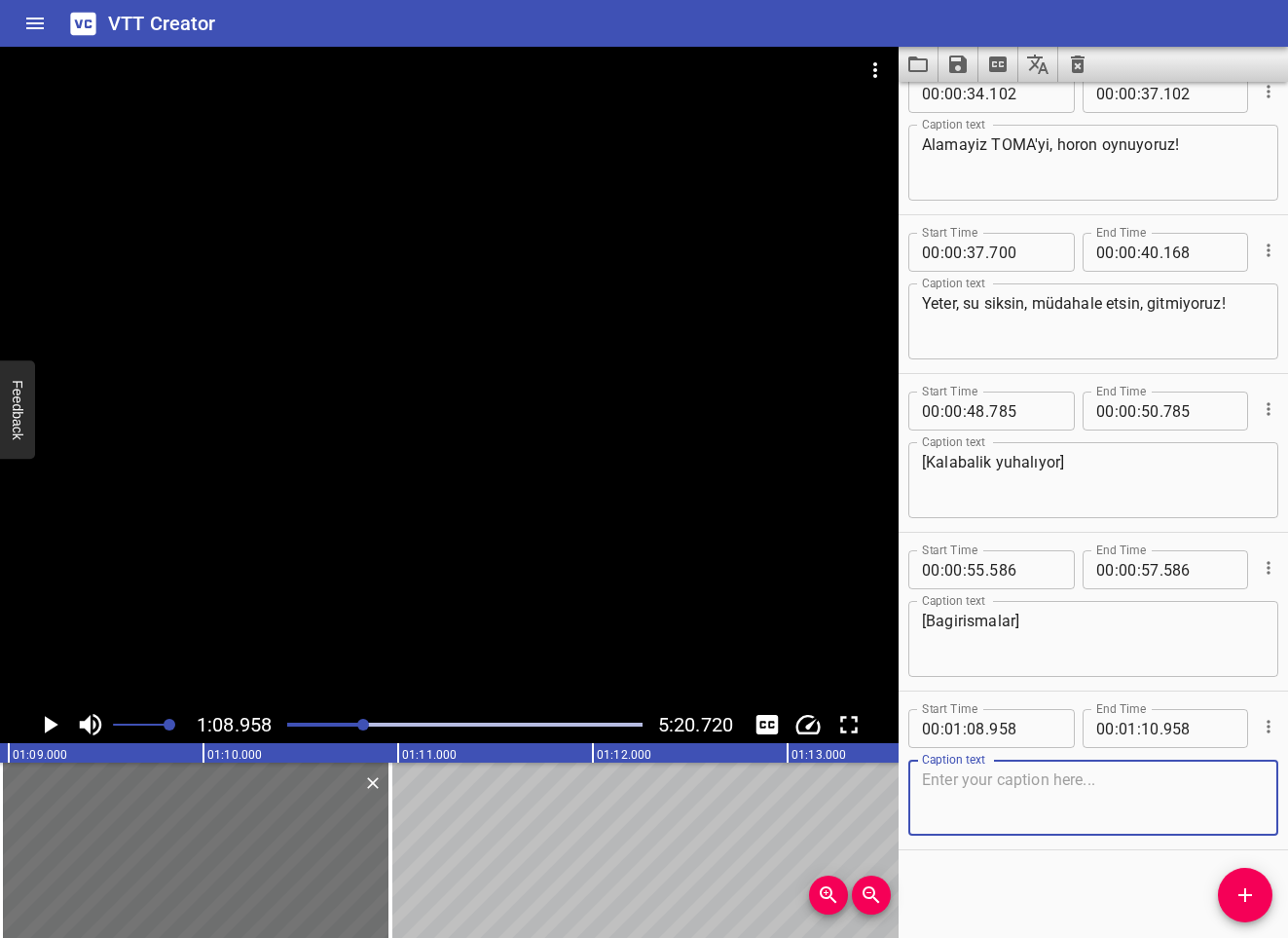 scroll, scrollTop: 664, scrollLeft: 0, axis: vertical 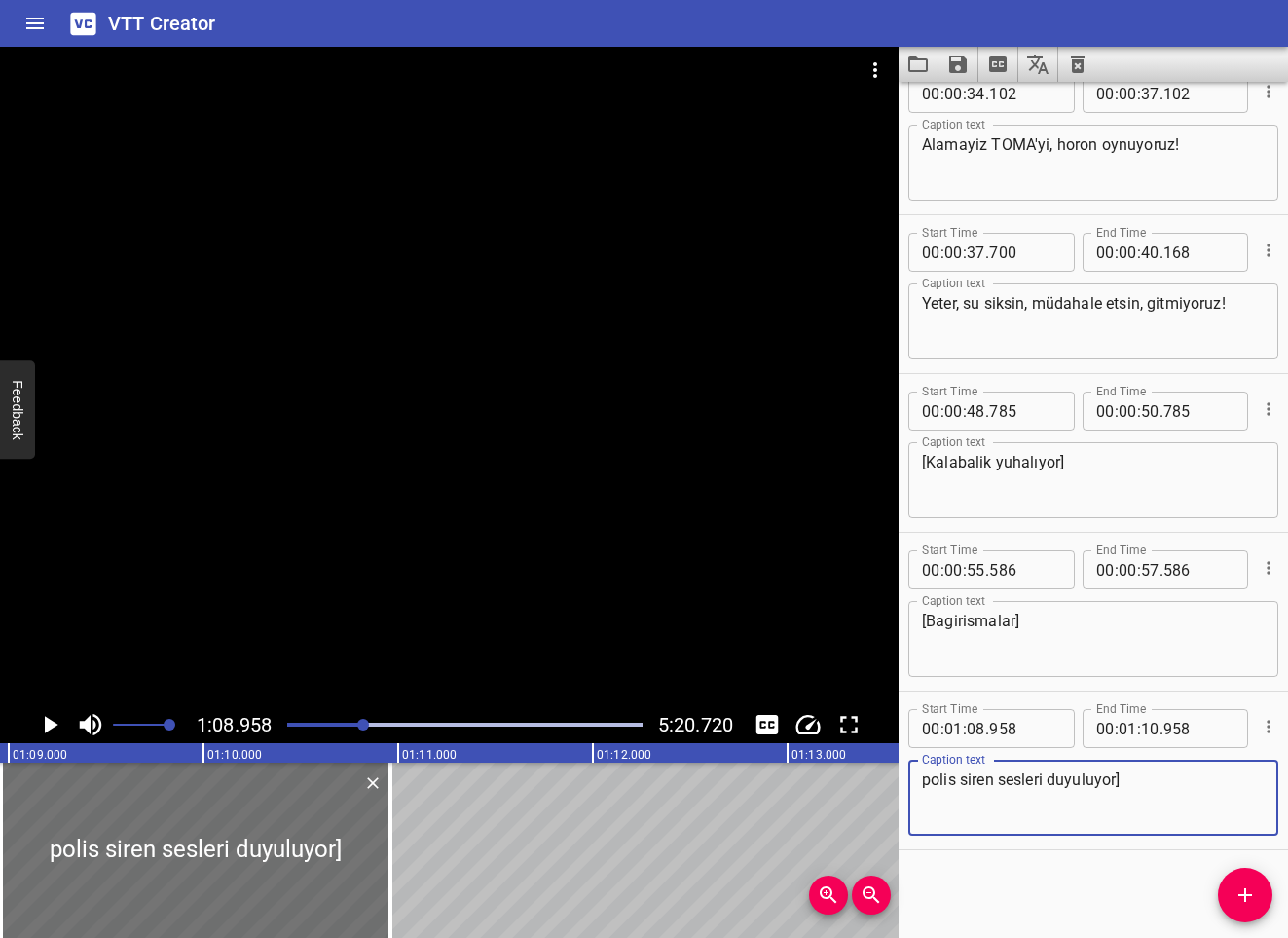 click on "polis siren sesleri duyuluyor] Caption text" at bounding box center (1093, 798) 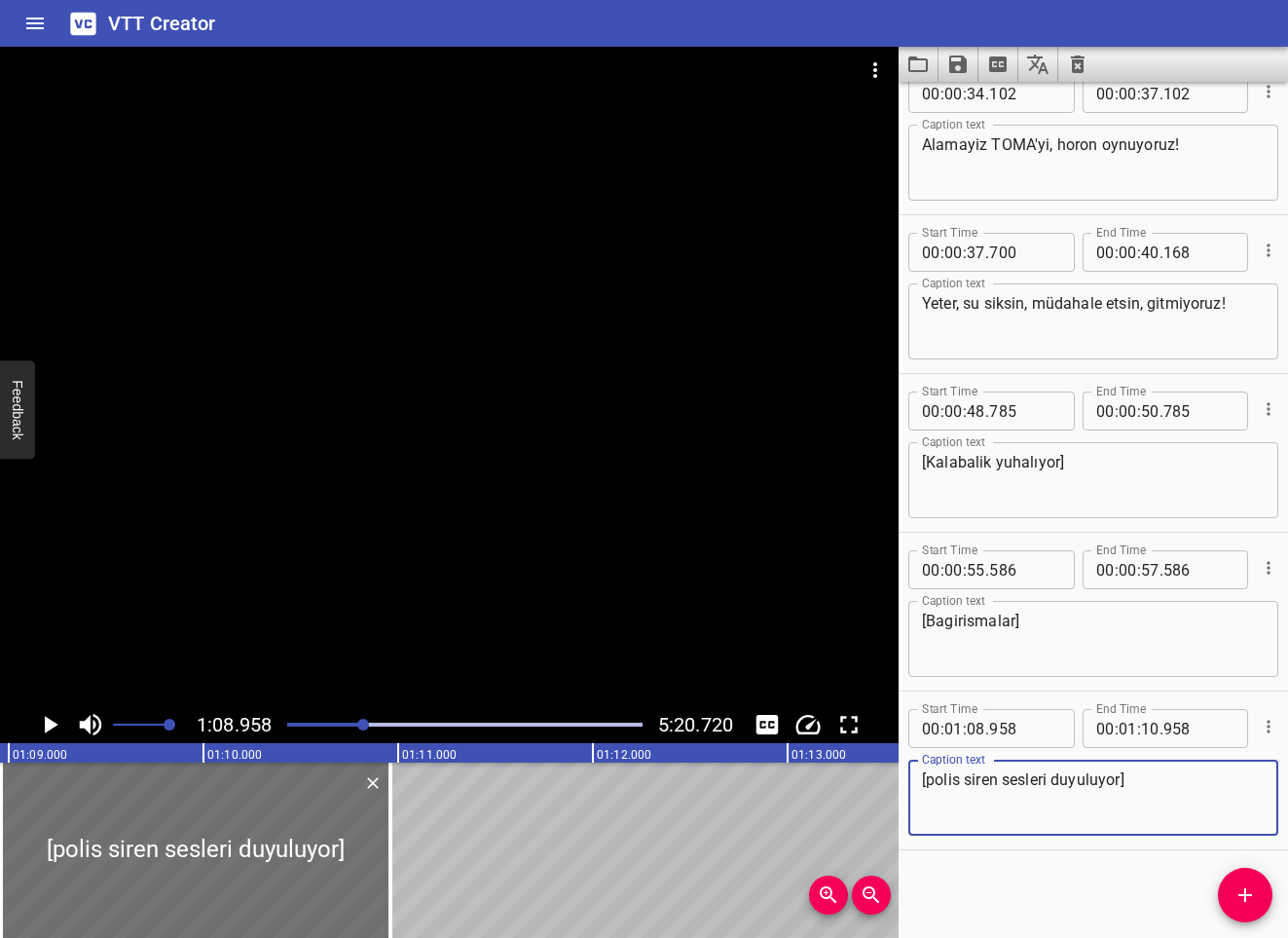 type on "[polis siren sesleri duyuluyor]" 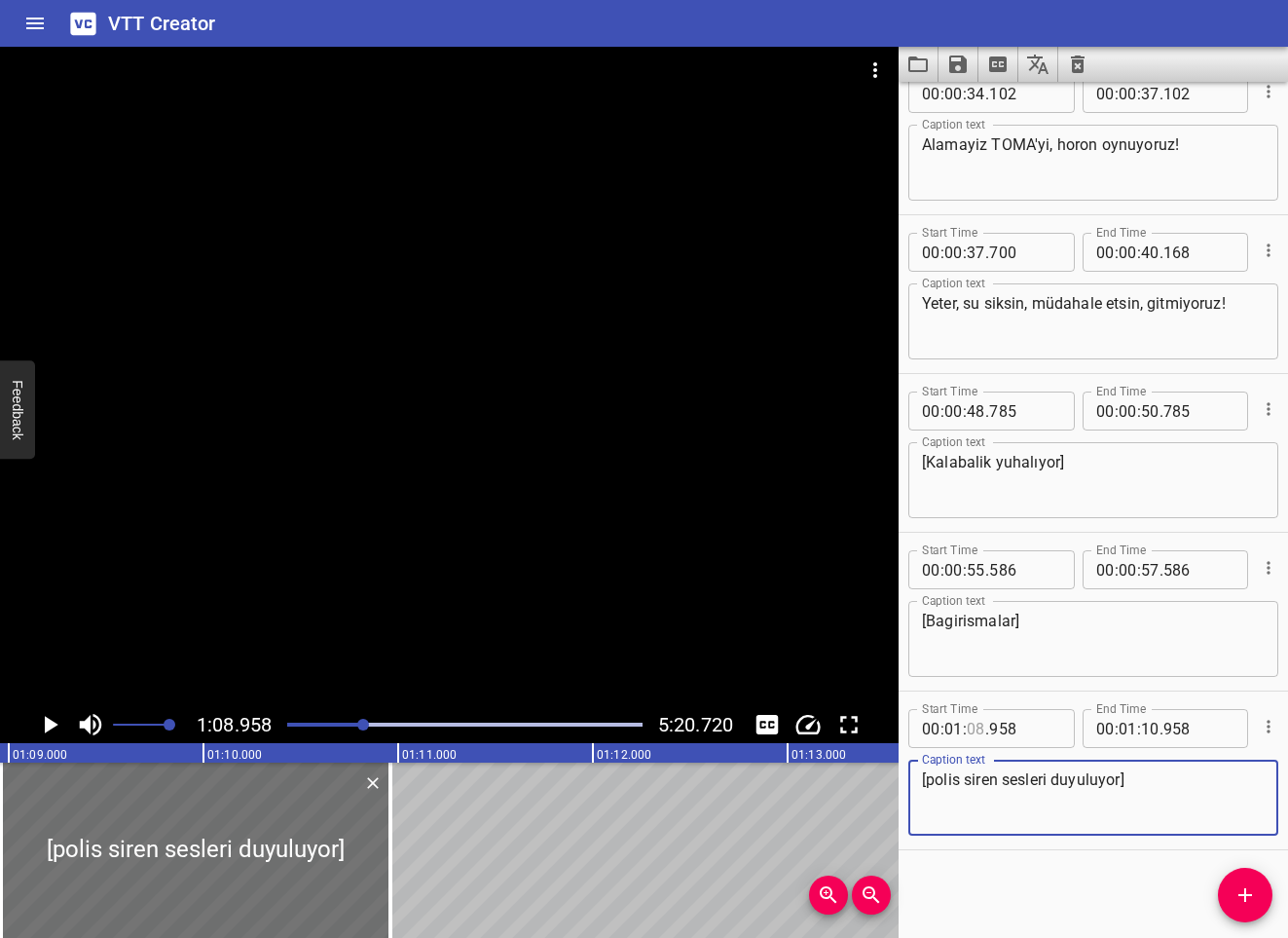 click at bounding box center [975, 729] 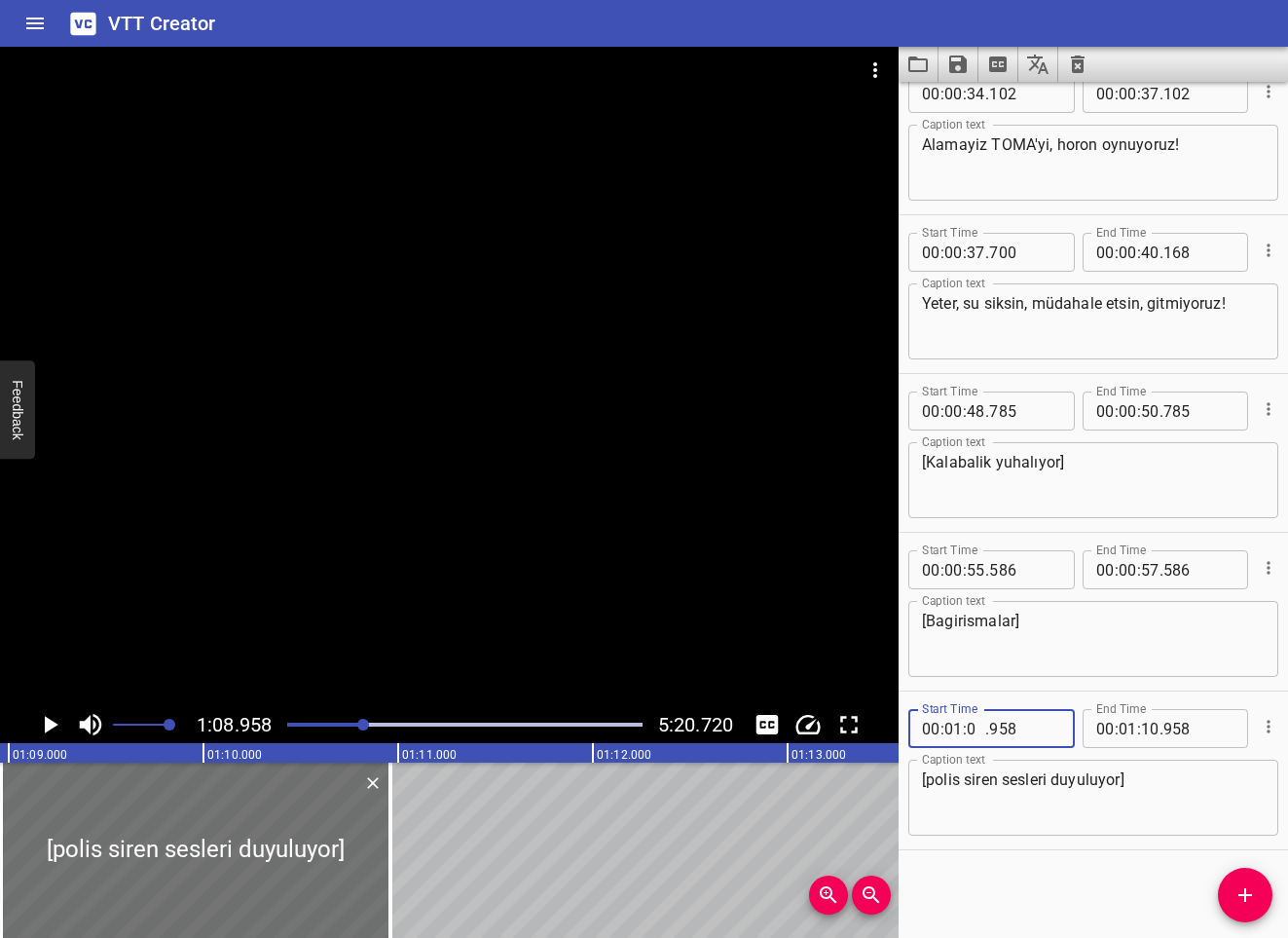 type on "06" 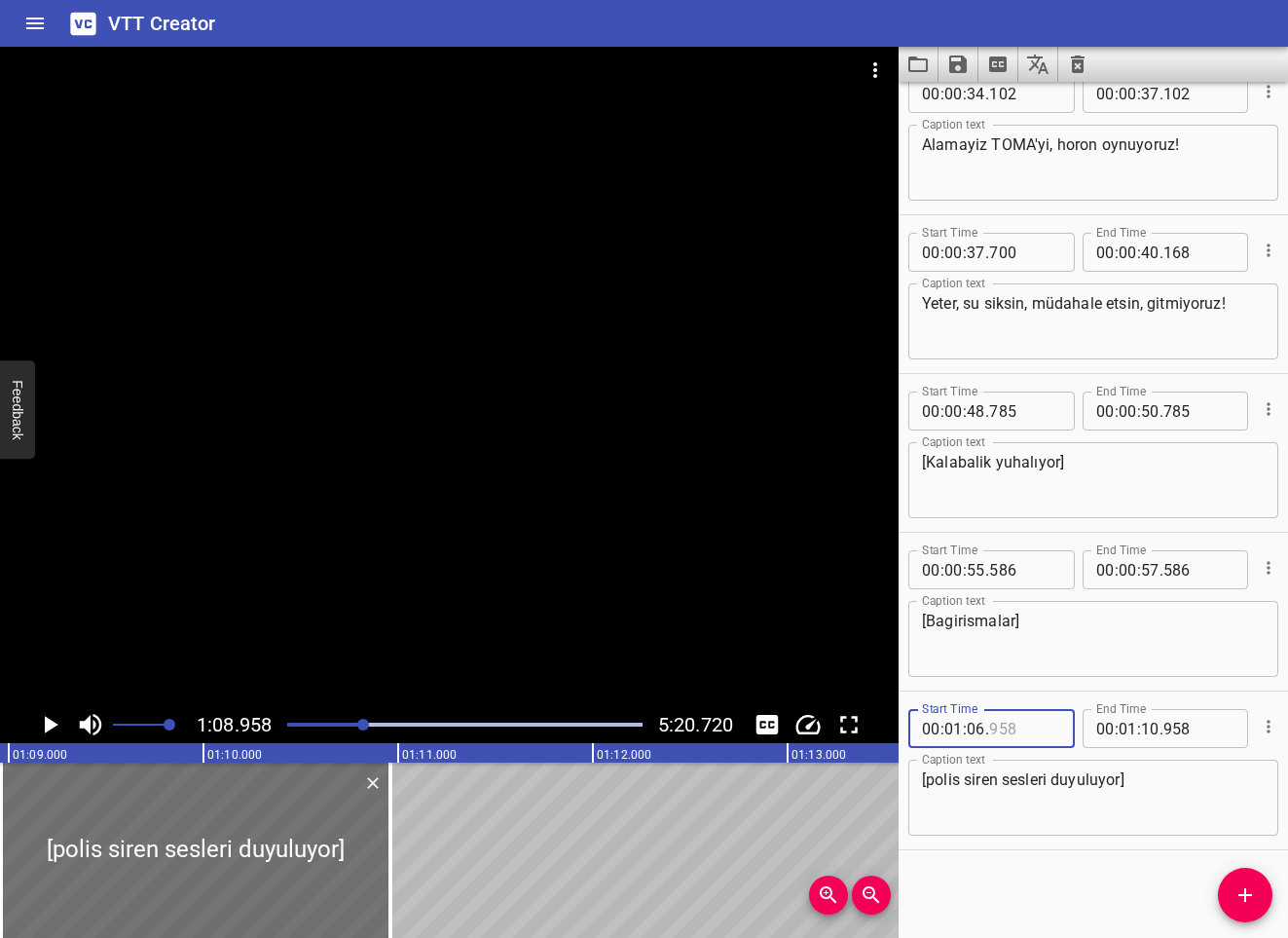 type on "958" 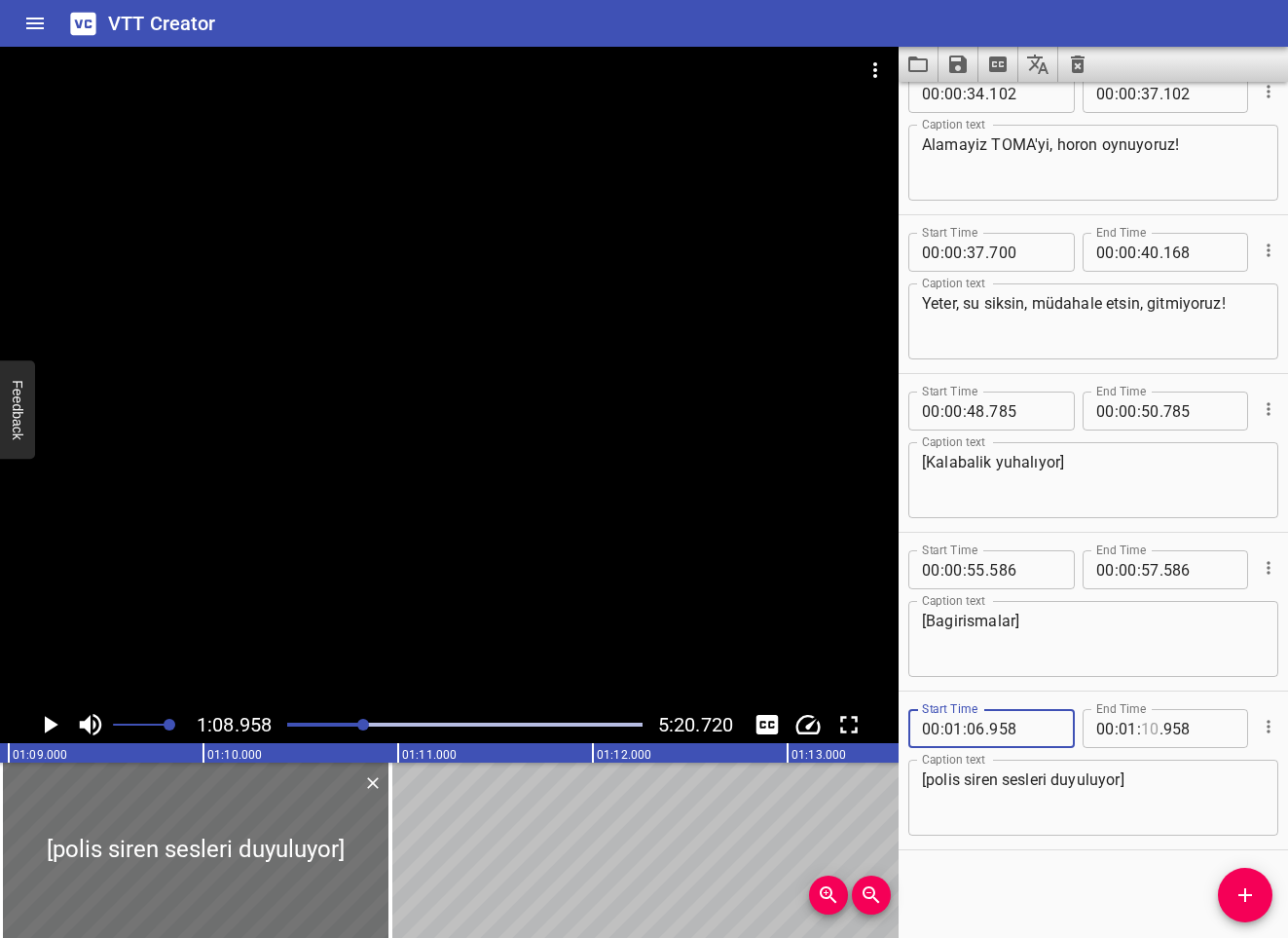 click at bounding box center (1150, 729) 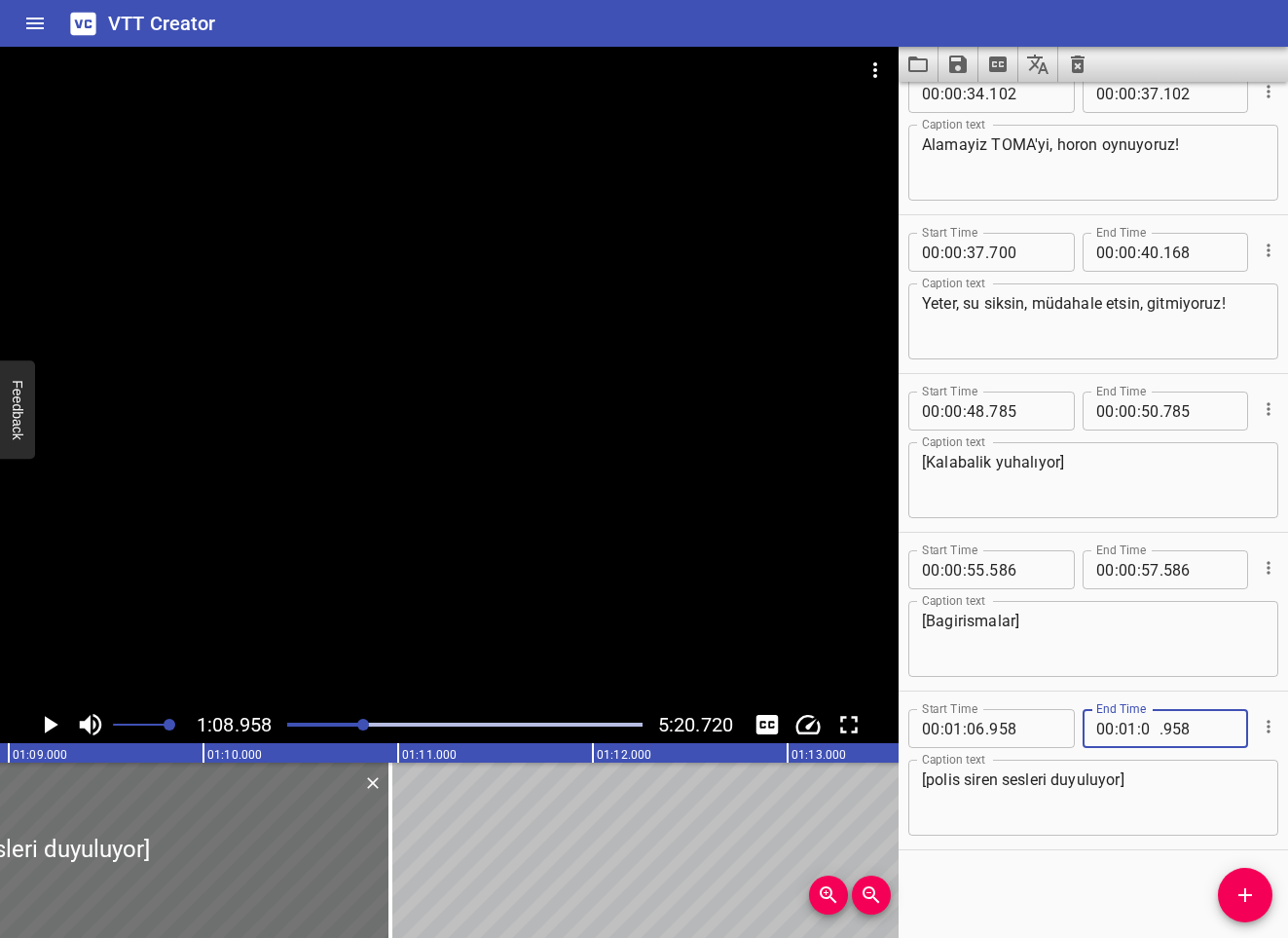 type on "09" 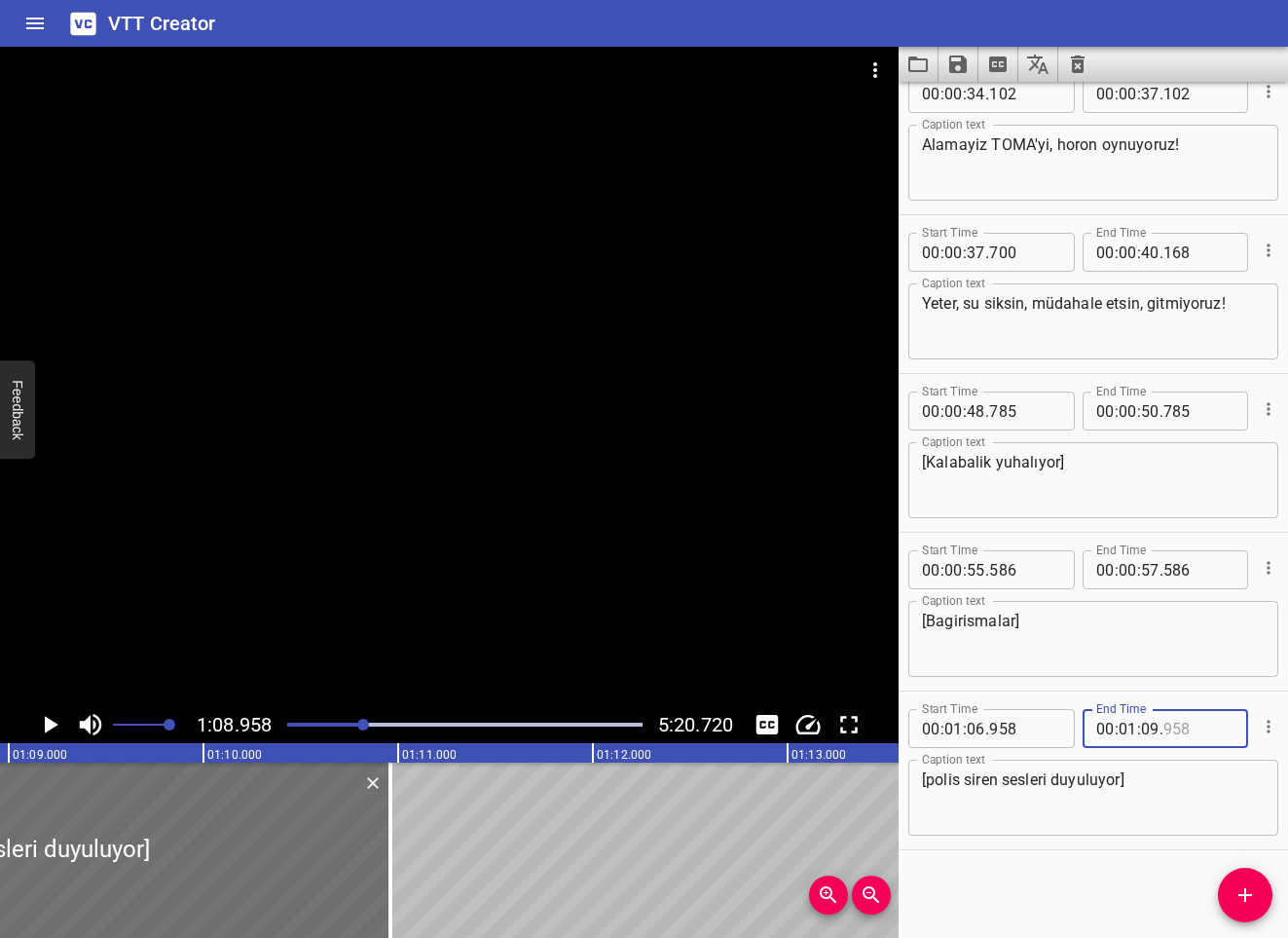 type on "958" 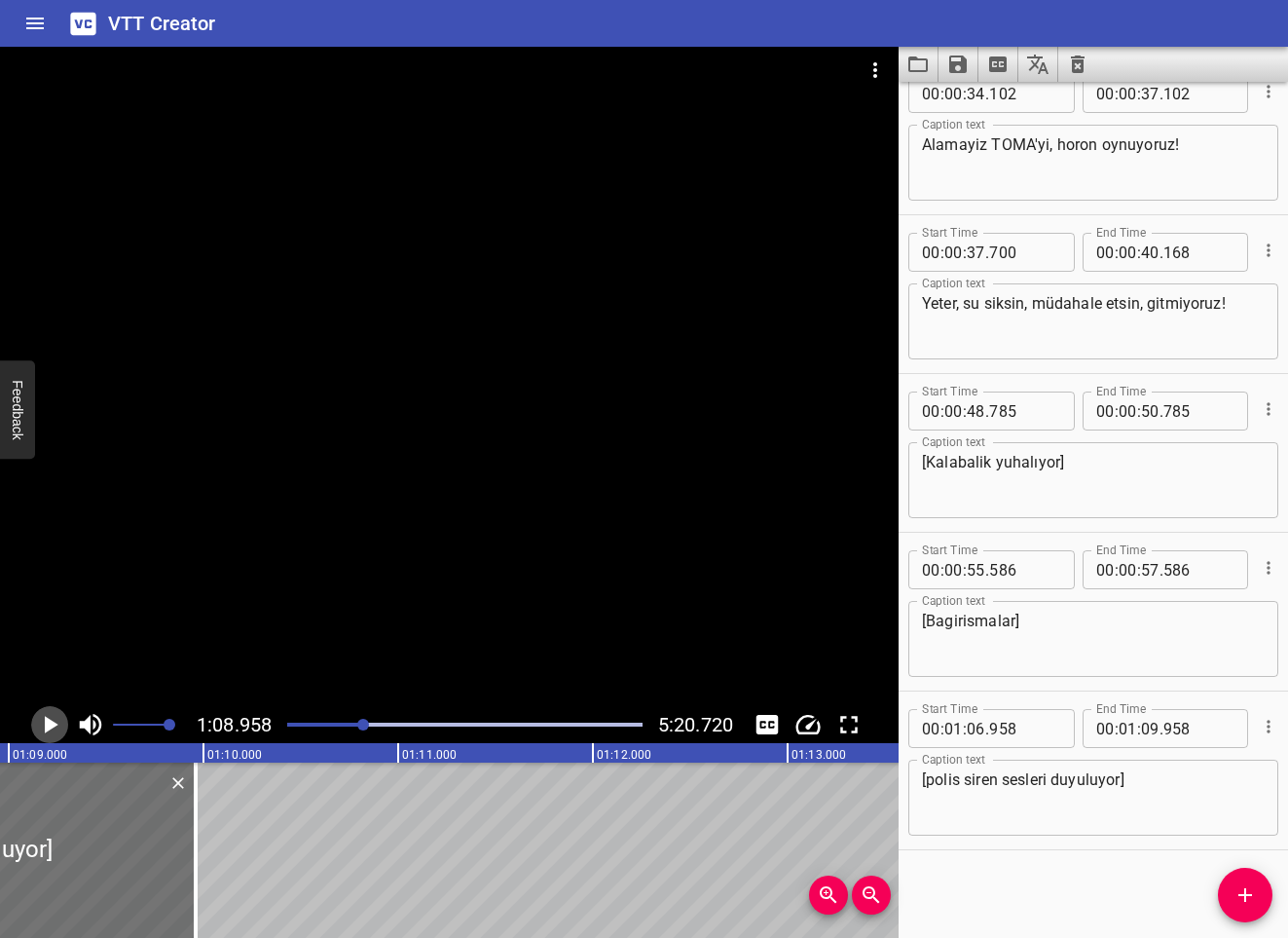 click 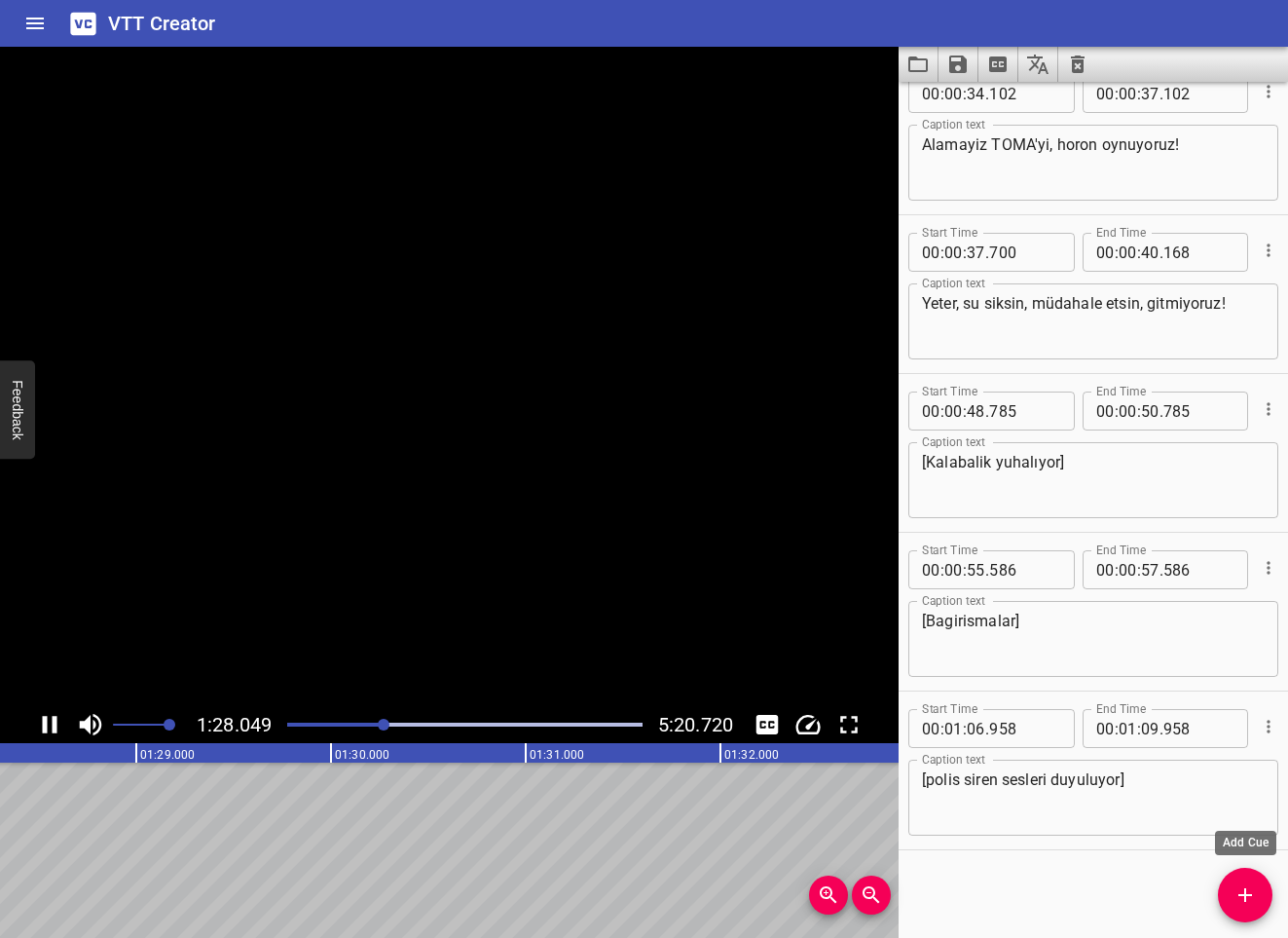 click 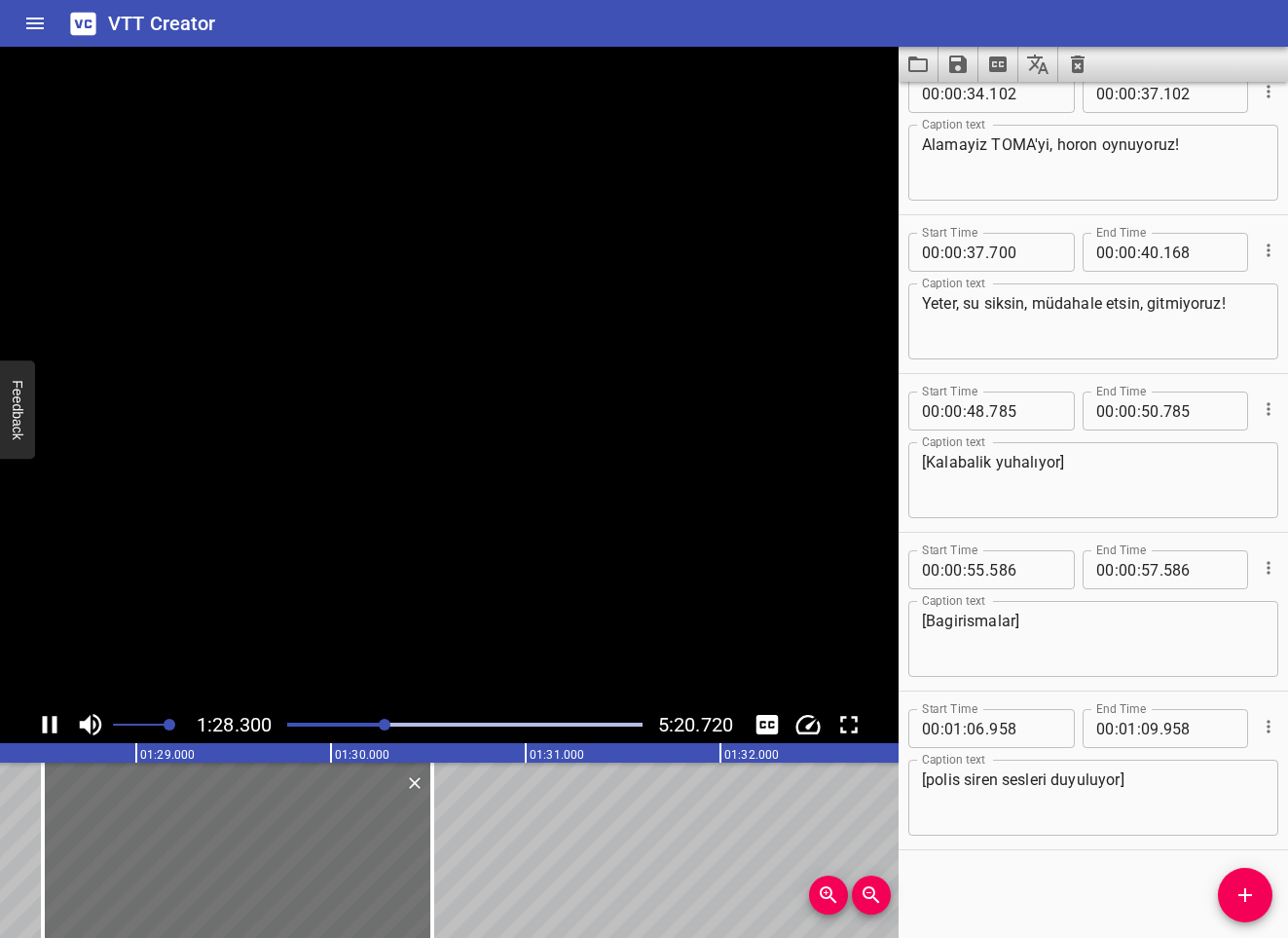 scroll, scrollTop: 0, scrollLeft: 17243, axis: horizontal 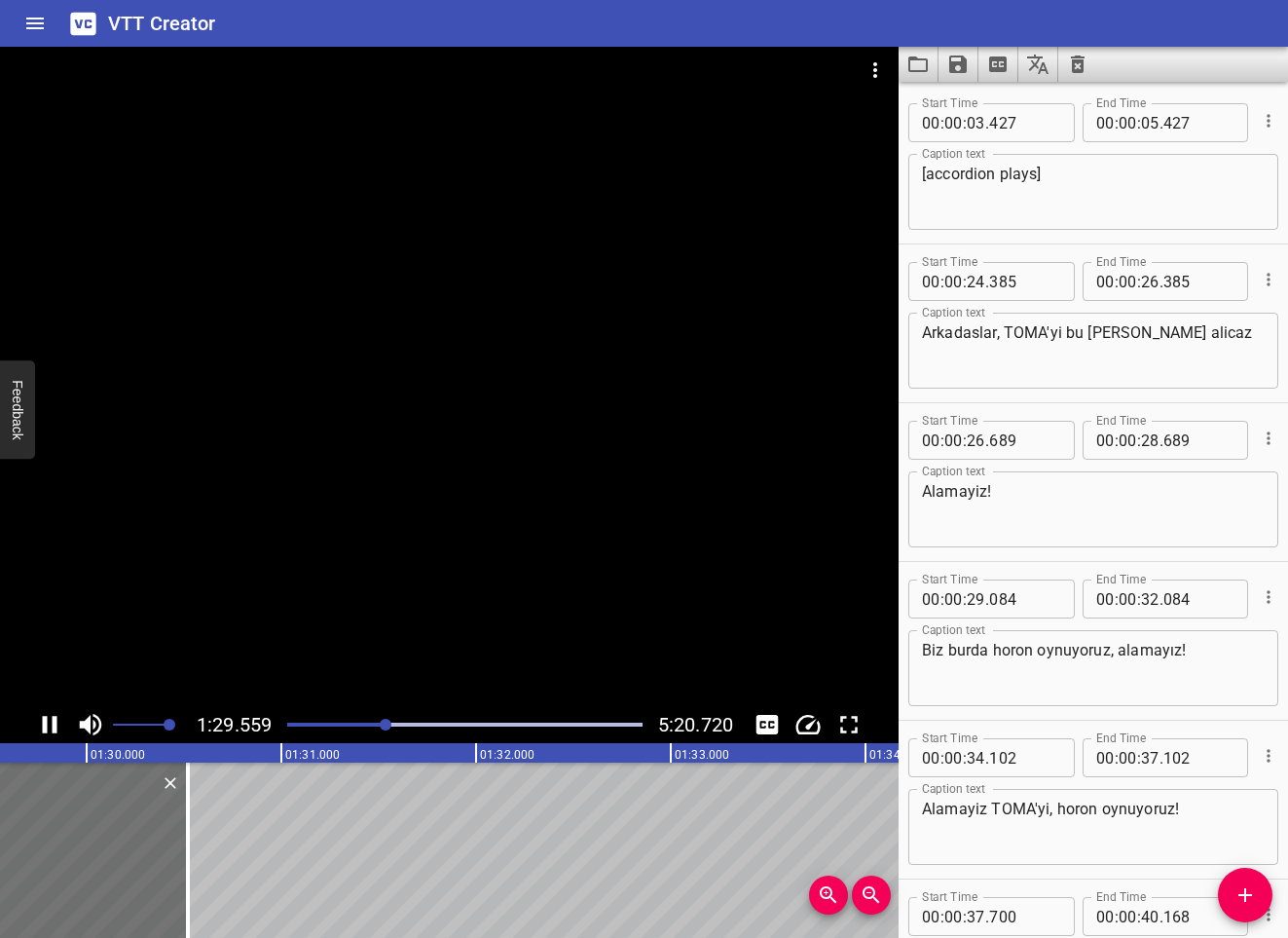 click 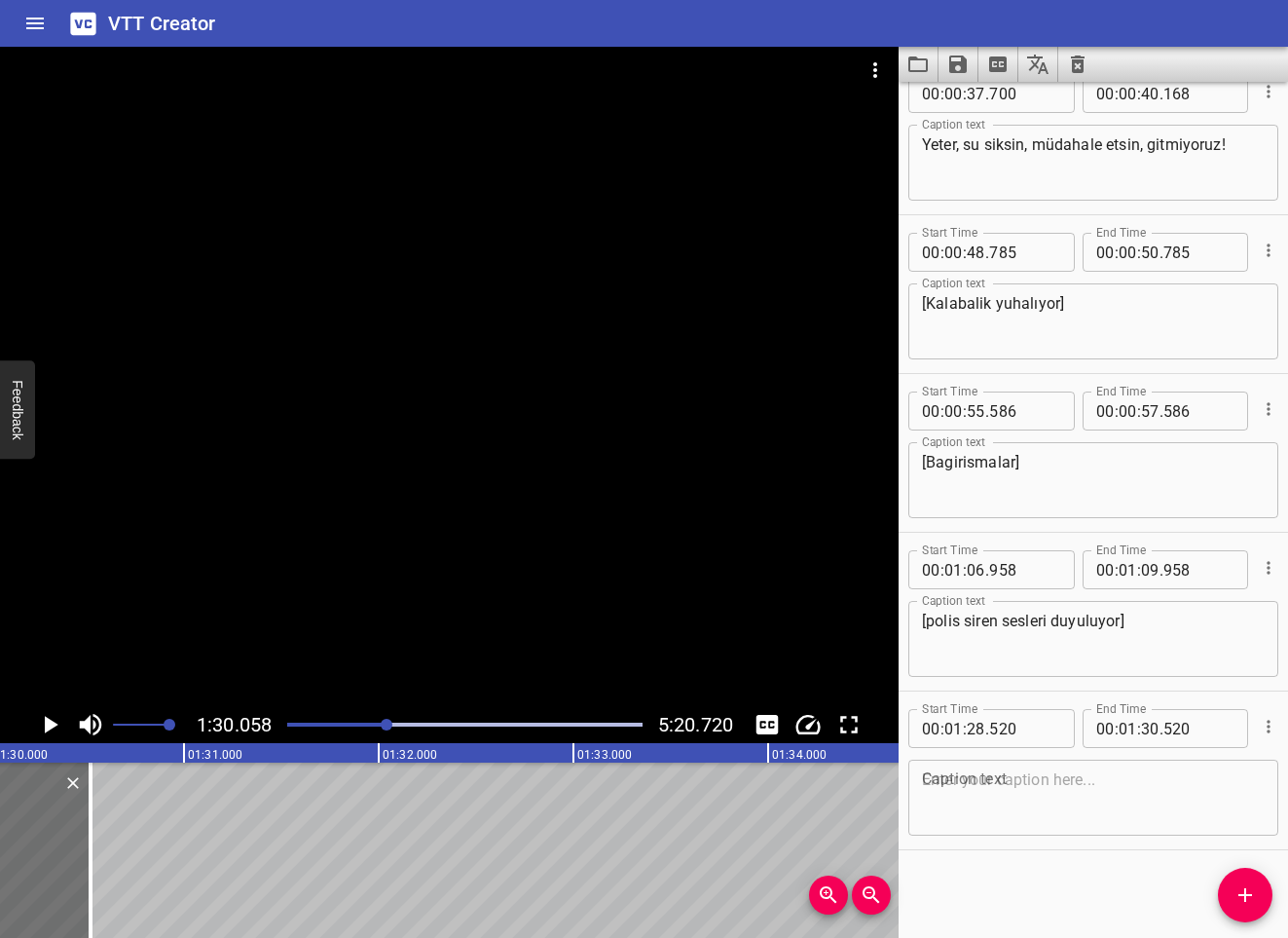 scroll, scrollTop: 823, scrollLeft: 0, axis: vertical 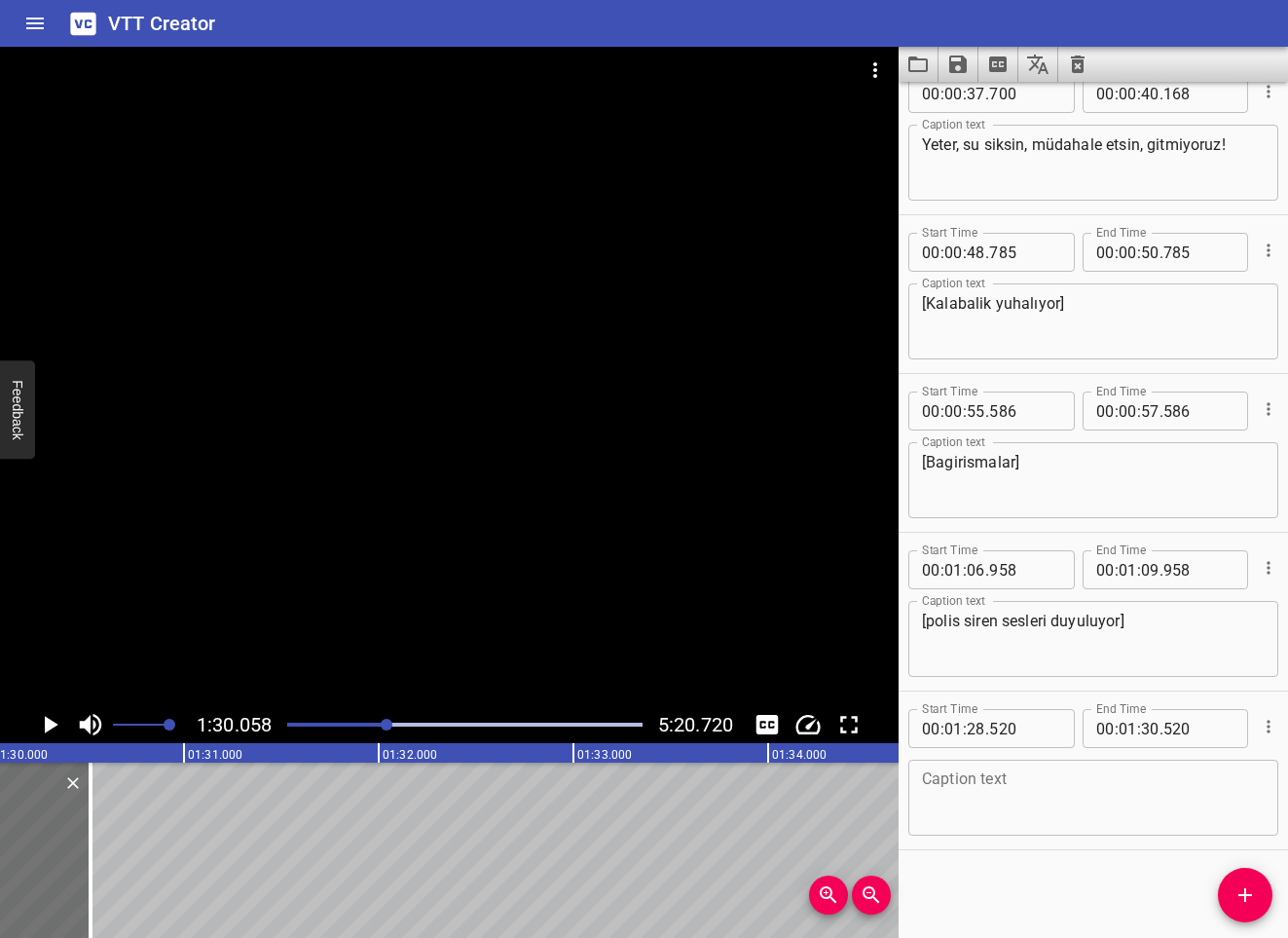 click at bounding box center (1093, 798) 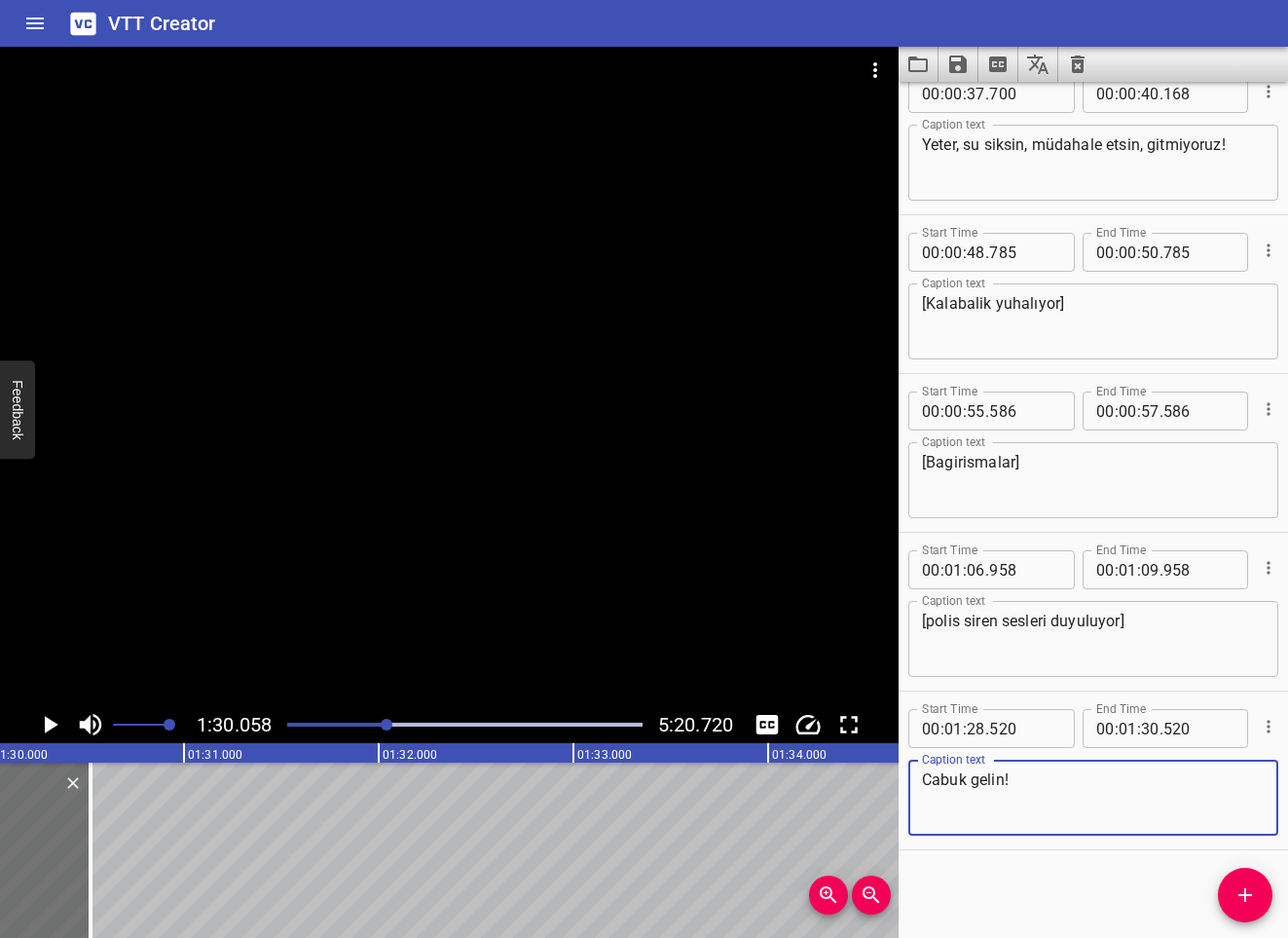 type on "Cabuk gelin!" 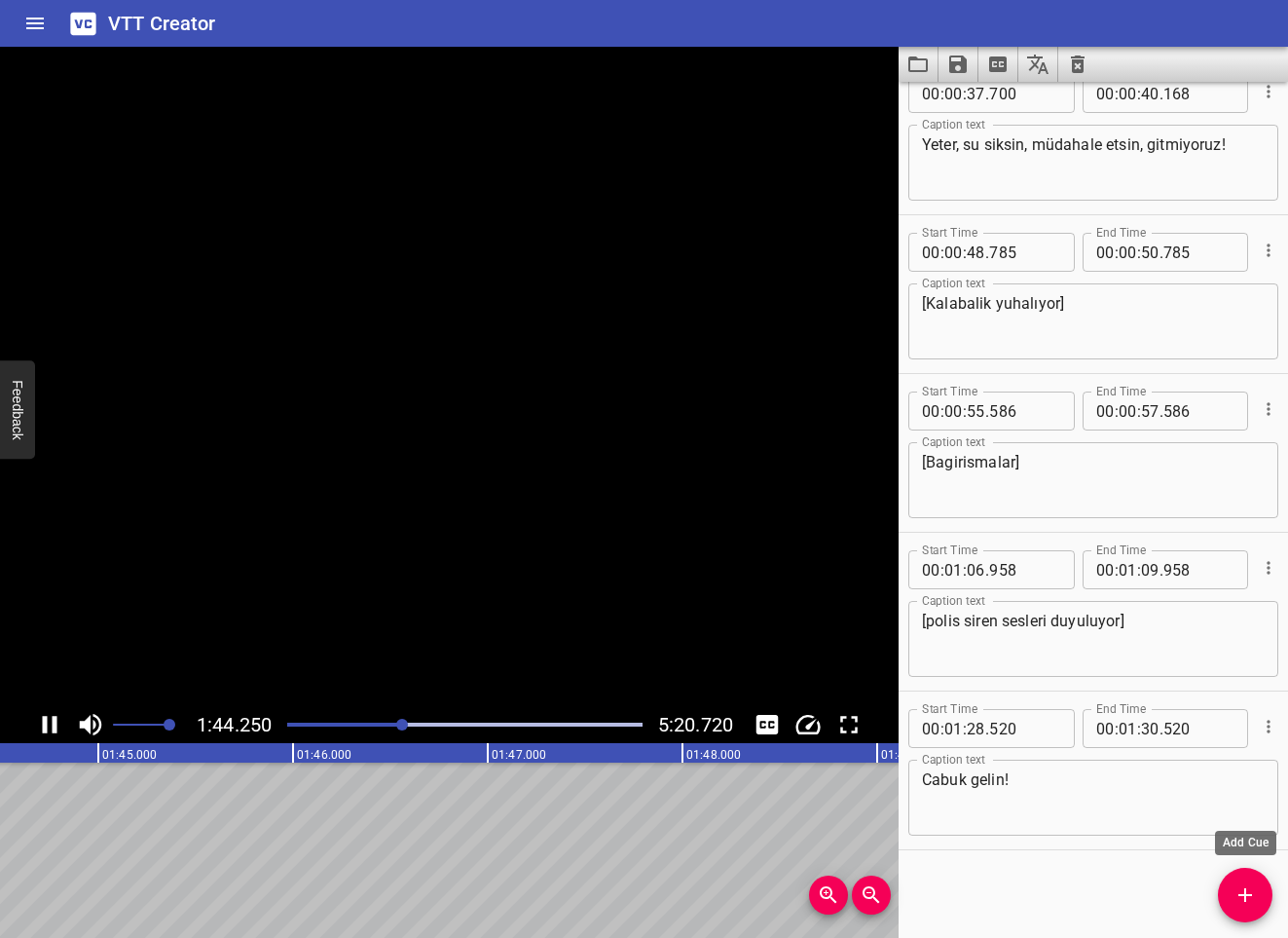 click 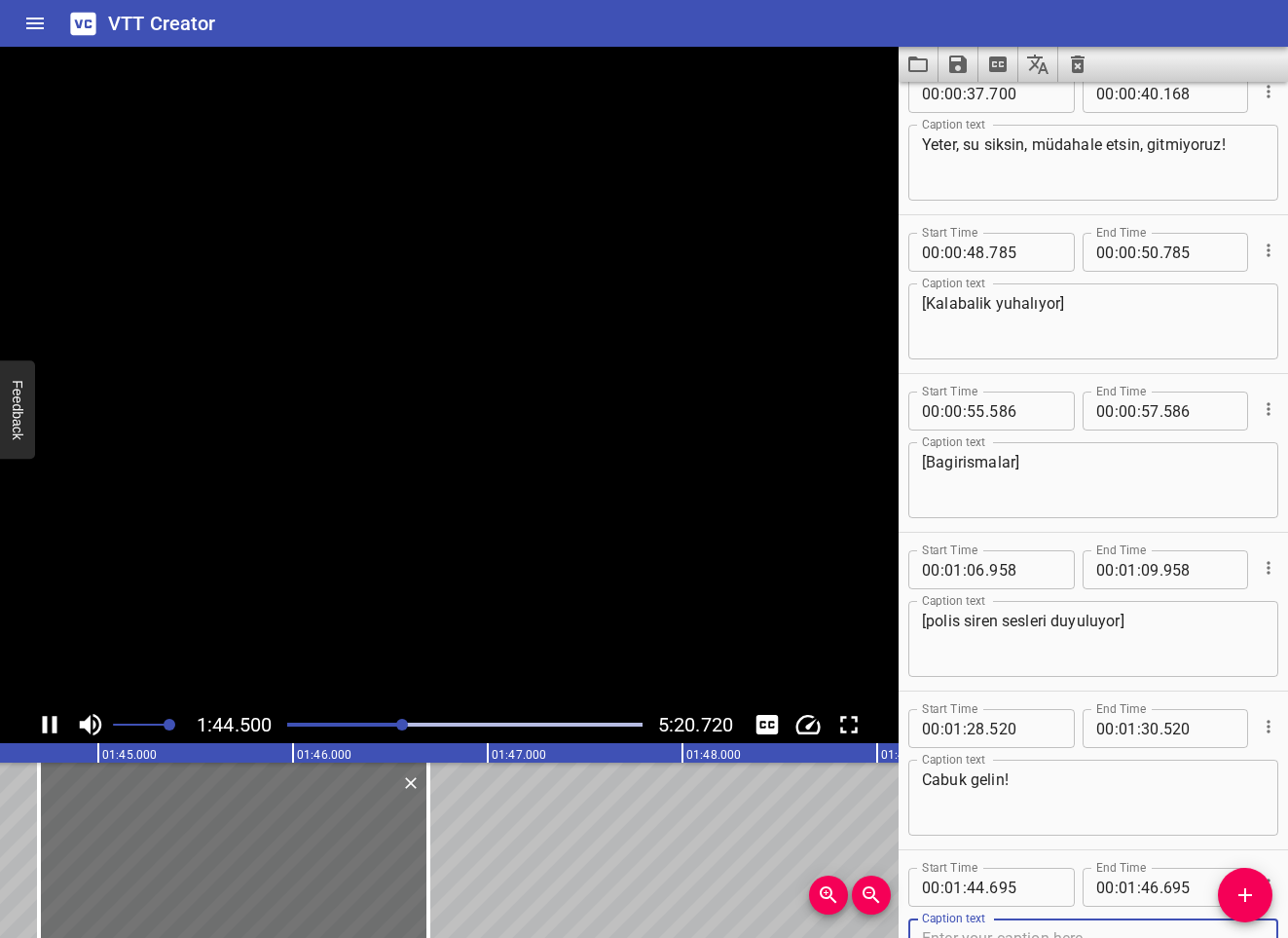 scroll, scrollTop: 0, scrollLeft: 20396, axis: horizontal 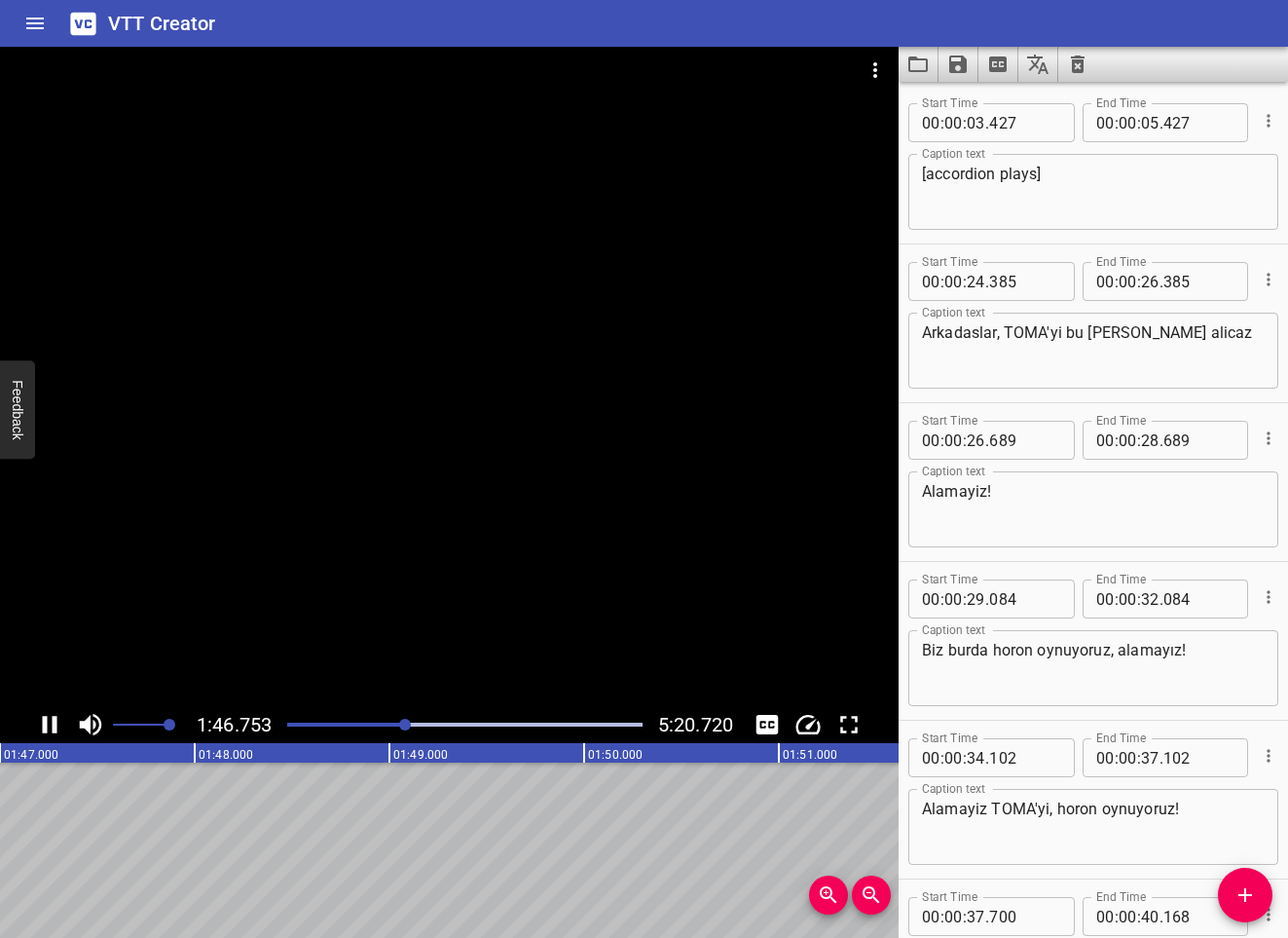 click 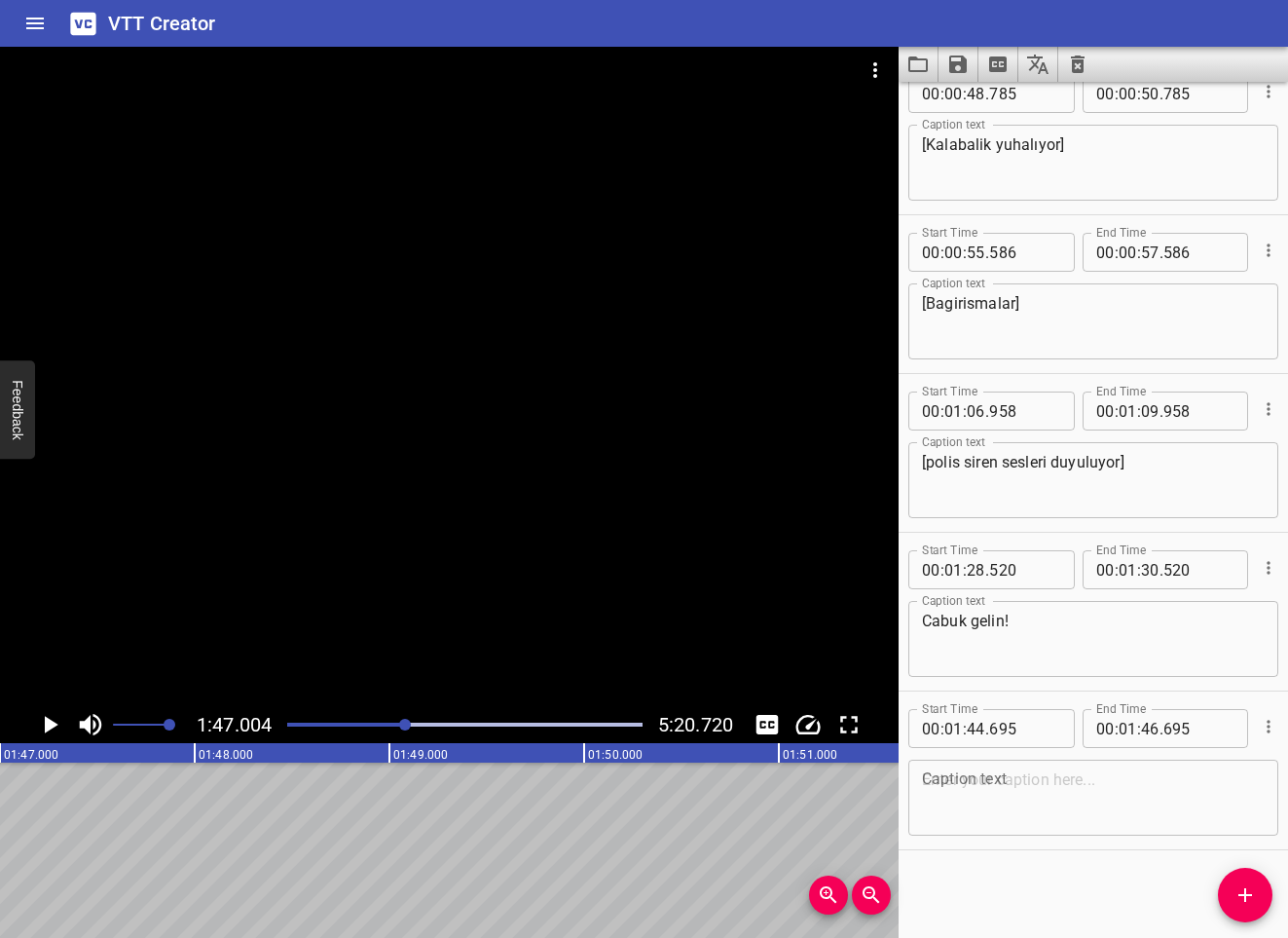scroll, scrollTop: 982, scrollLeft: 0, axis: vertical 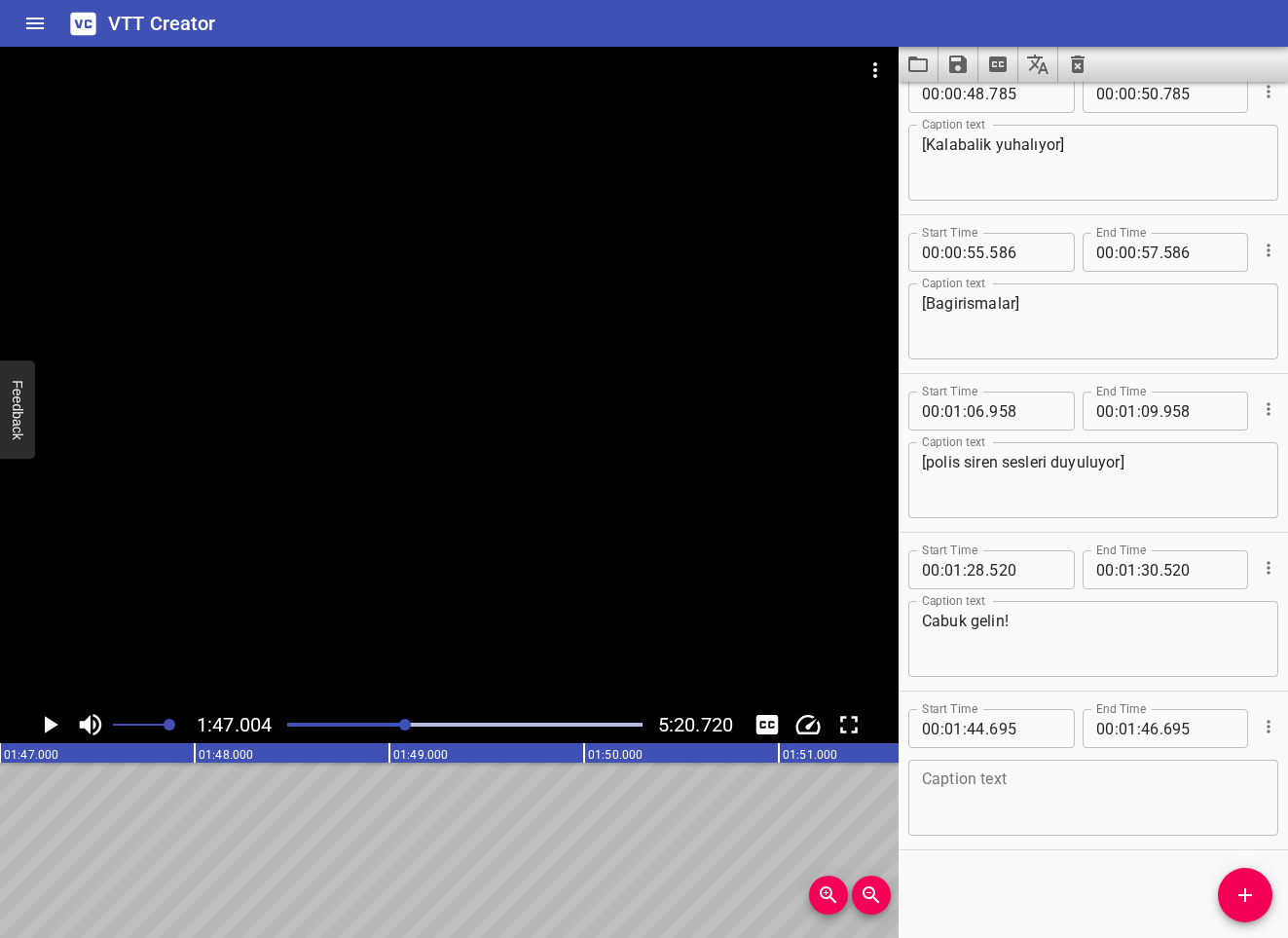 click at bounding box center (1093, 798) 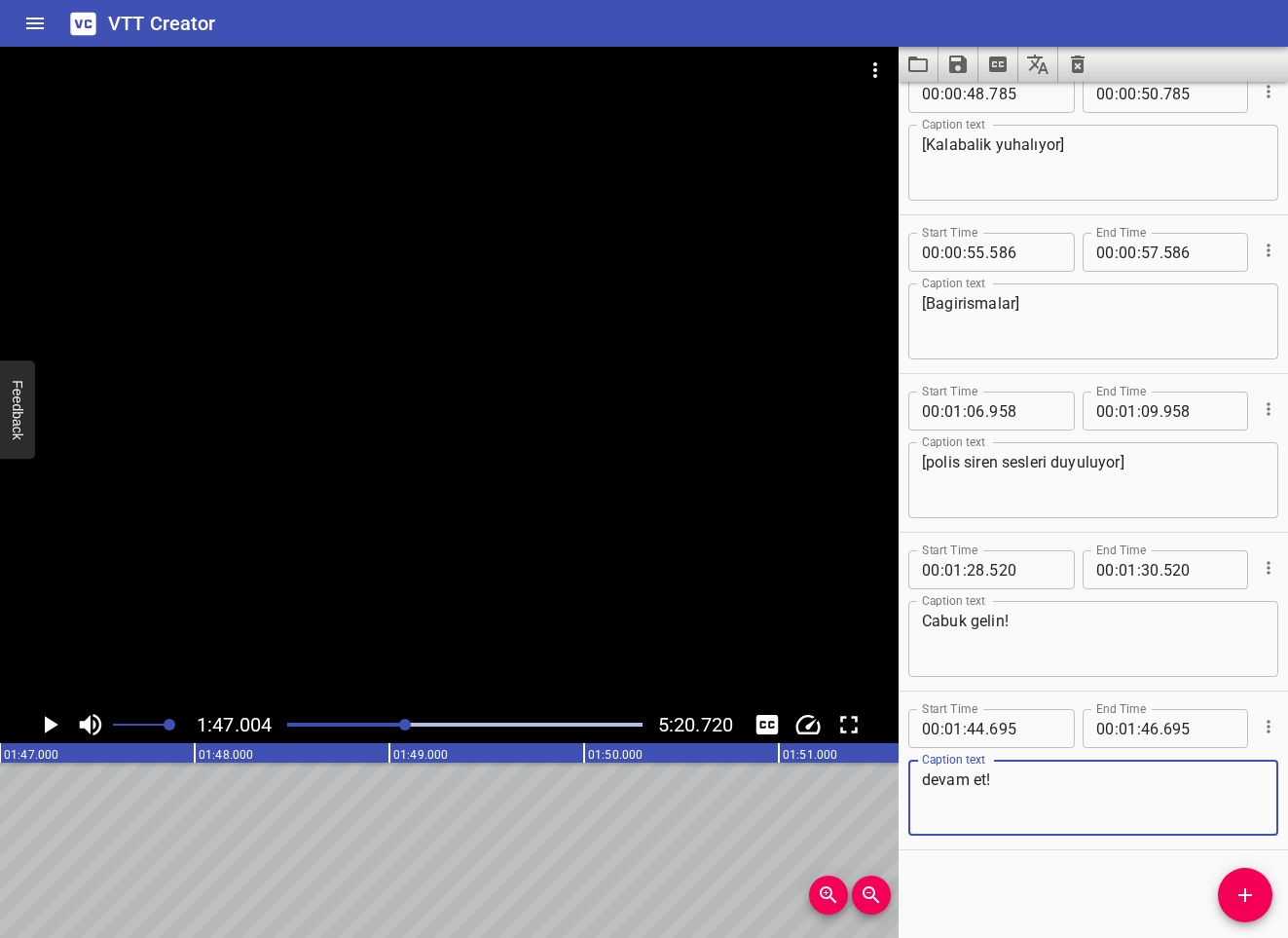 click on "devam et!" at bounding box center [1093, 798] 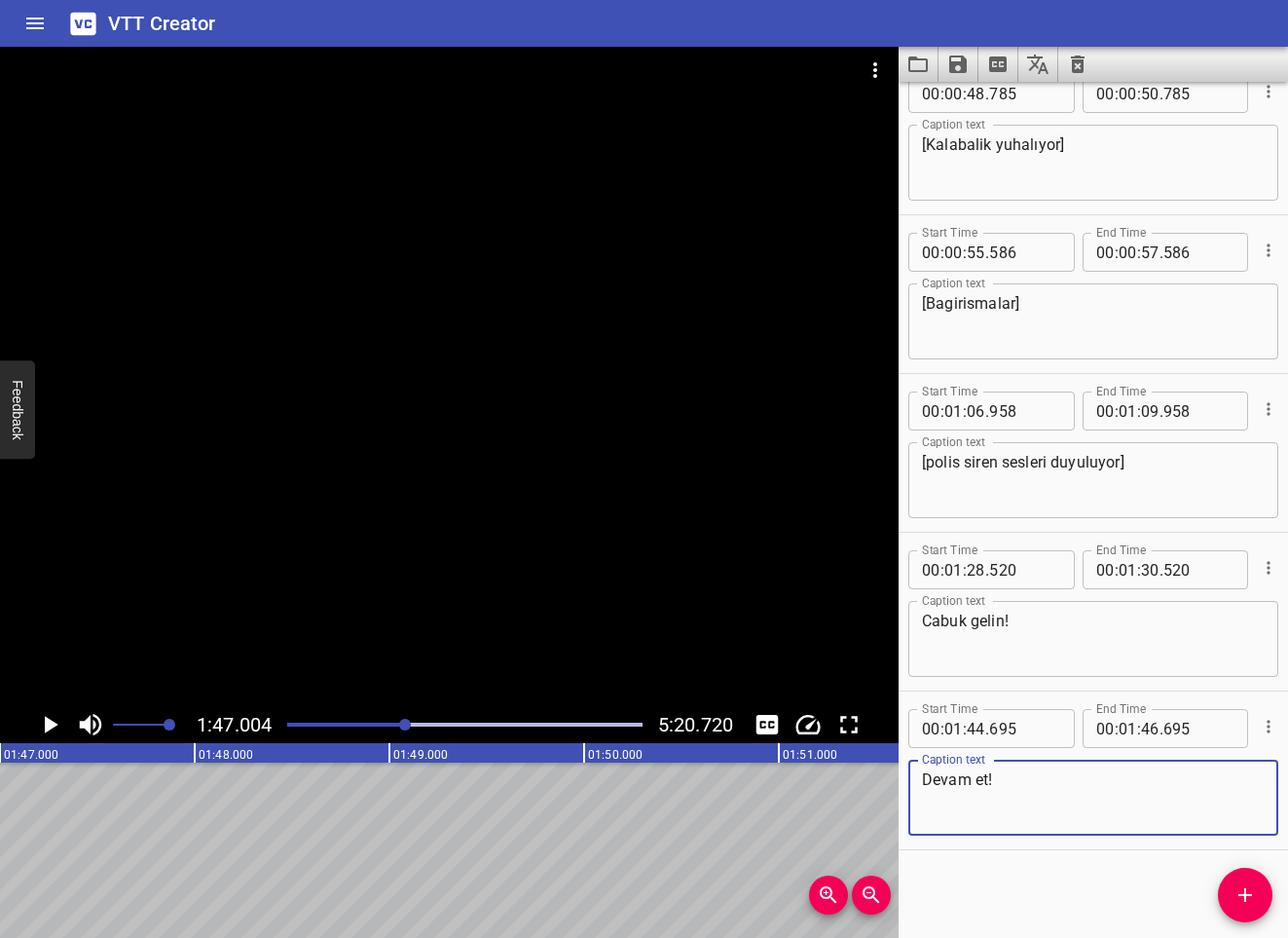 type on "Devam et!" 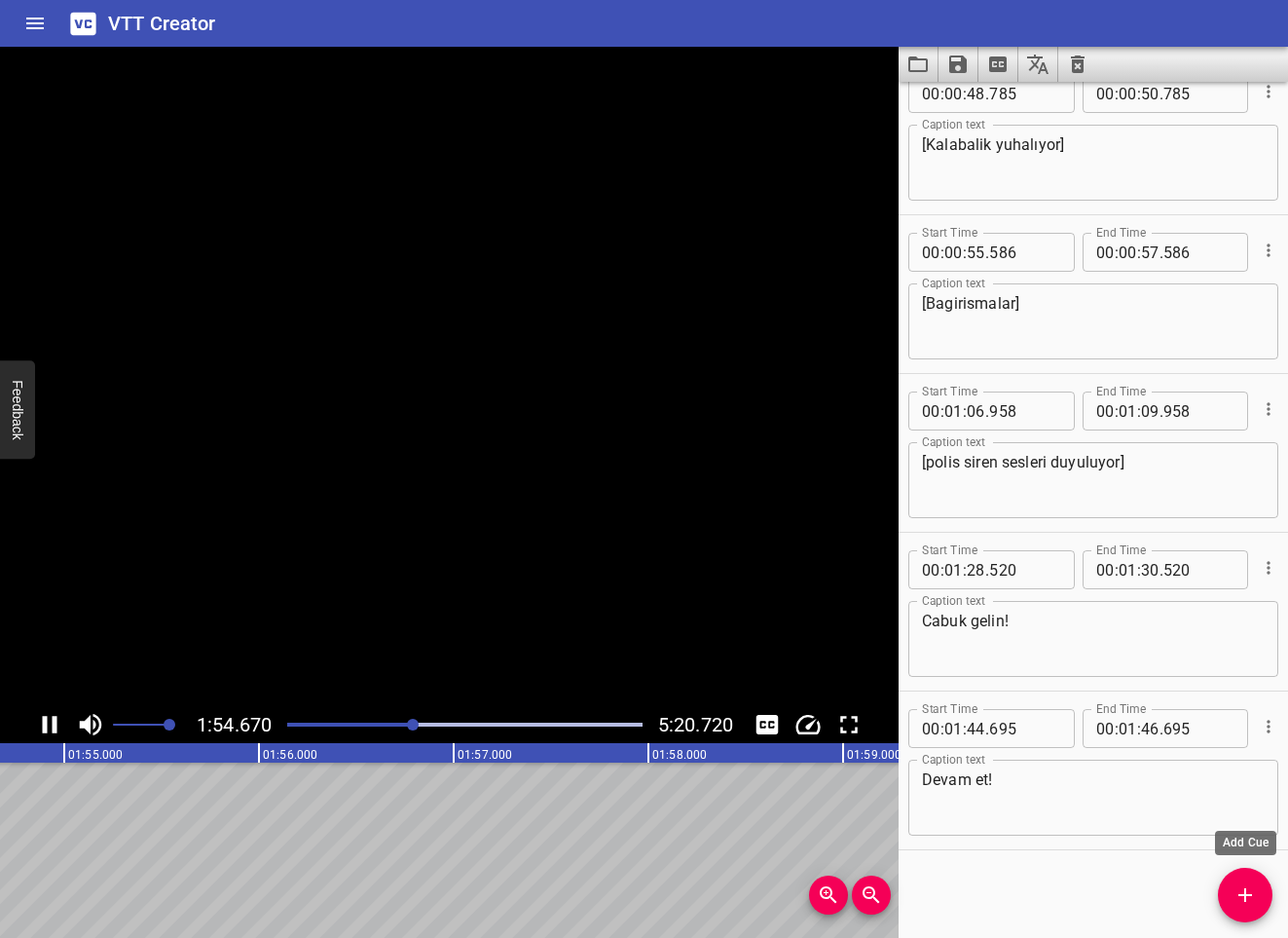 click 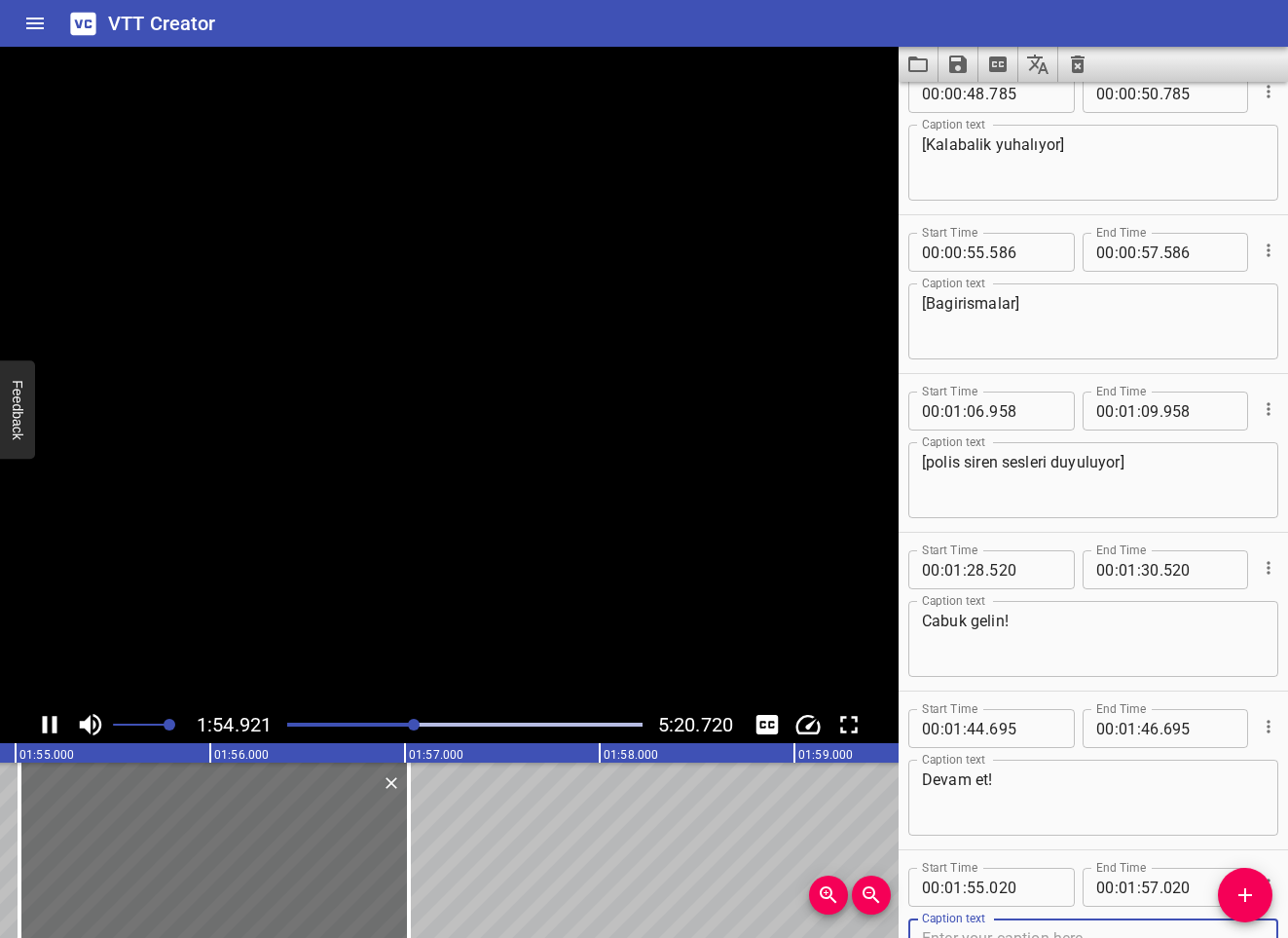 scroll, scrollTop: 0, scrollLeft: 22425, axis: horizontal 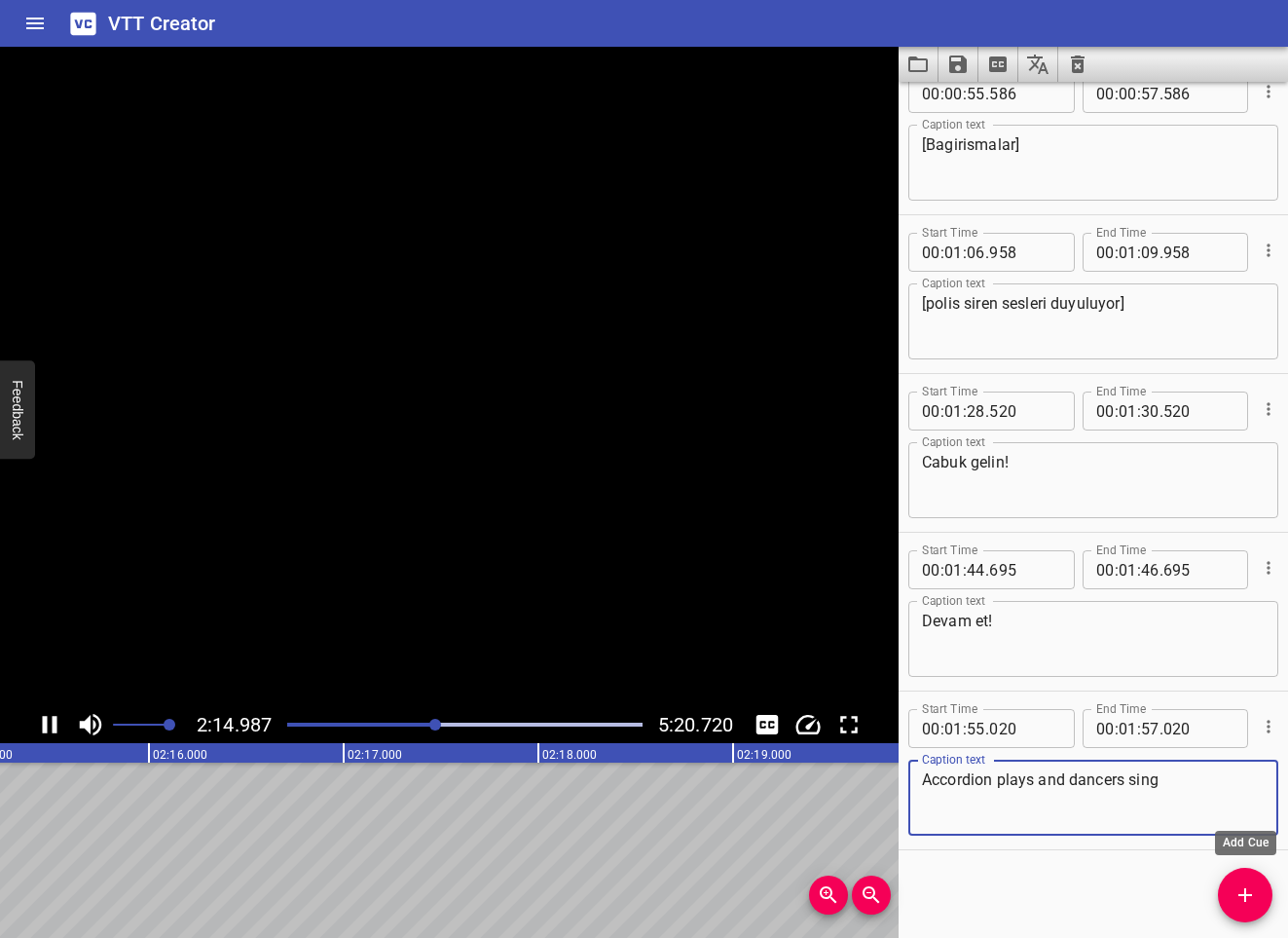 type on "Accordion plays and dancers sing" 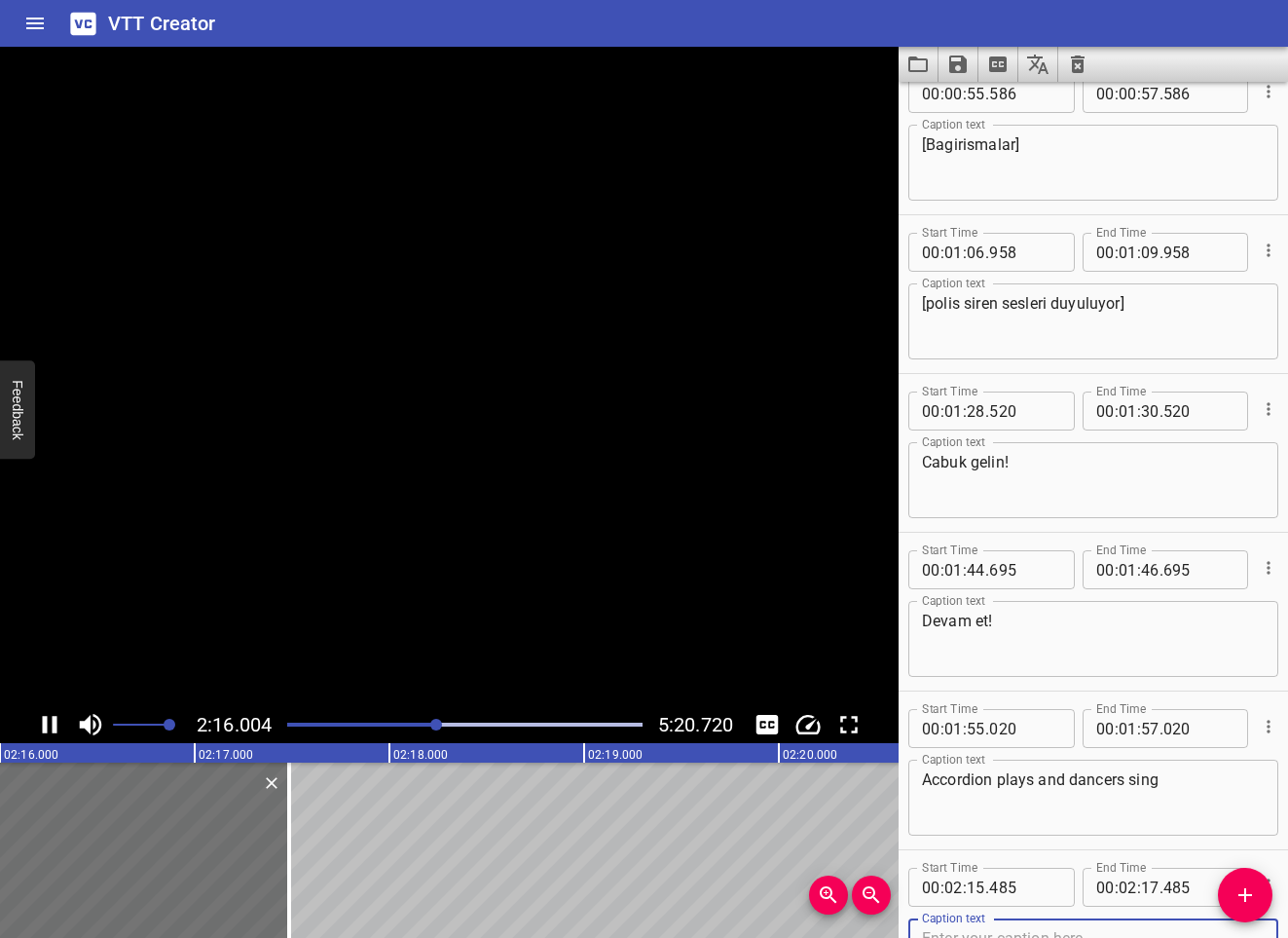 scroll, scrollTop: 0, scrollLeft: 26578, axis: horizontal 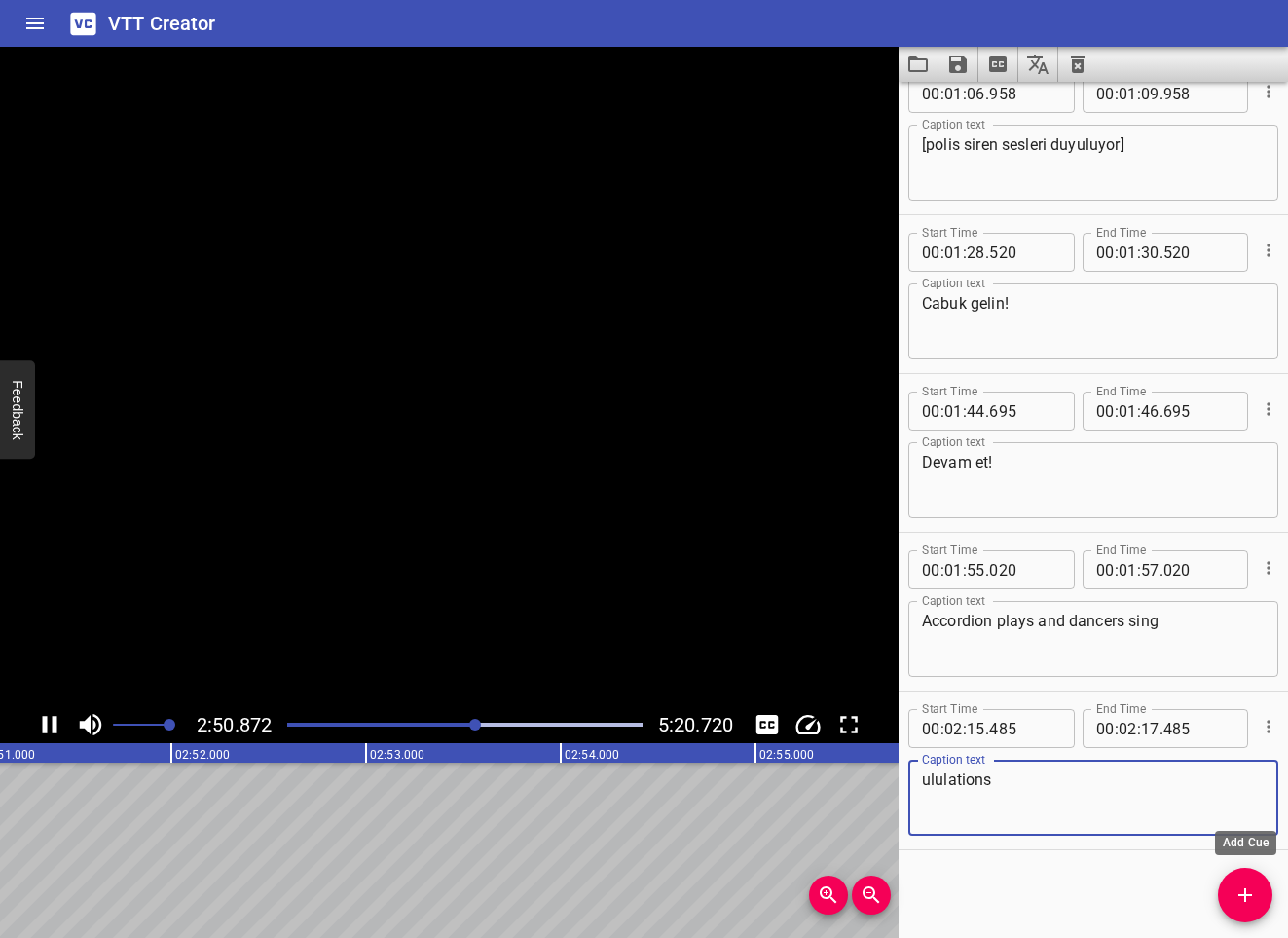 type on "ululations" 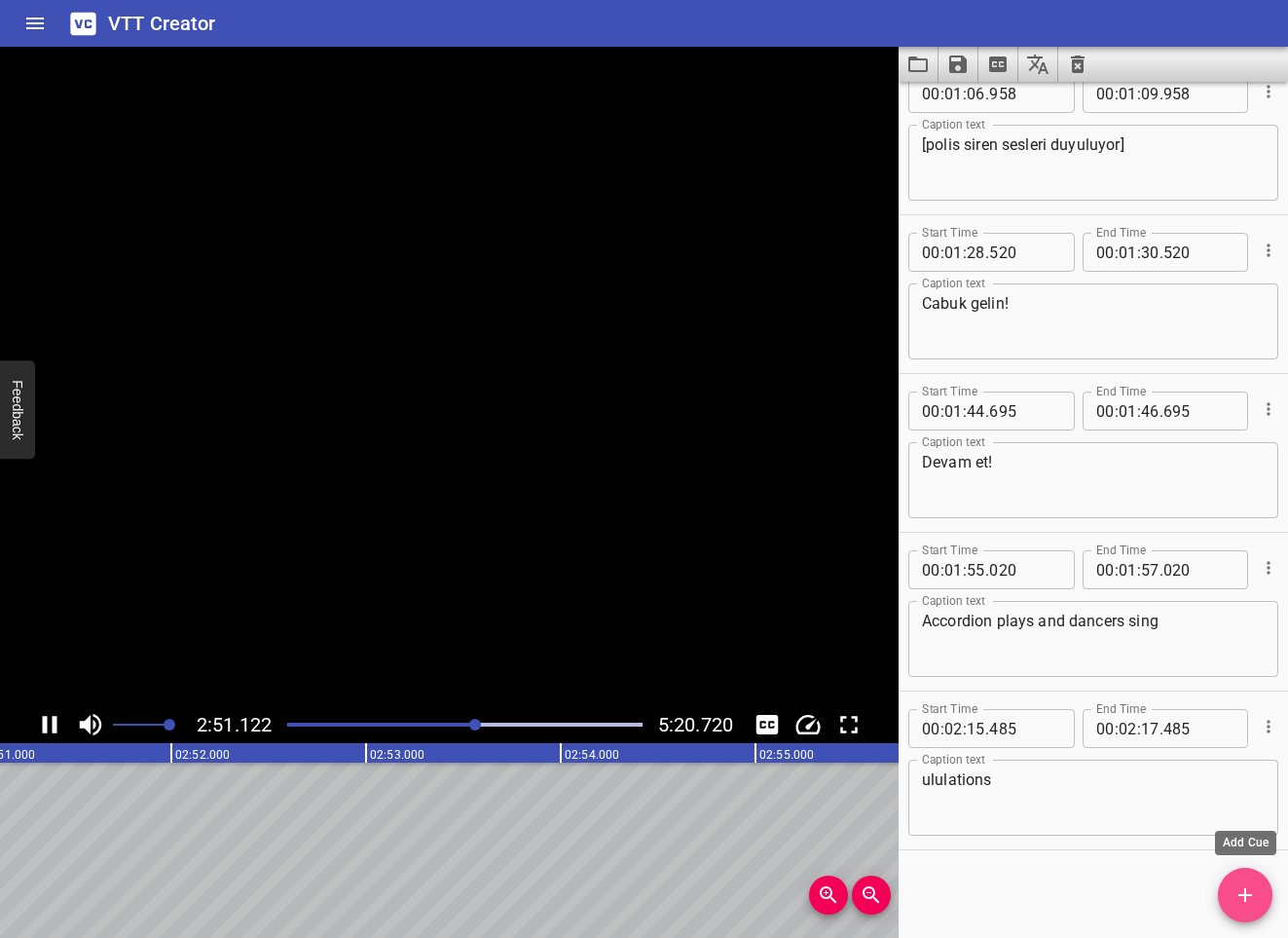 click 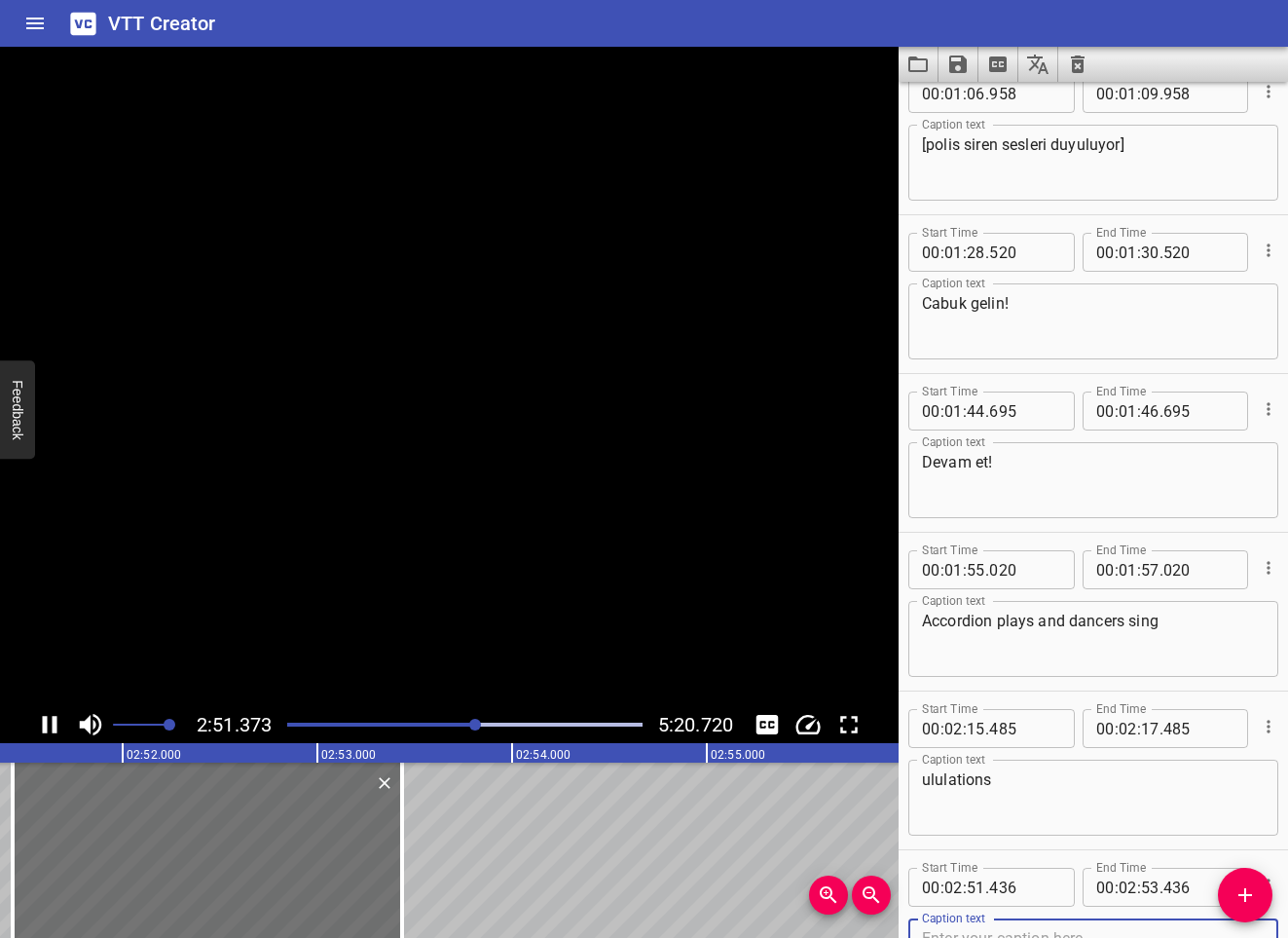 scroll, scrollTop: 0, scrollLeft: 33416, axis: horizontal 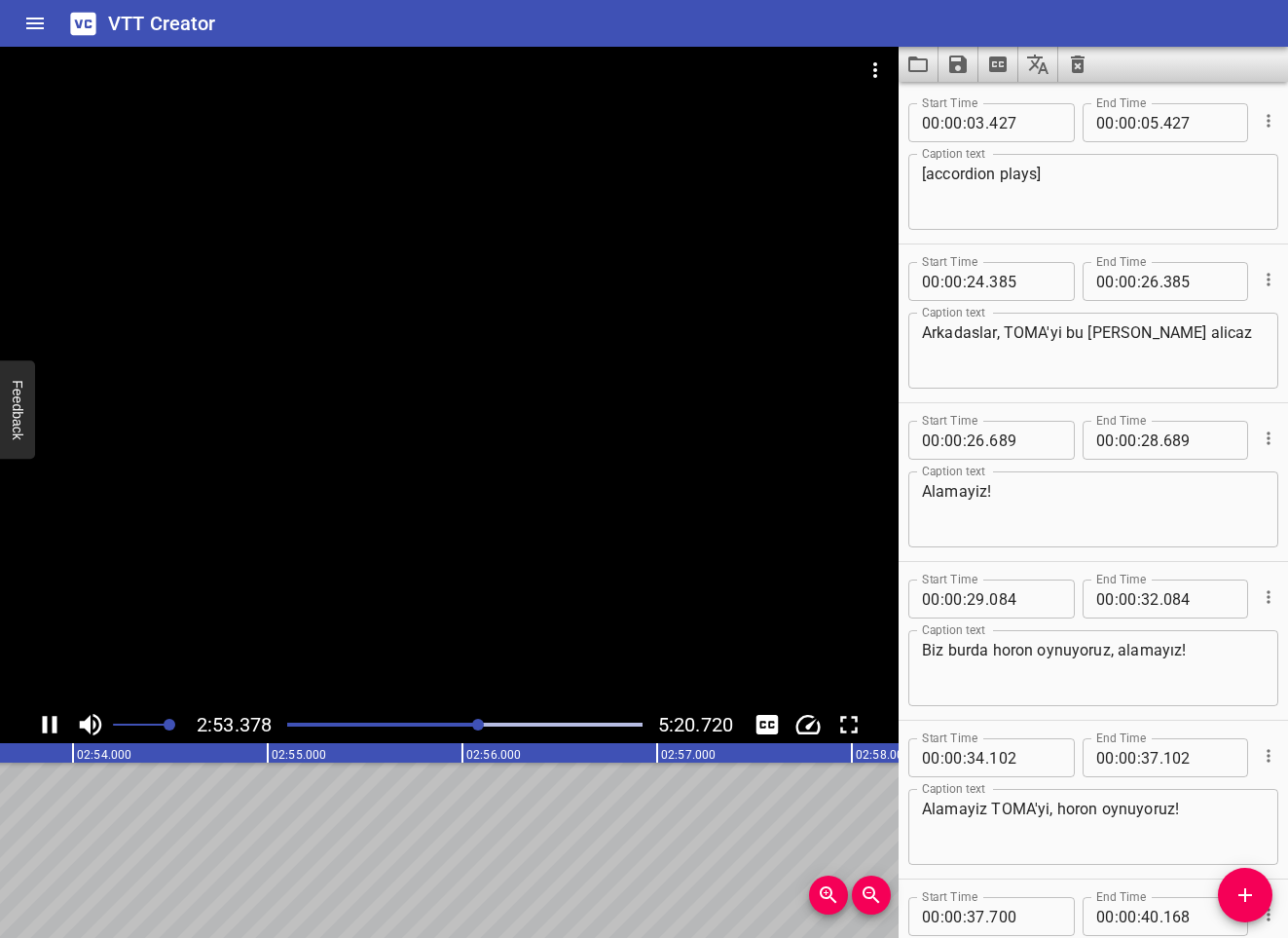 click at bounding box center [478, 725] 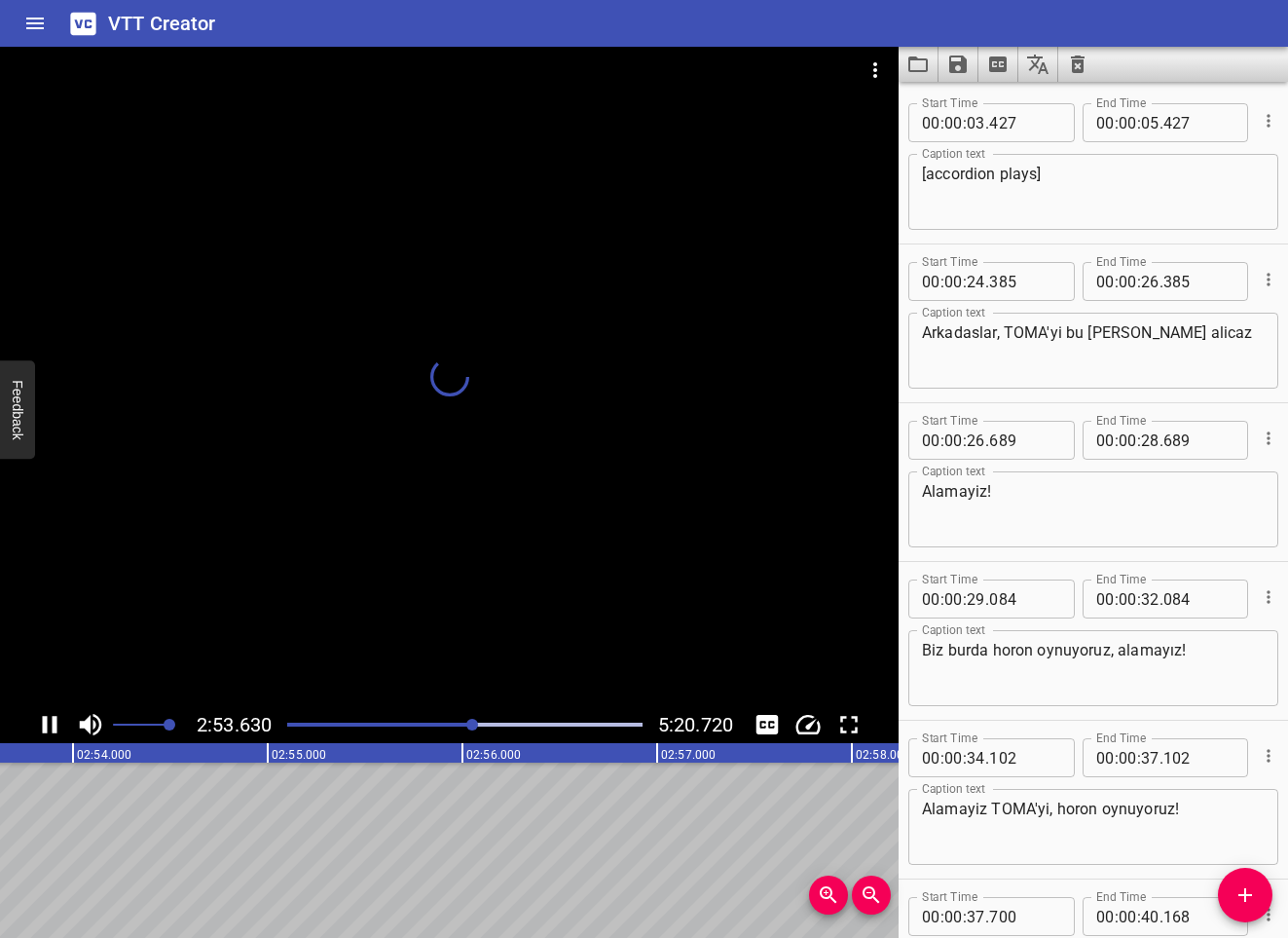 scroll, scrollTop: 0, scrollLeft: 32939, axis: horizontal 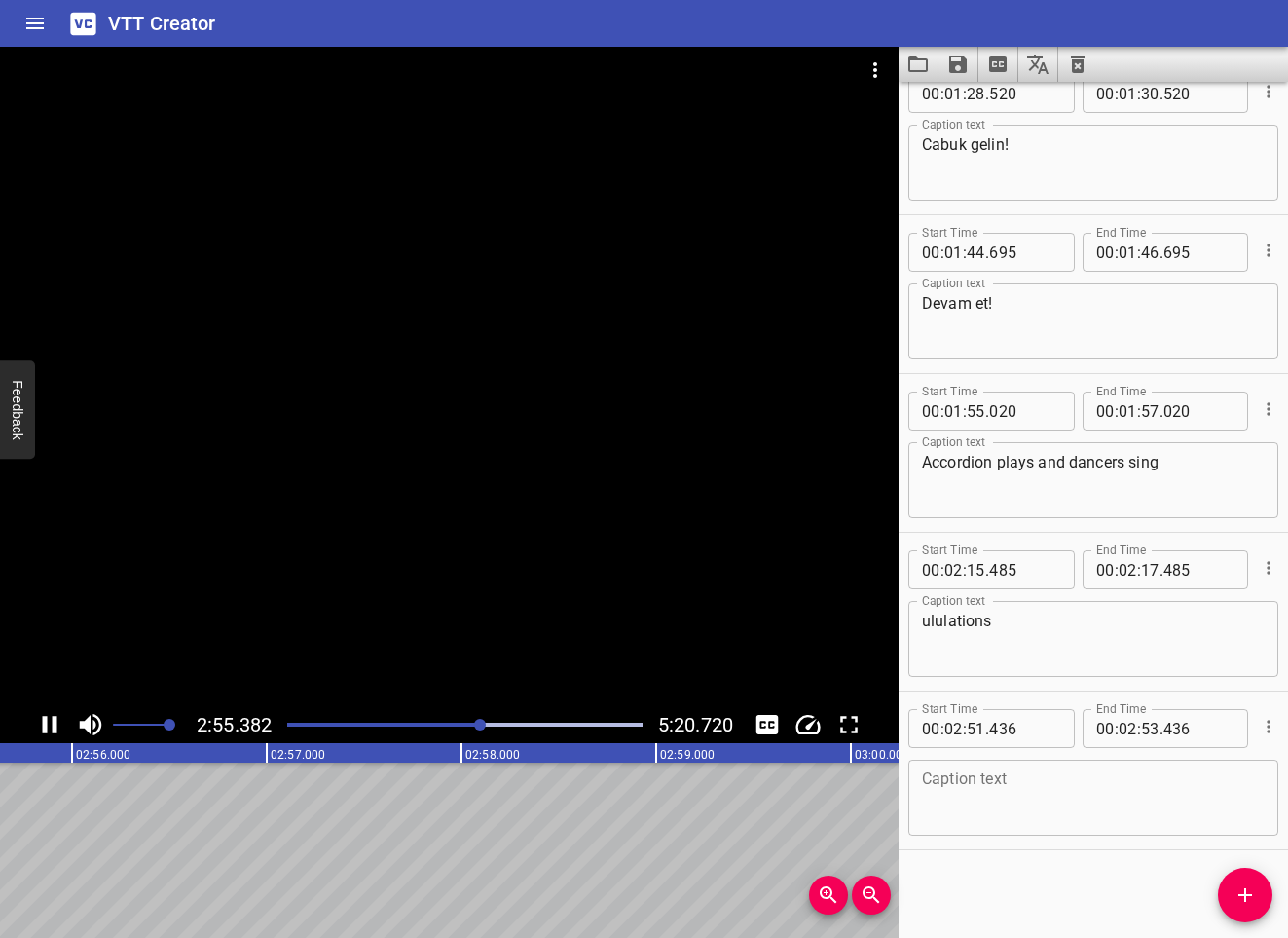 click at bounding box center [464, 725] 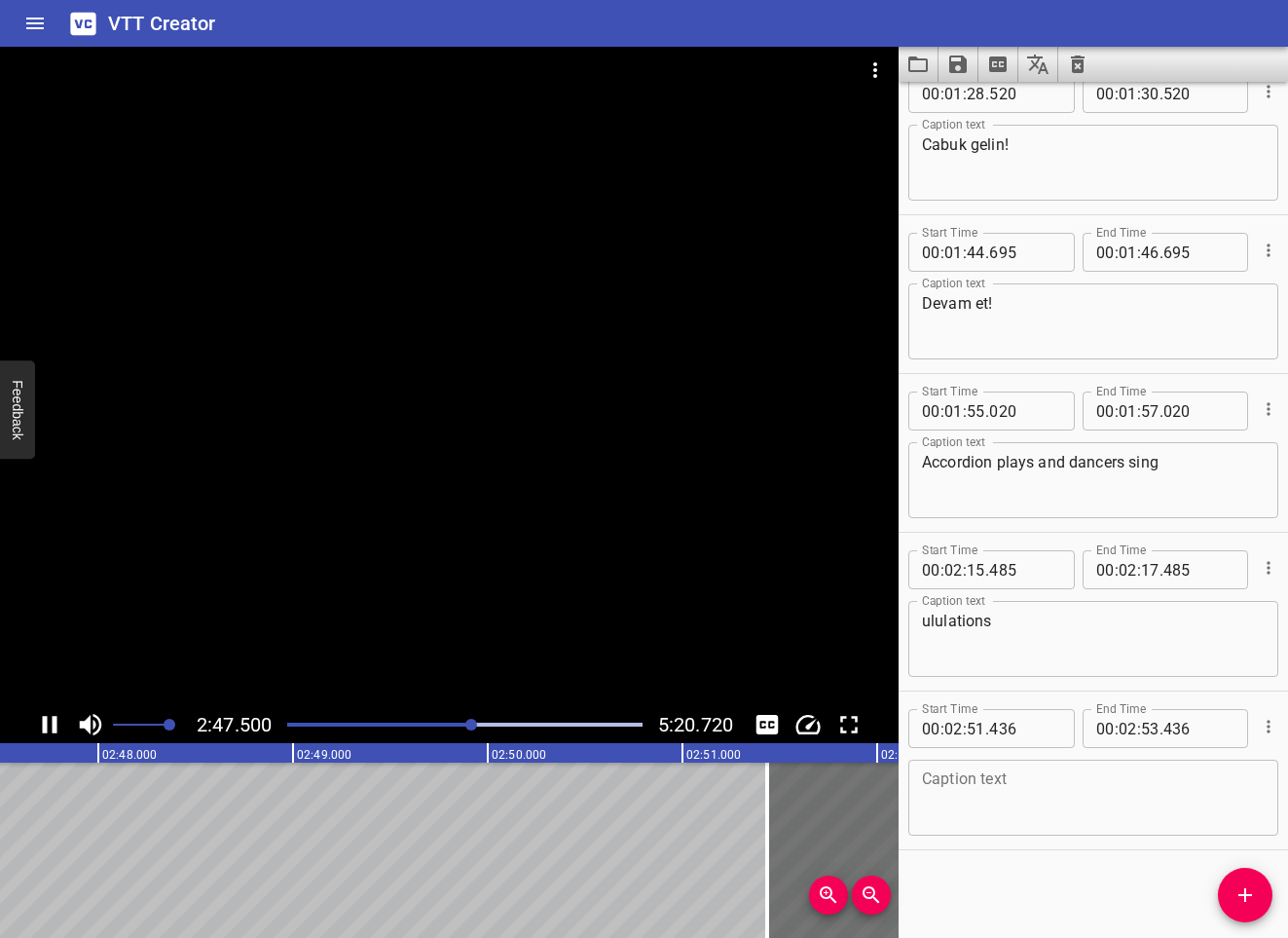 scroll, scrollTop: 0, scrollLeft: 32662, axis: horizontal 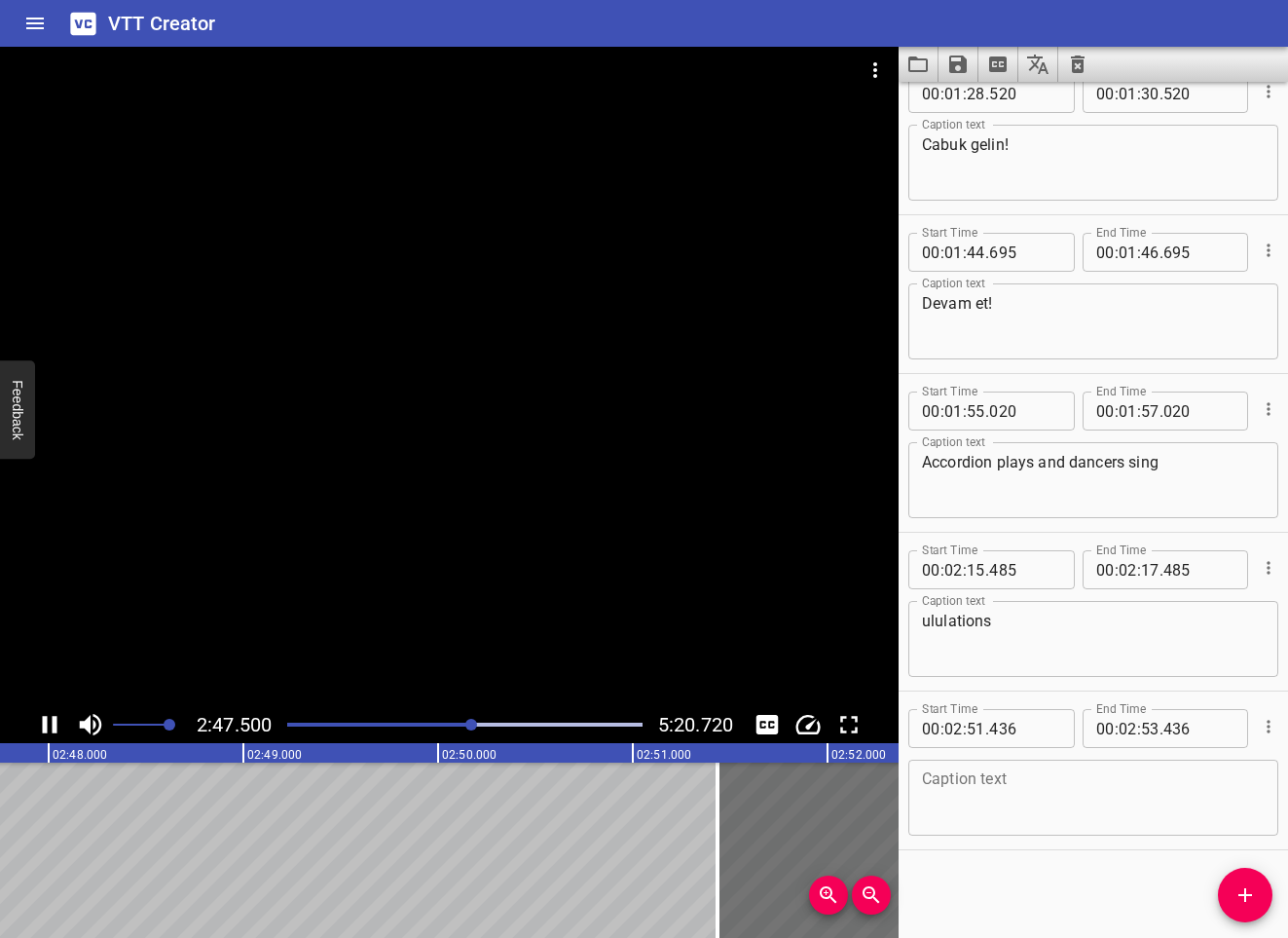 click 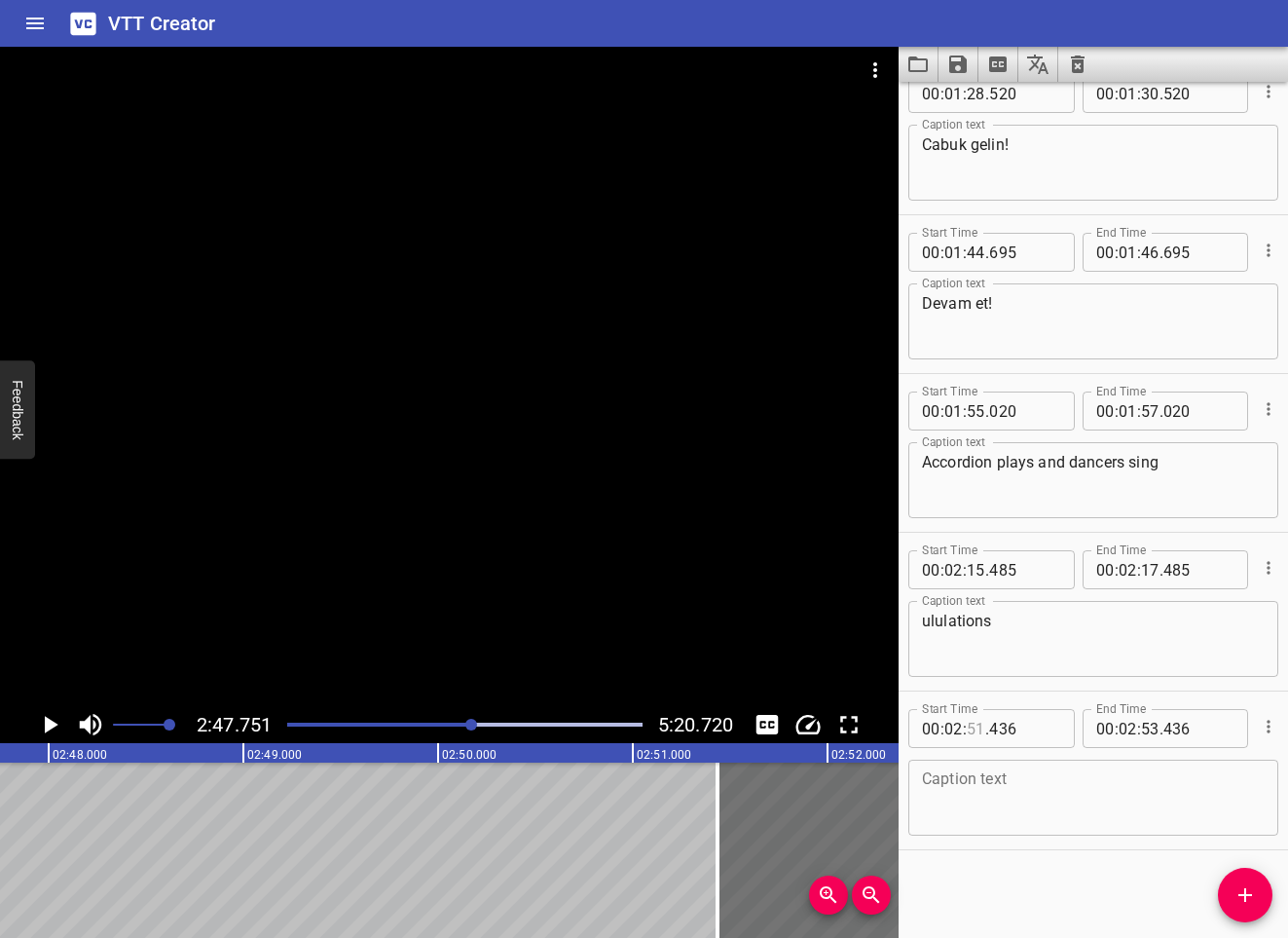 click at bounding box center [975, 729] 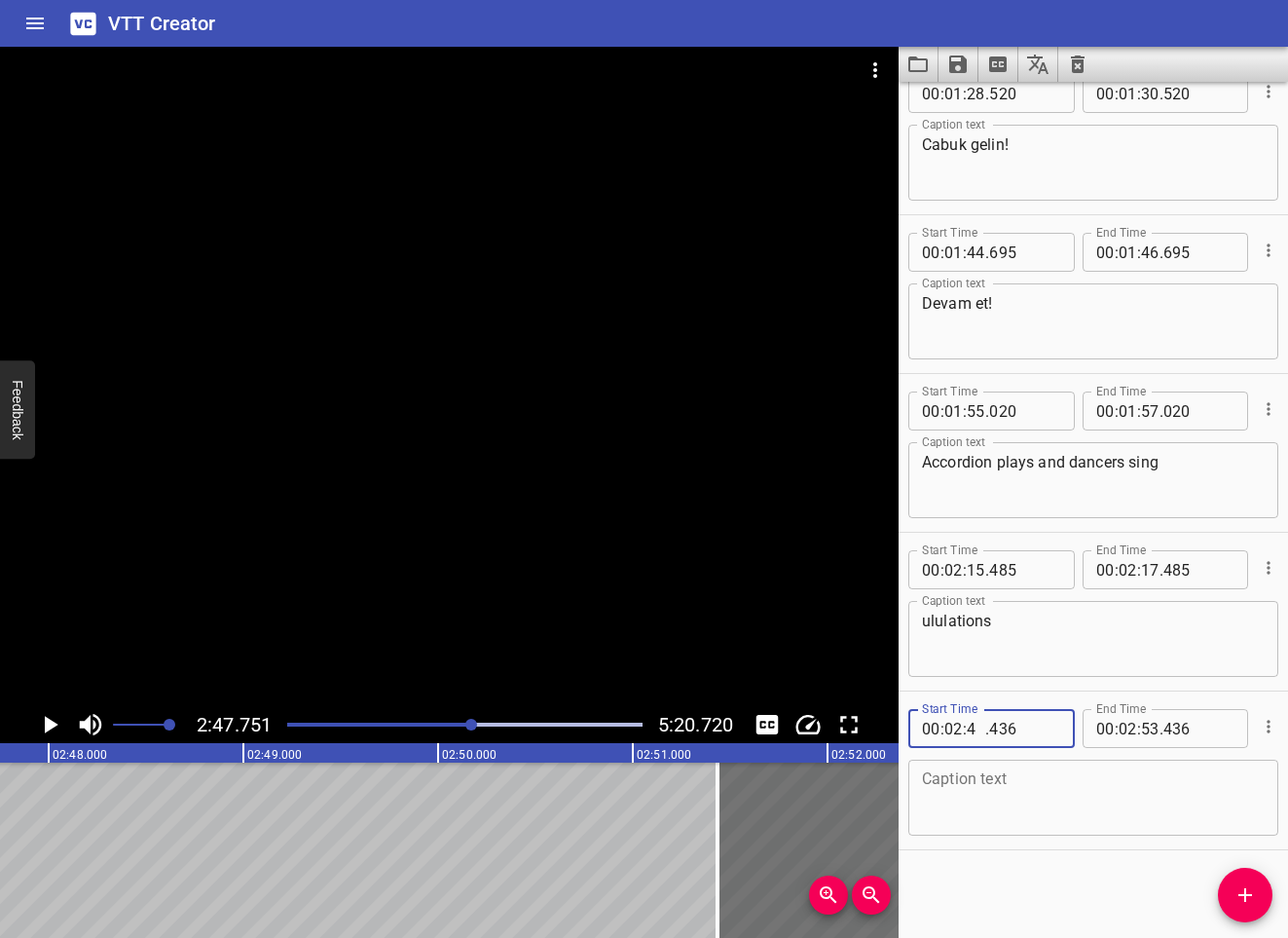 type on "47" 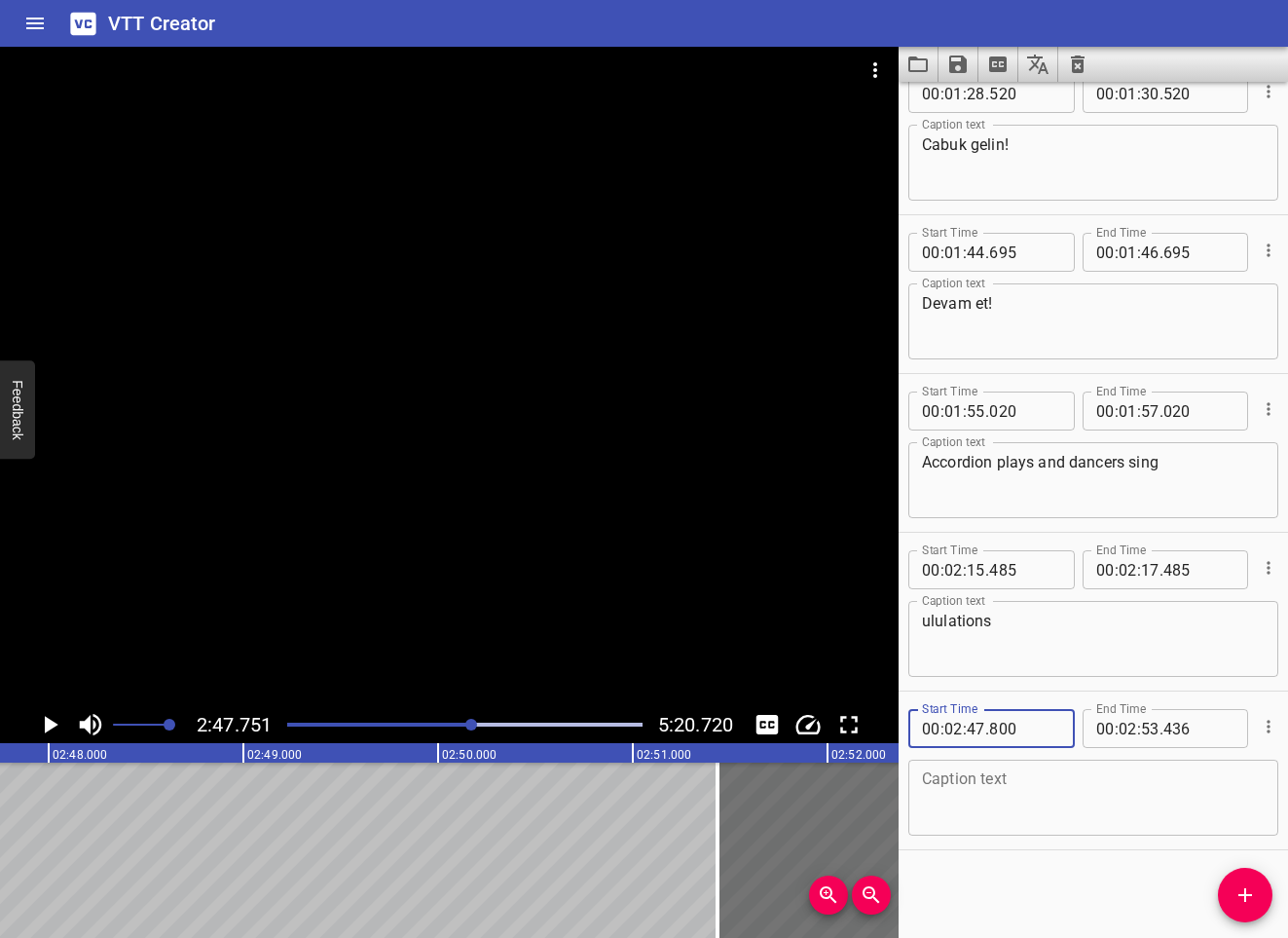 type on "800" 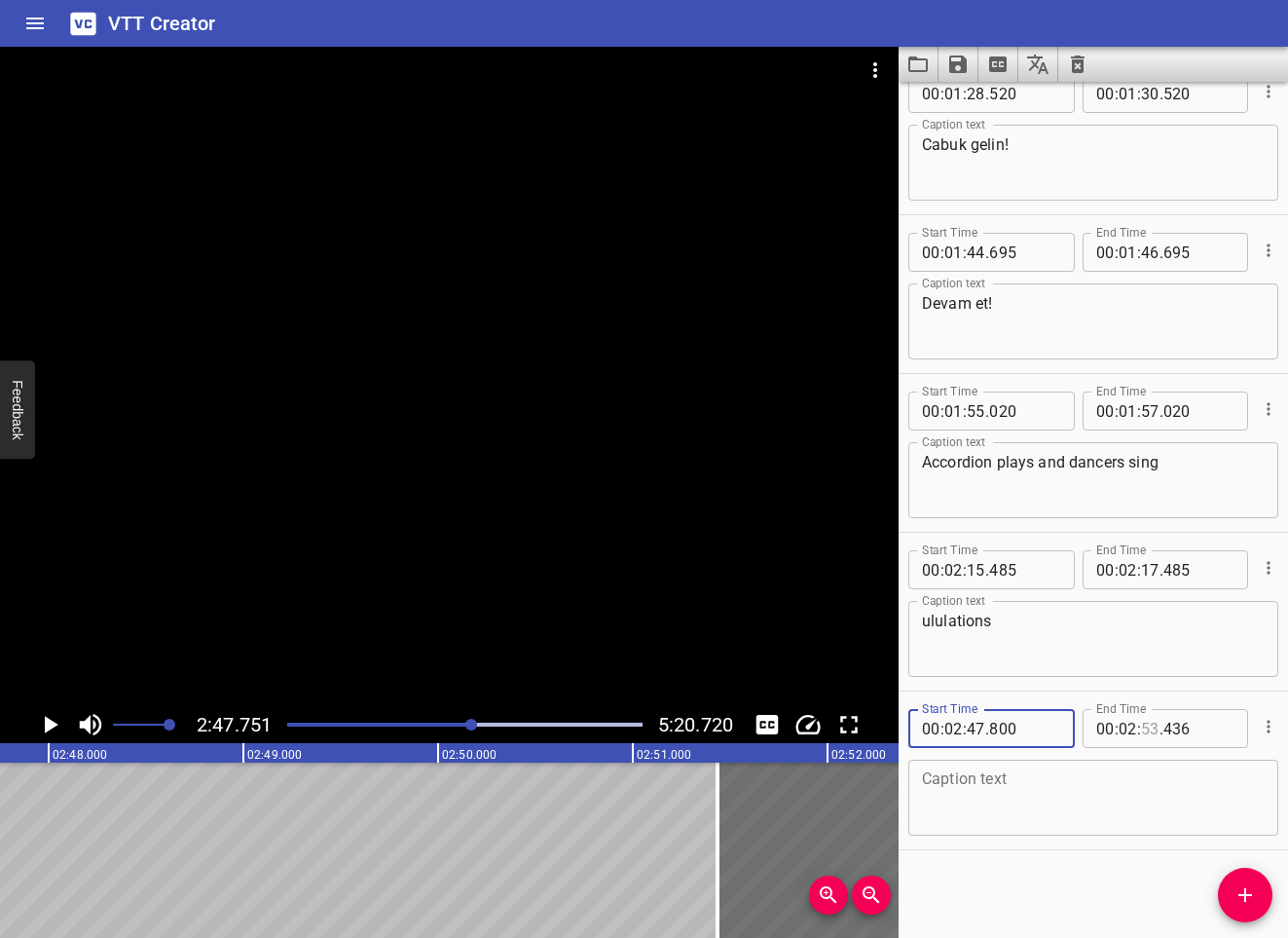 click at bounding box center [1150, 729] 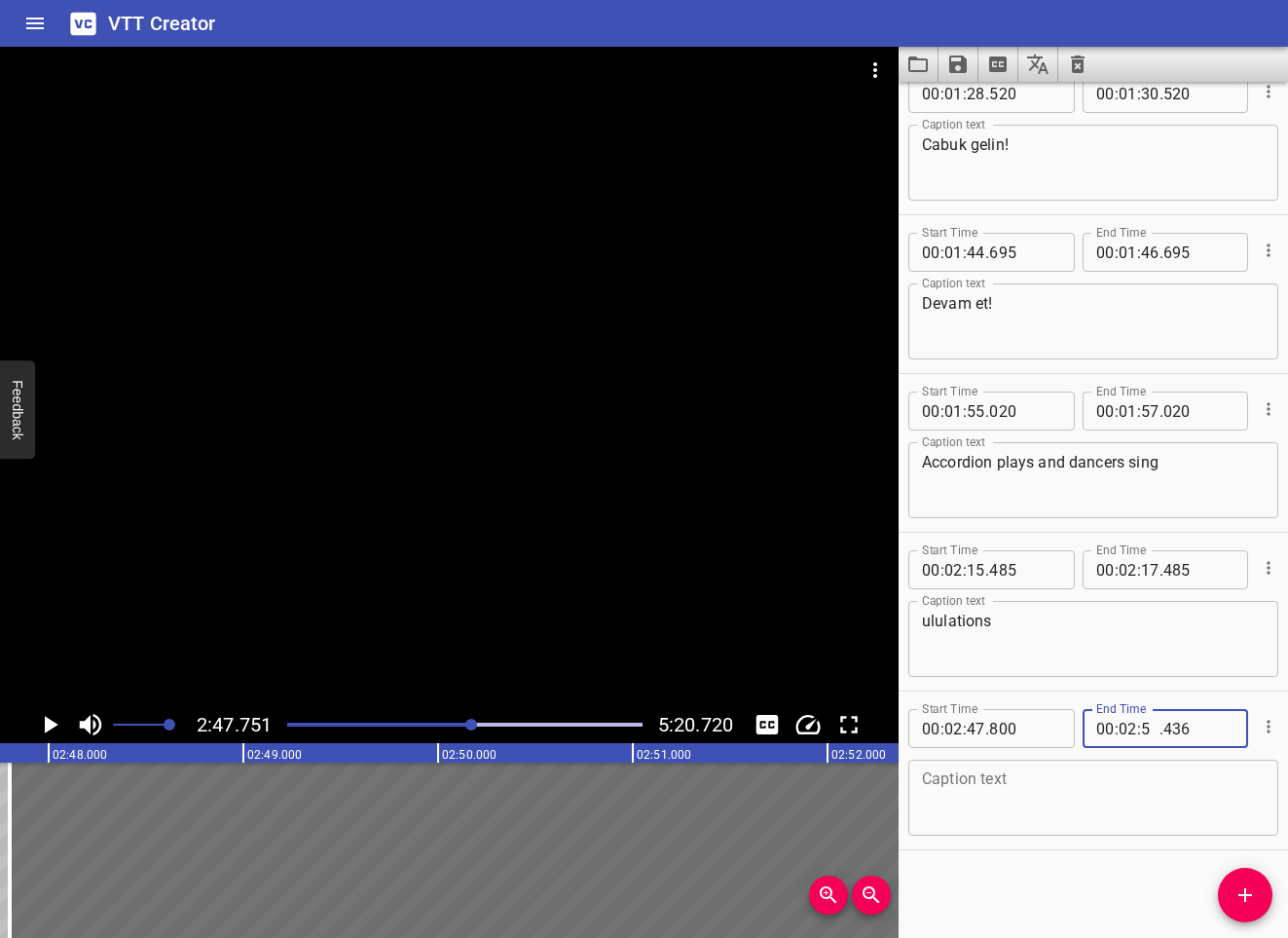 type on "50" 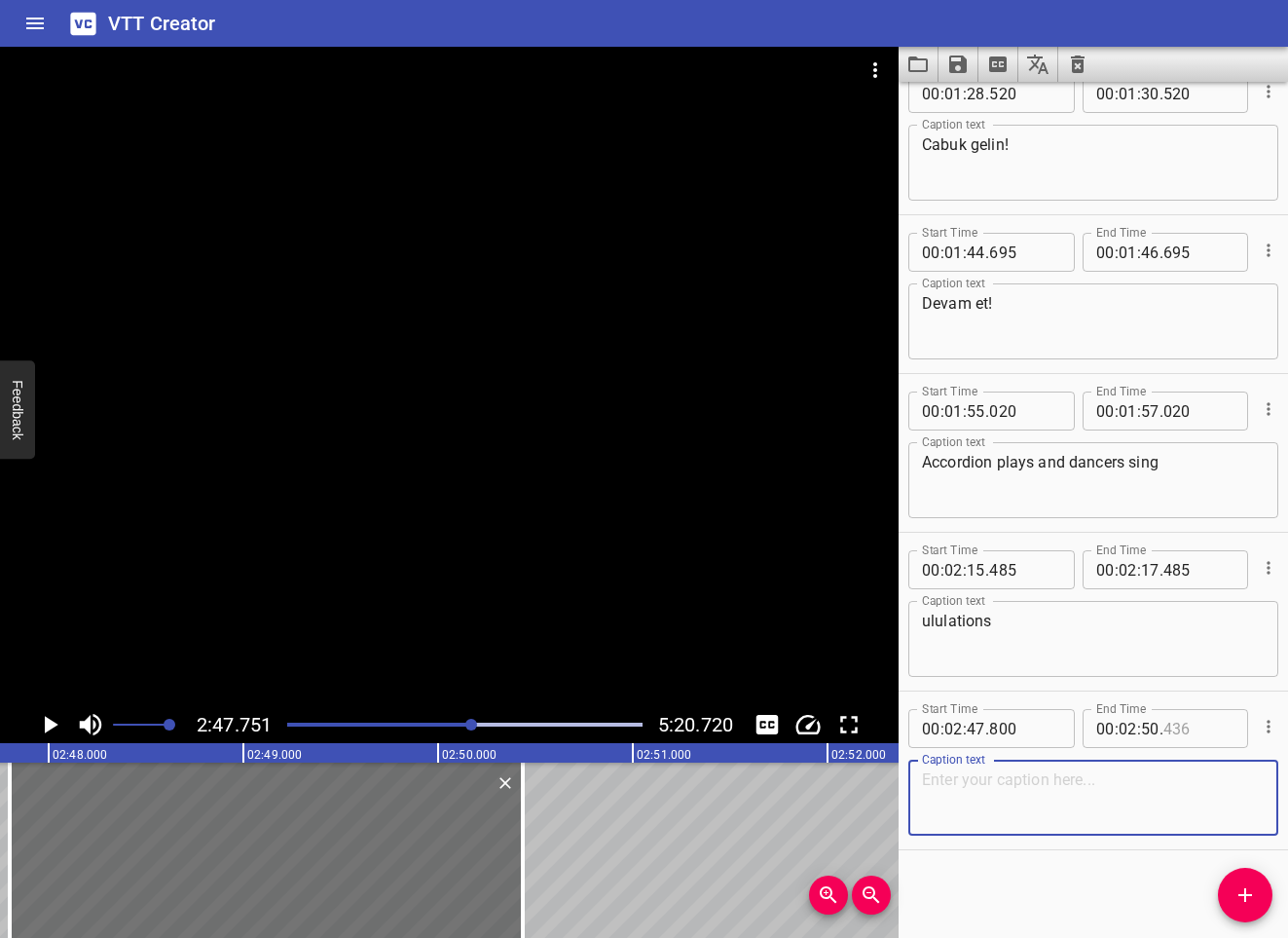 type on "436" 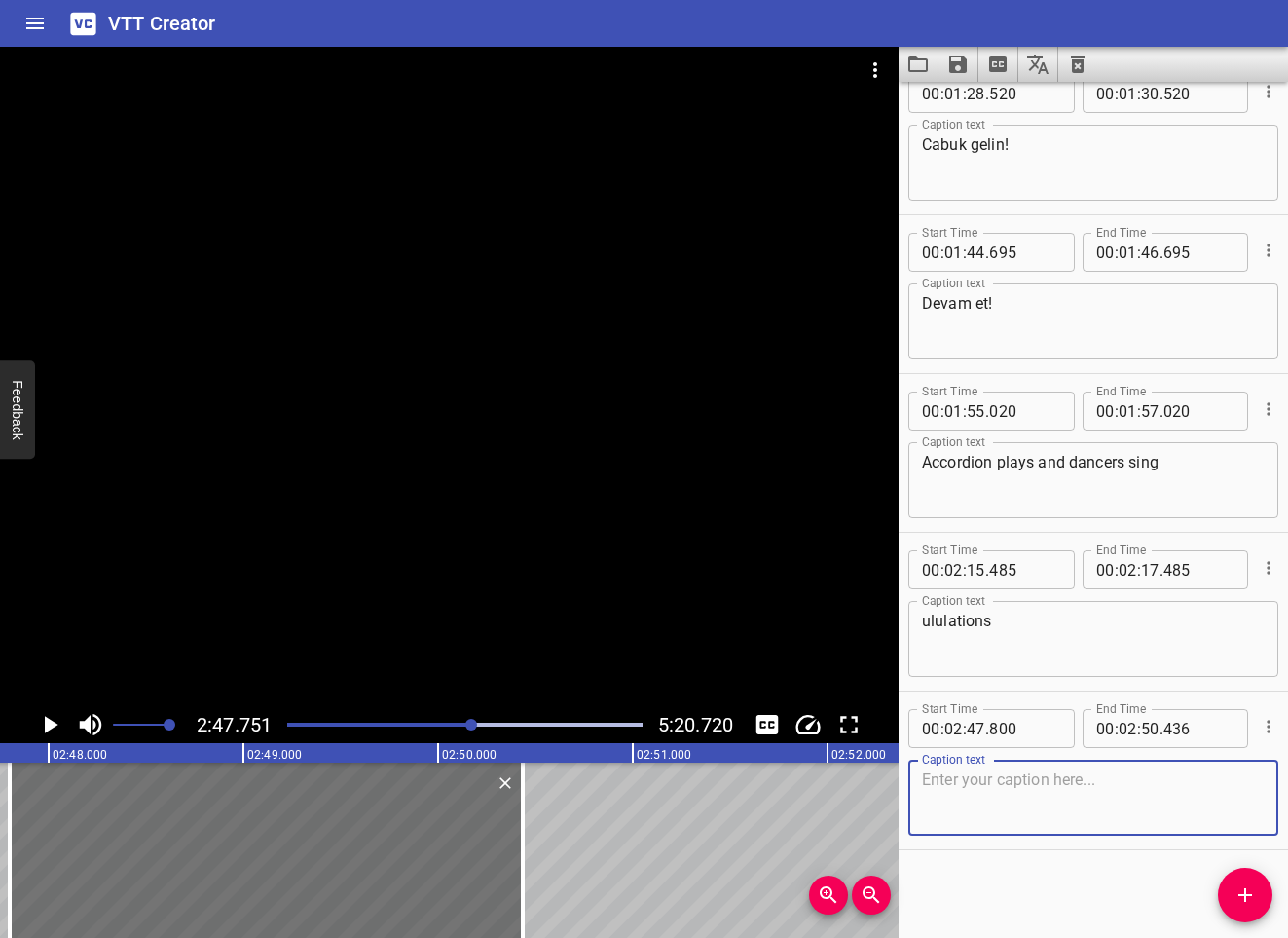 click at bounding box center [1093, 798] 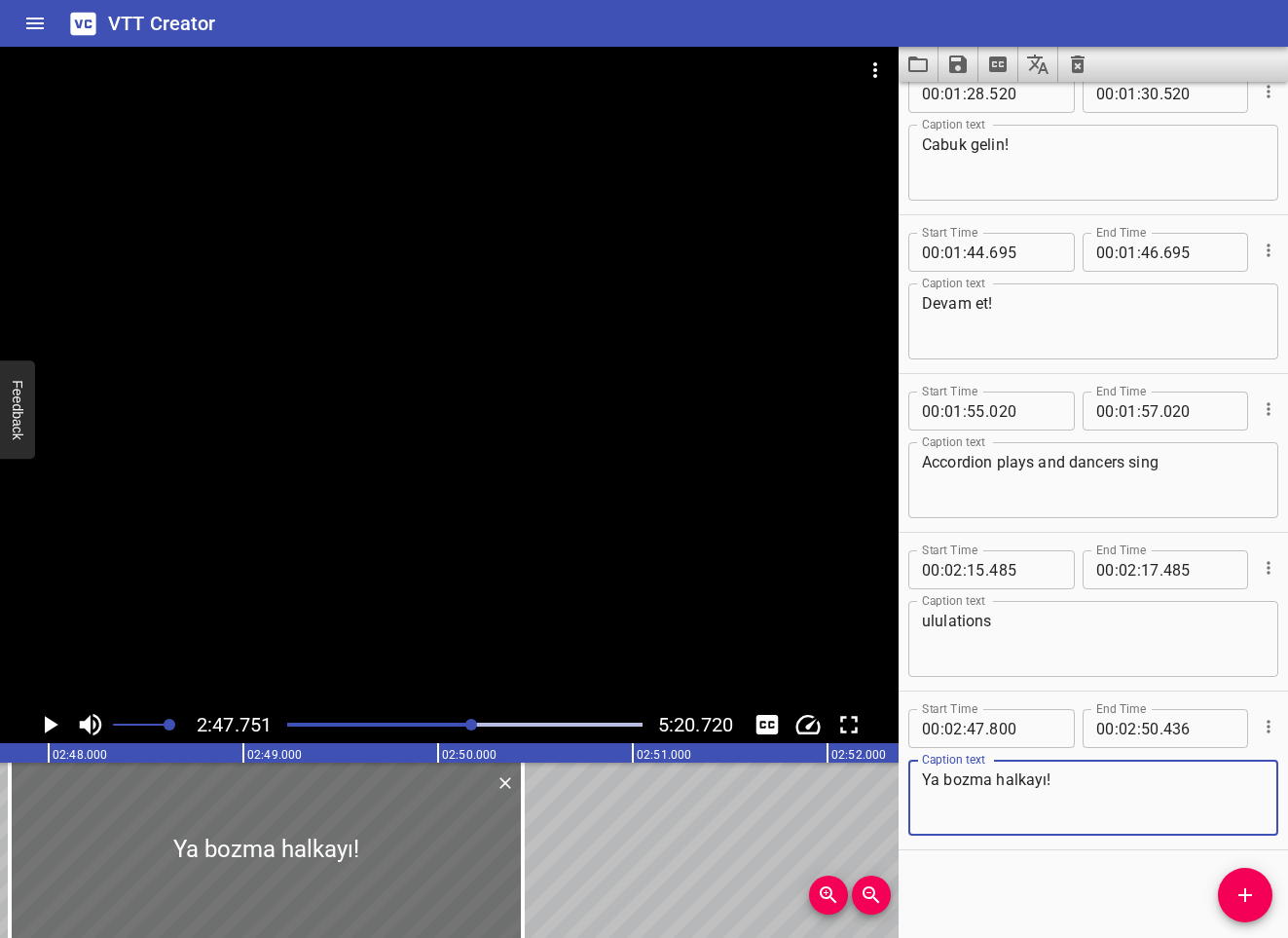 type on "Ya bozma halkayı!" 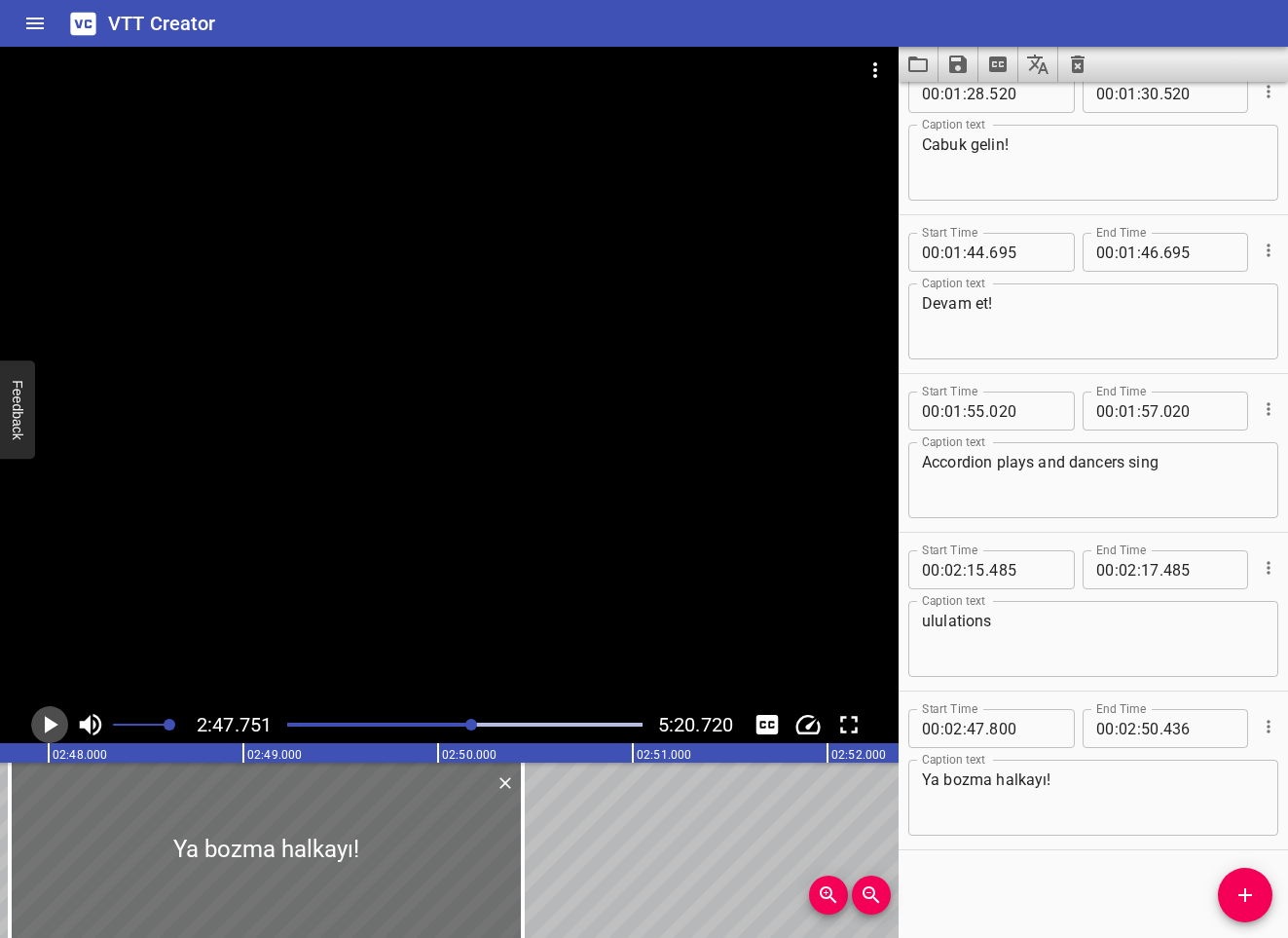 click 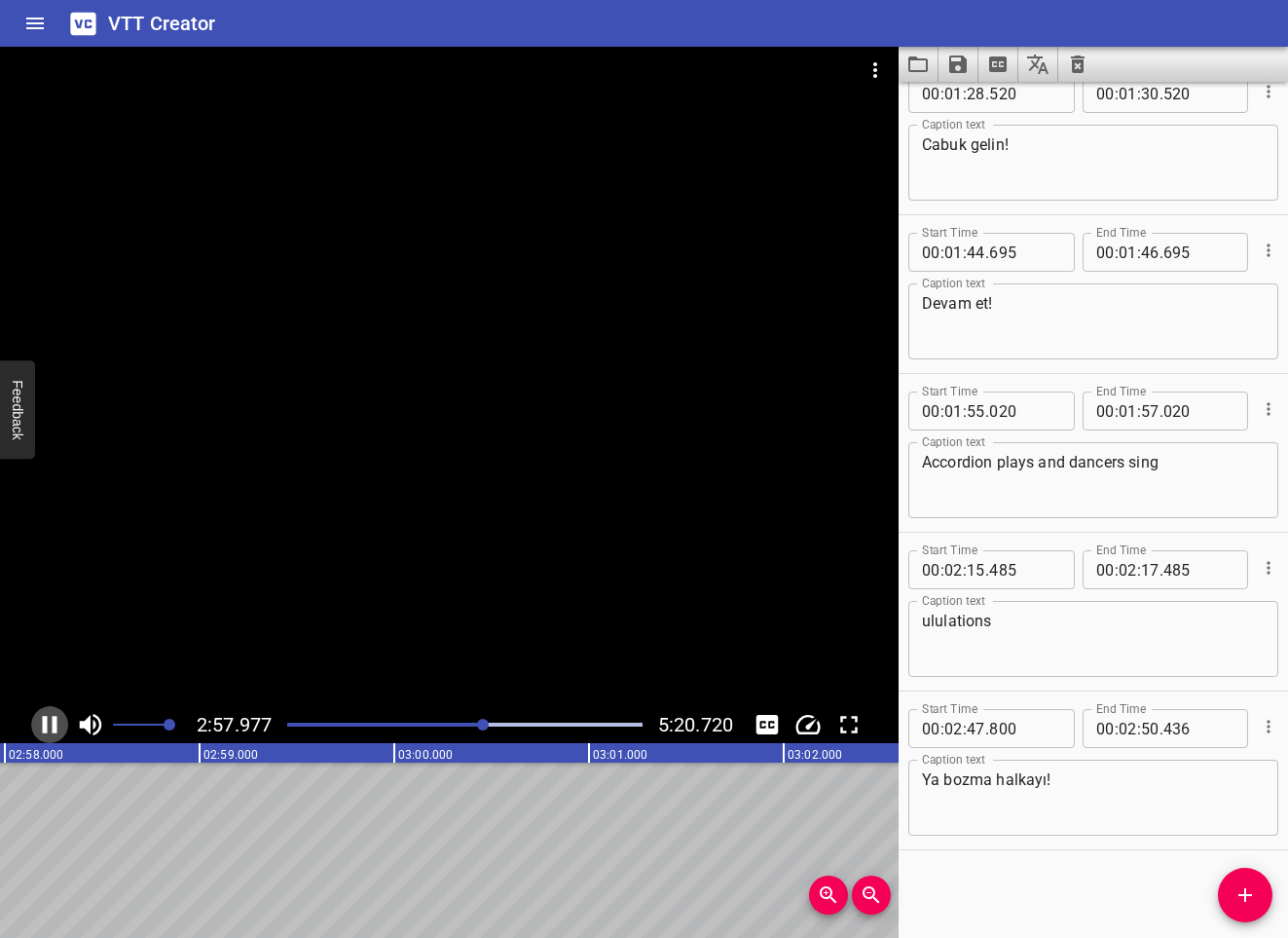 click 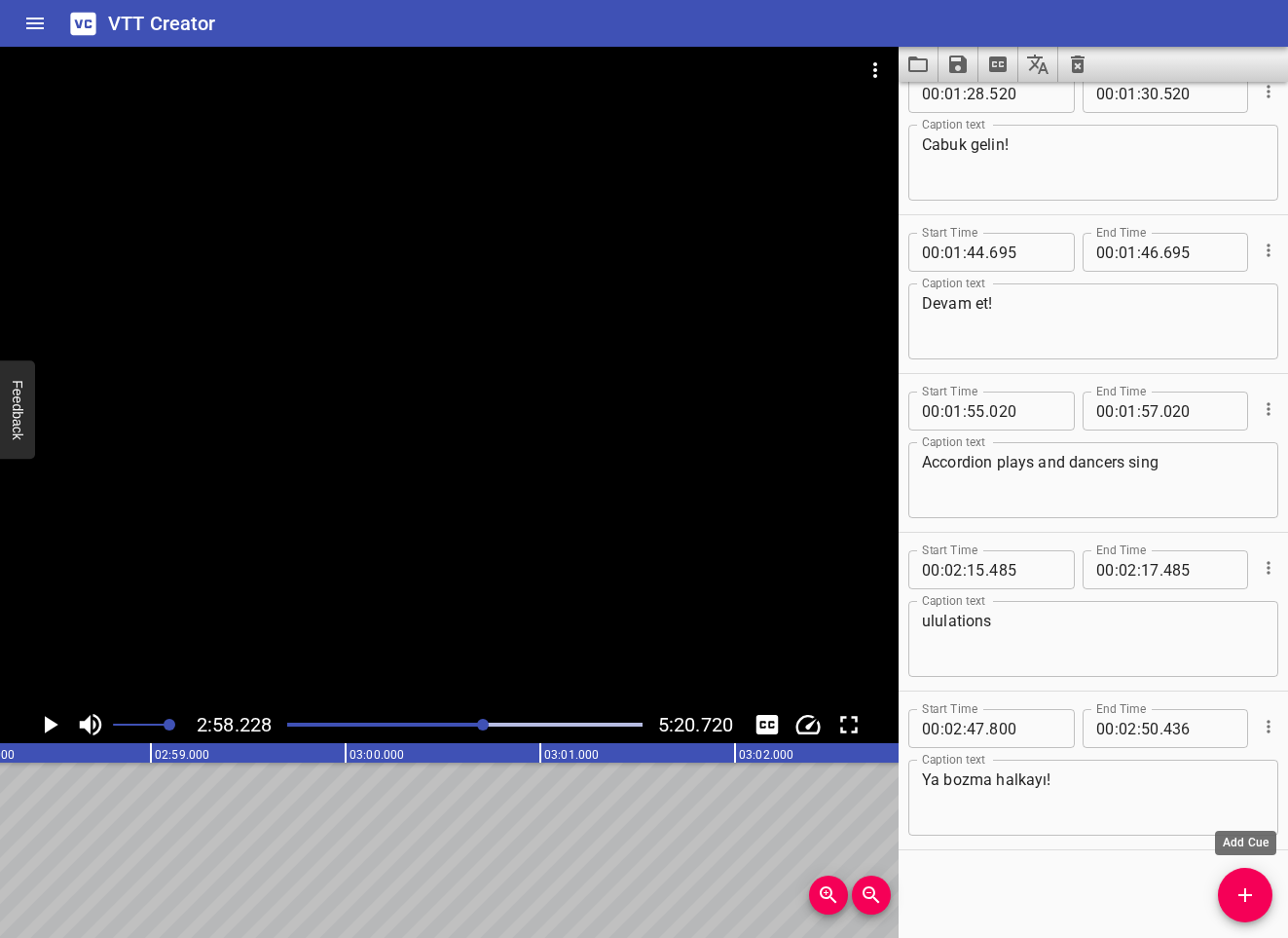 click 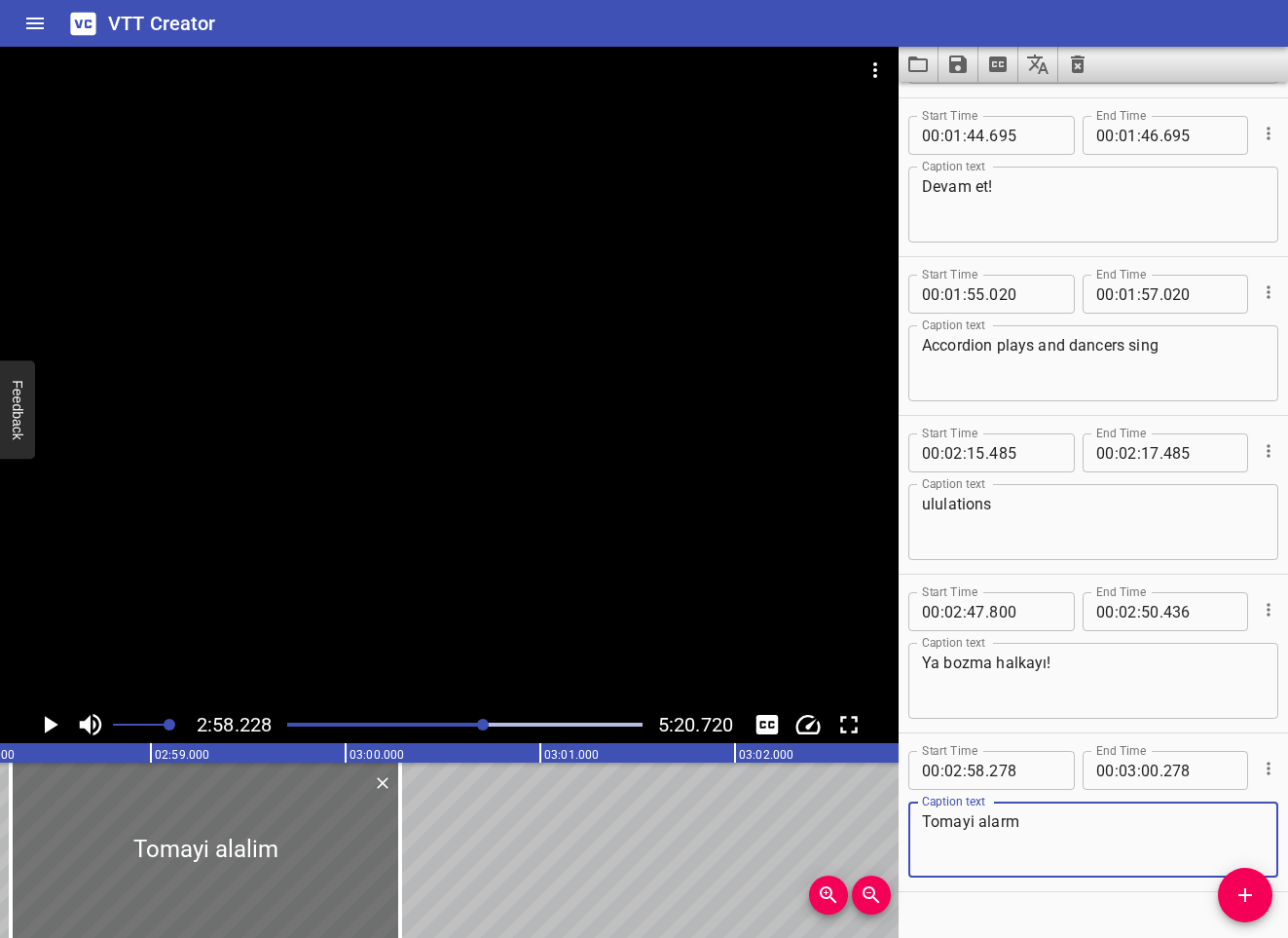 scroll, scrollTop: 1594, scrollLeft: 0, axis: vertical 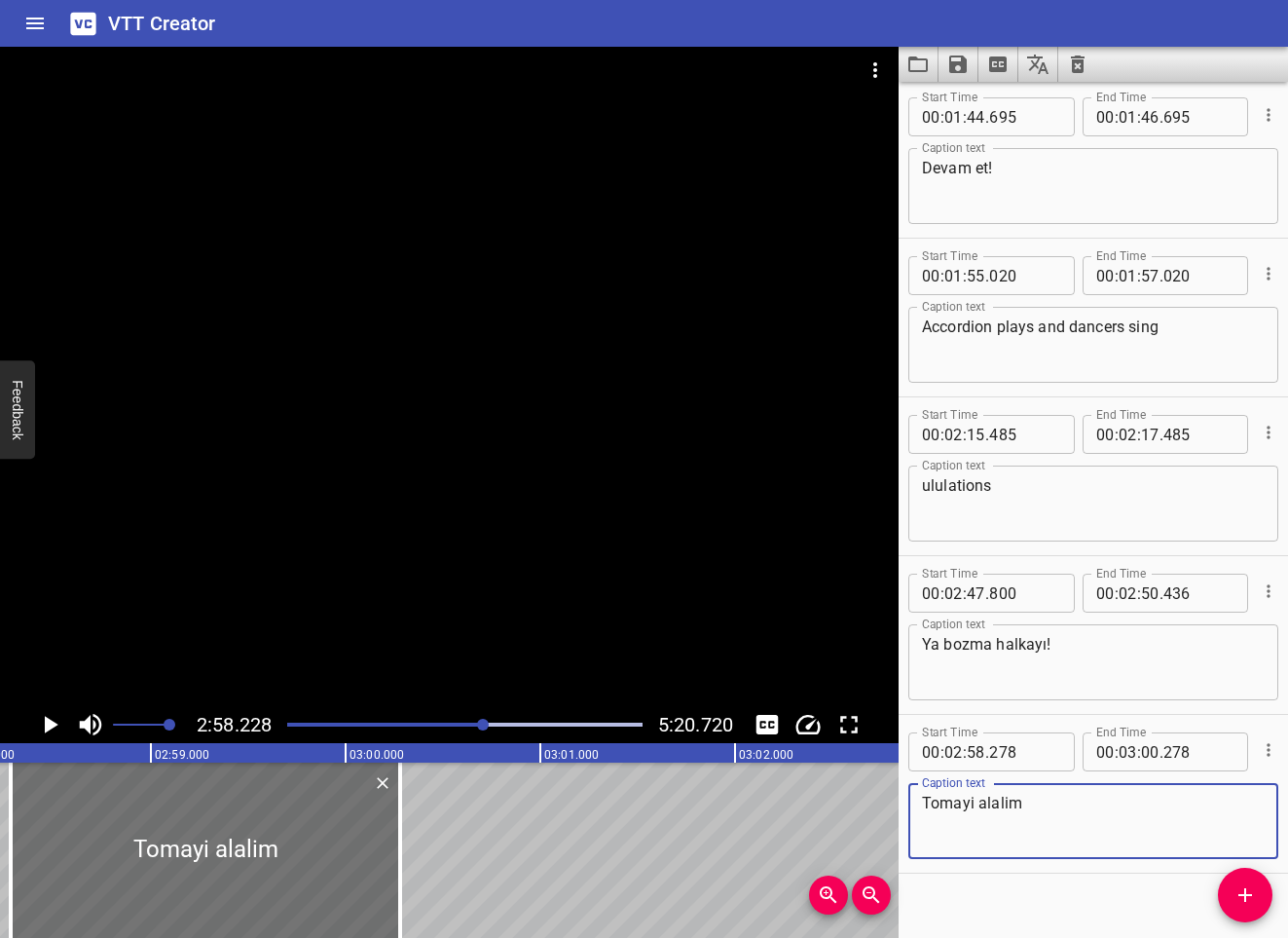 type on "Tomayi alalim!" 